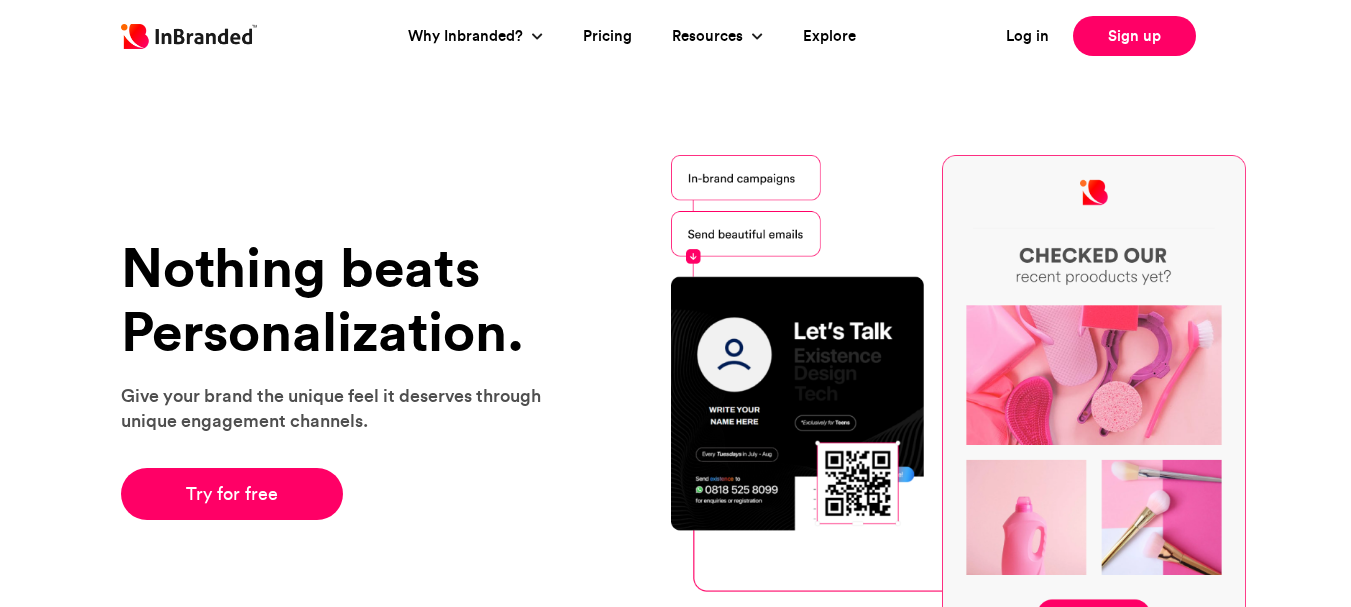 scroll, scrollTop: 0, scrollLeft: 0, axis: both 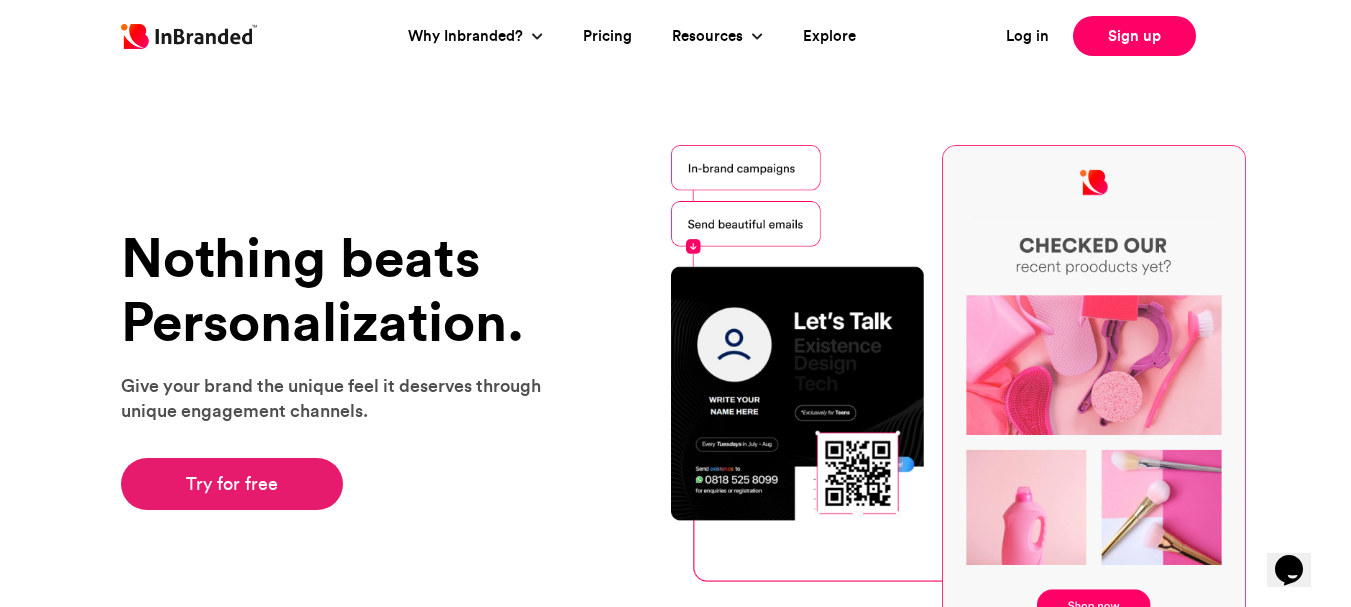 click on "Try for free" at bounding box center [232, 484] 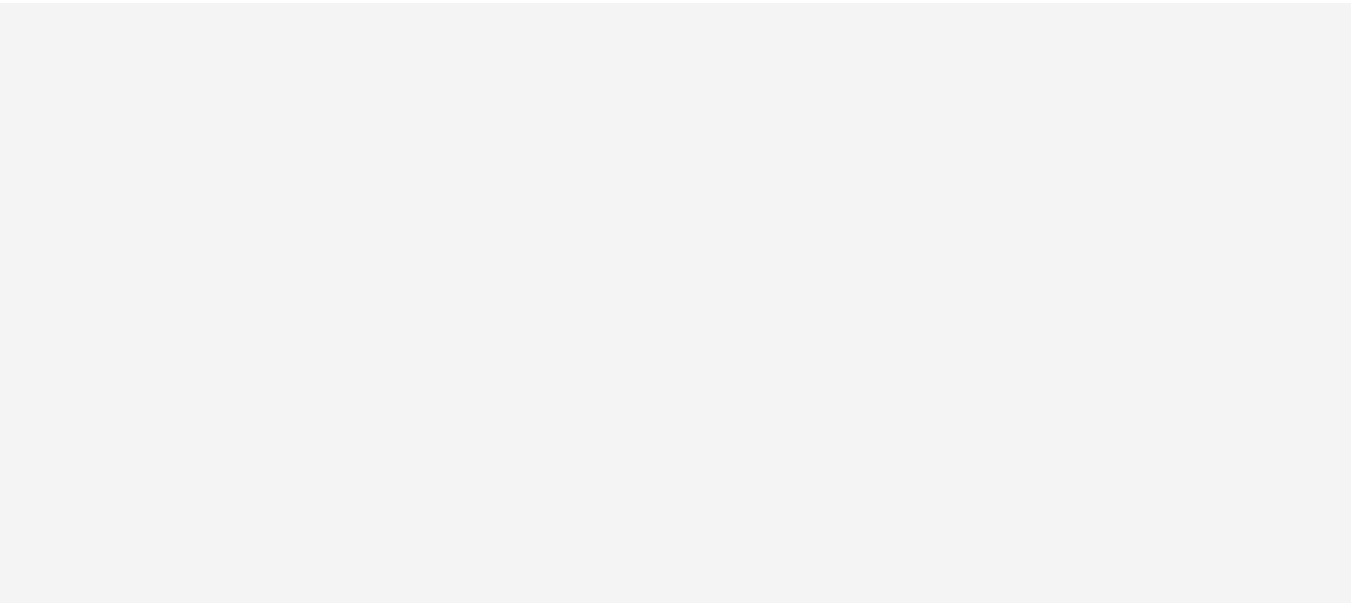 scroll, scrollTop: 0, scrollLeft: 0, axis: both 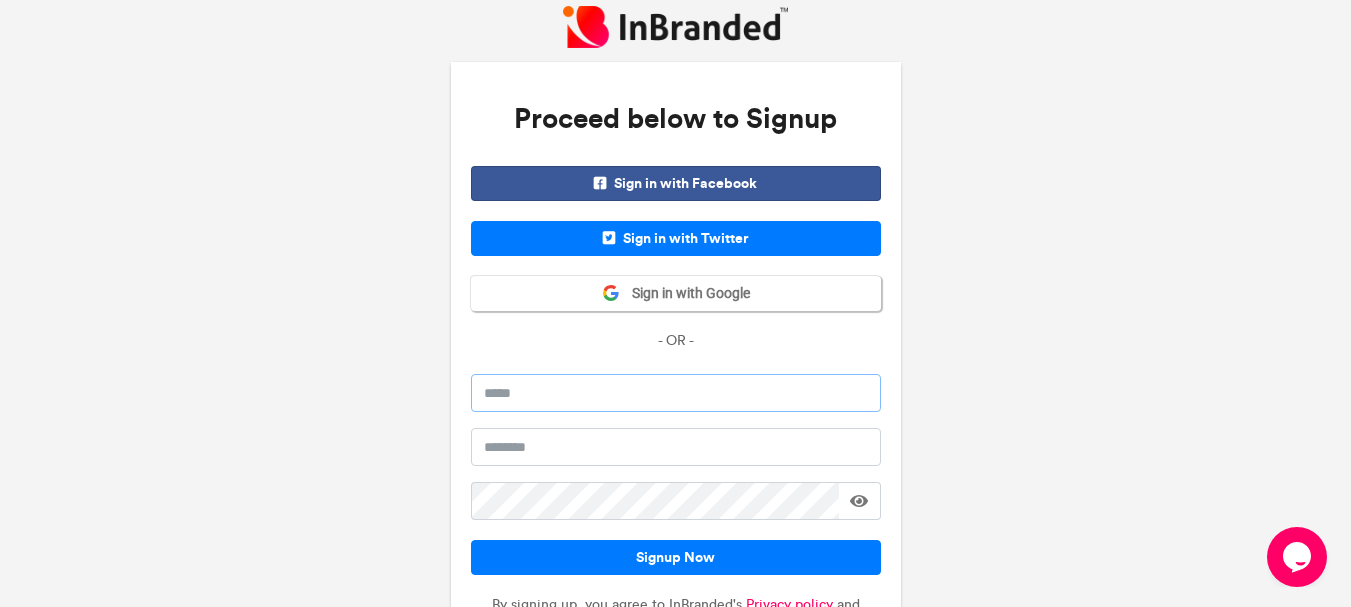 drag, startPoint x: 580, startPoint y: 399, endPoint x: 605, endPoint y: 381, distance: 30.805843 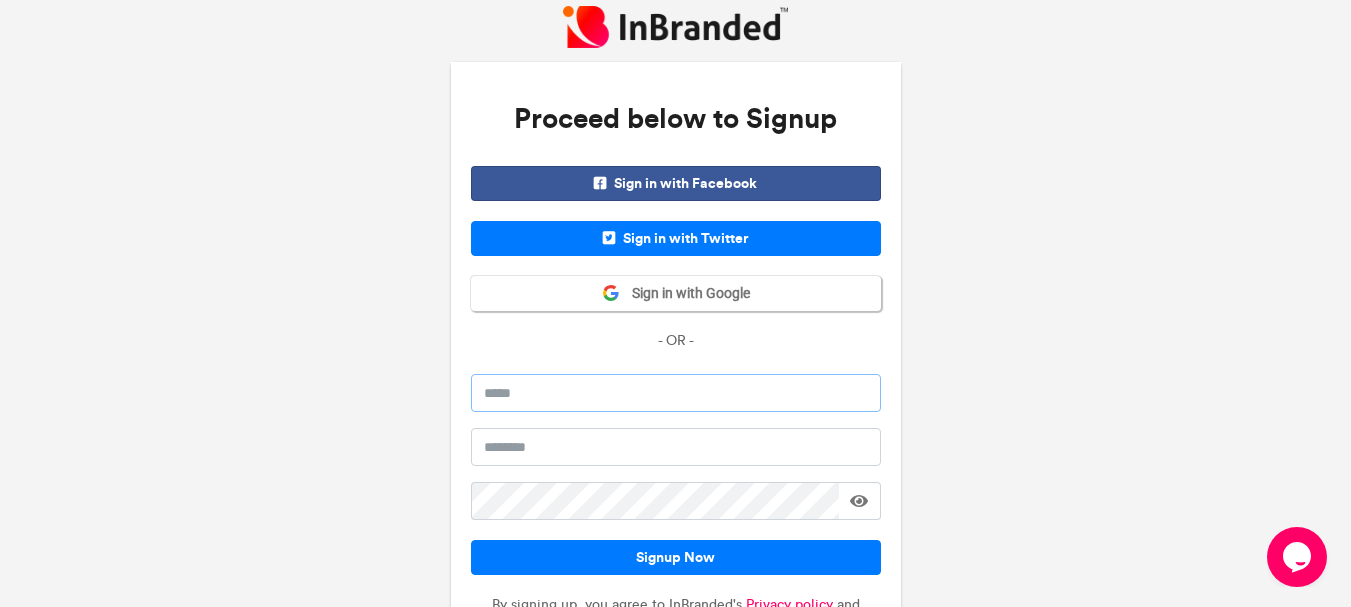 type on "**********" 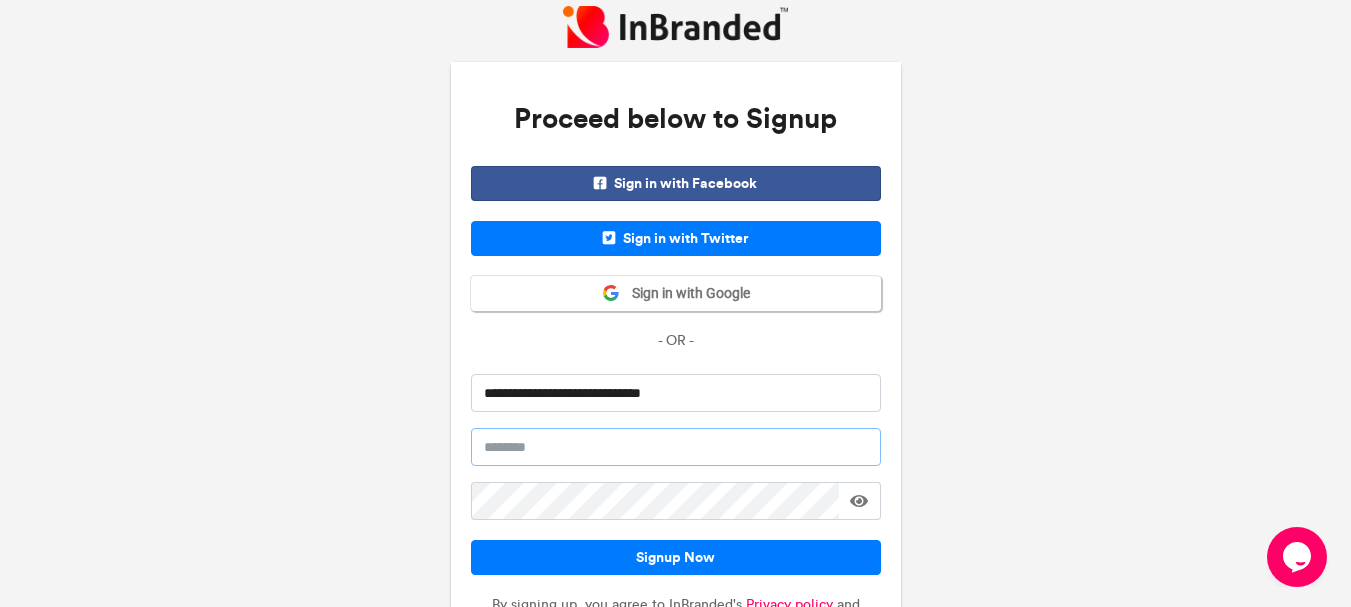 click at bounding box center (676, 447) 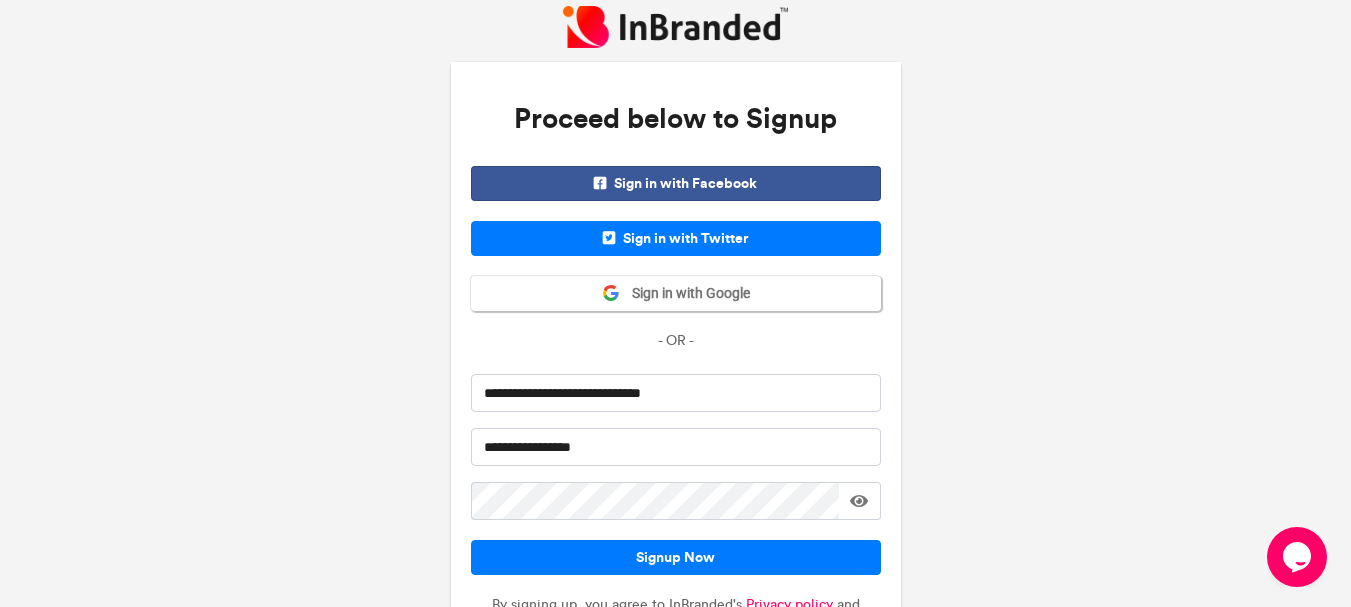 click at bounding box center [859, 501] 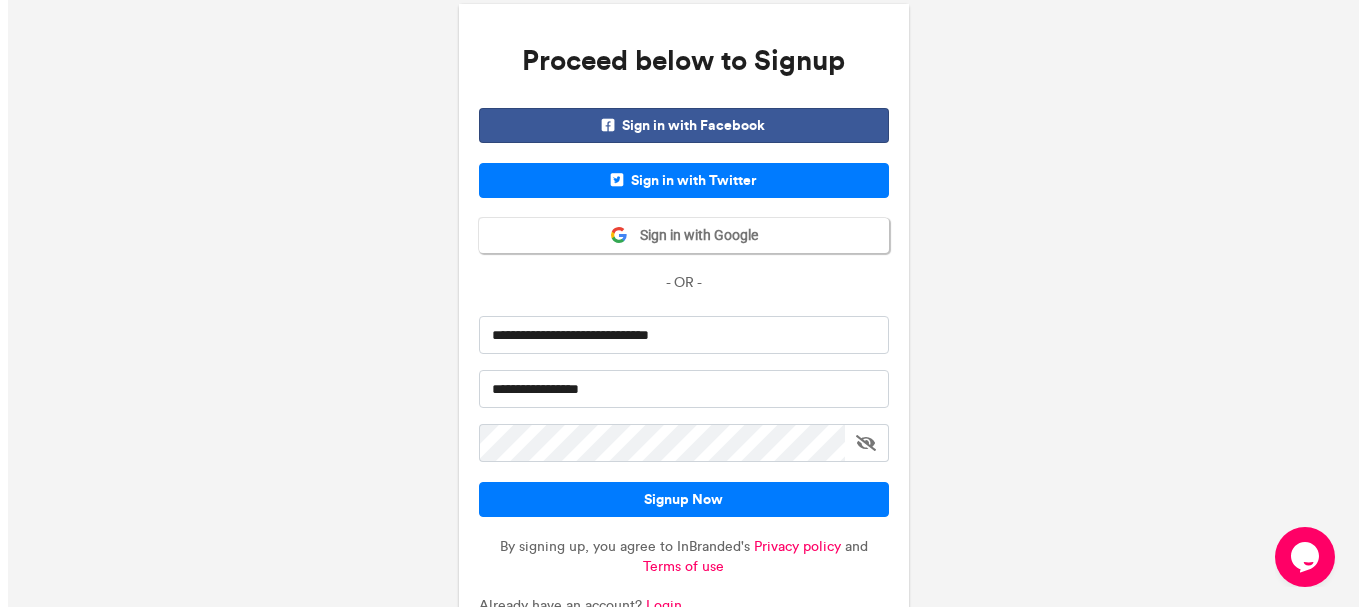 scroll, scrollTop: 97, scrollLeft: 0, axis: vertical 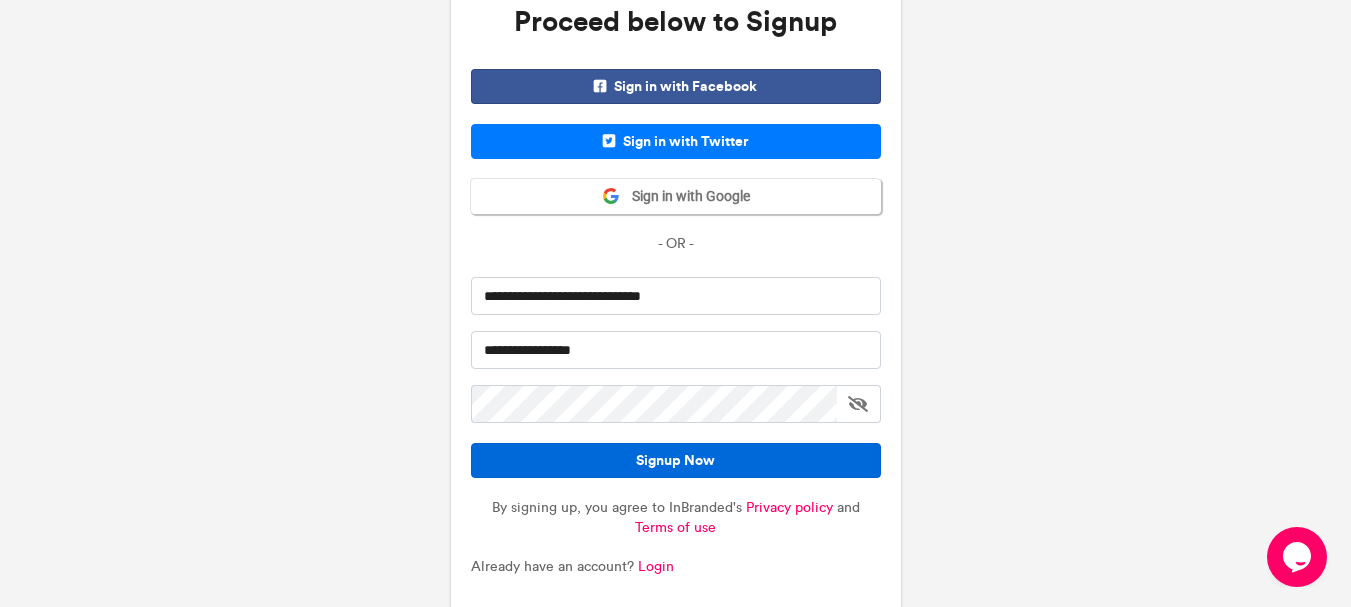 click on "Signup Now" at bounding box center [676, 460] 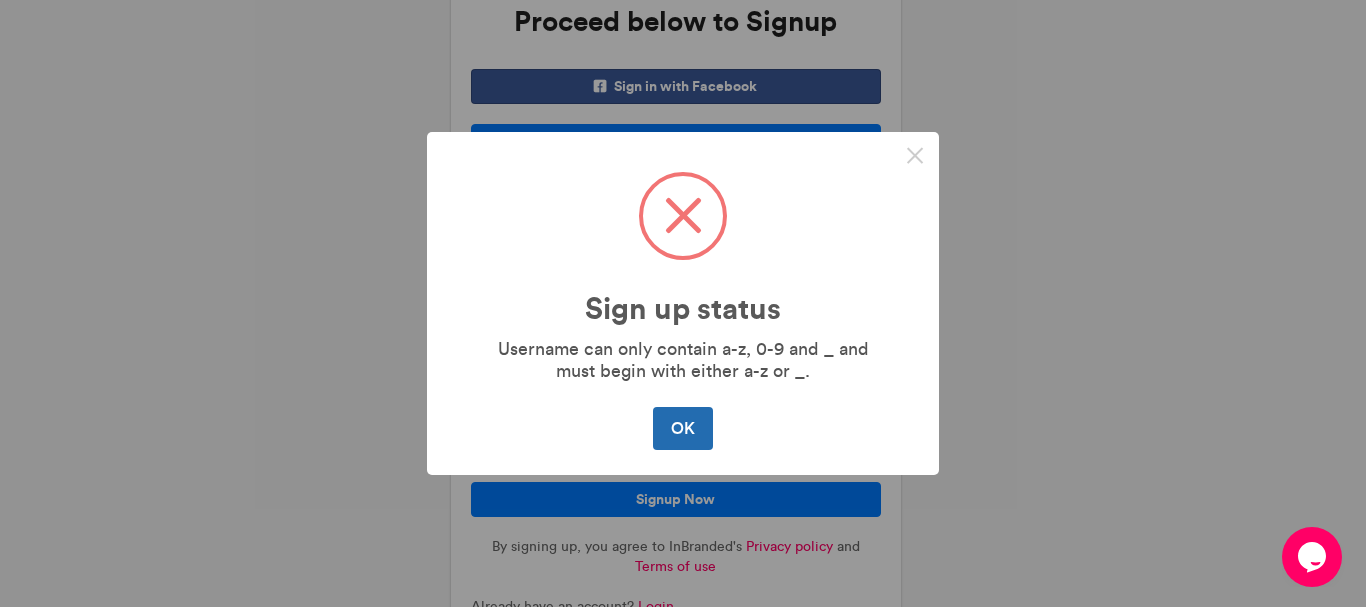 click on "OK" at bounding box center (682, 428) 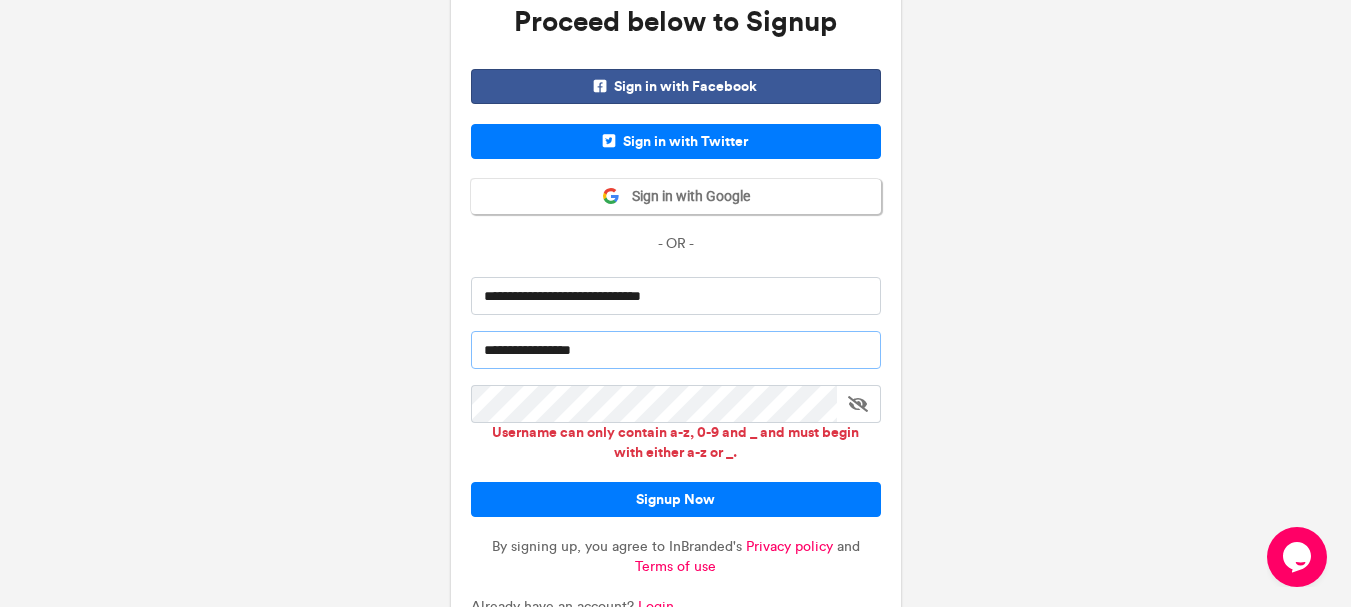 click on "**********" at bounding box center [676, 350] 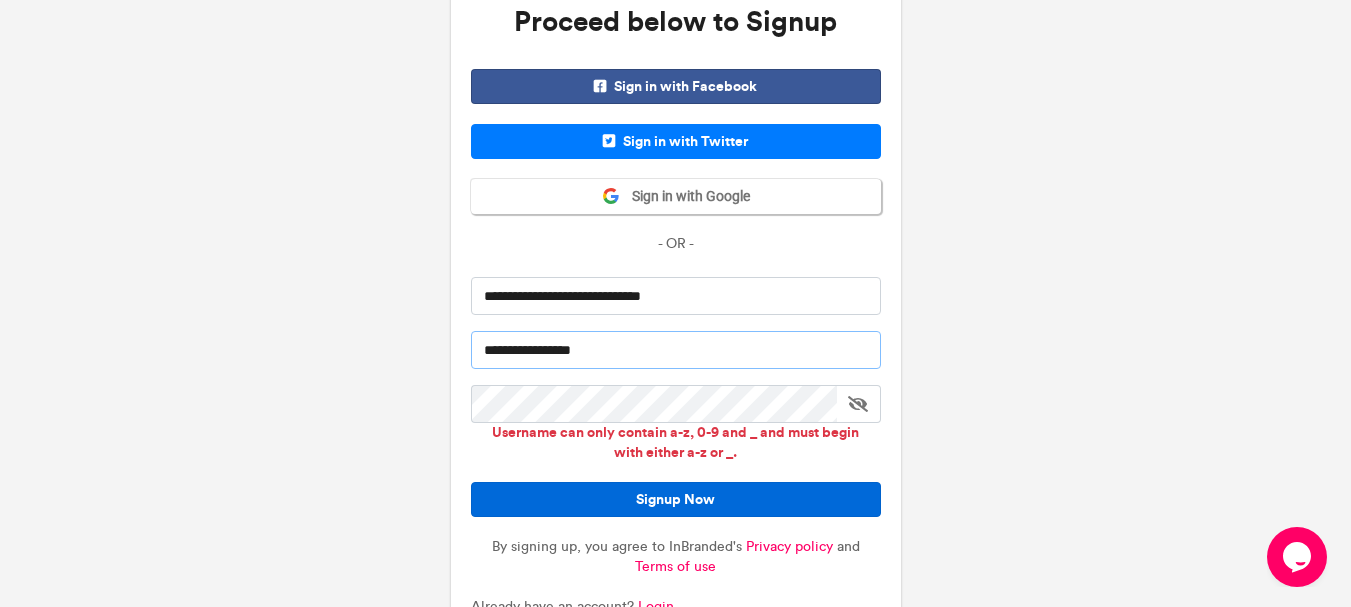 type on "**********" 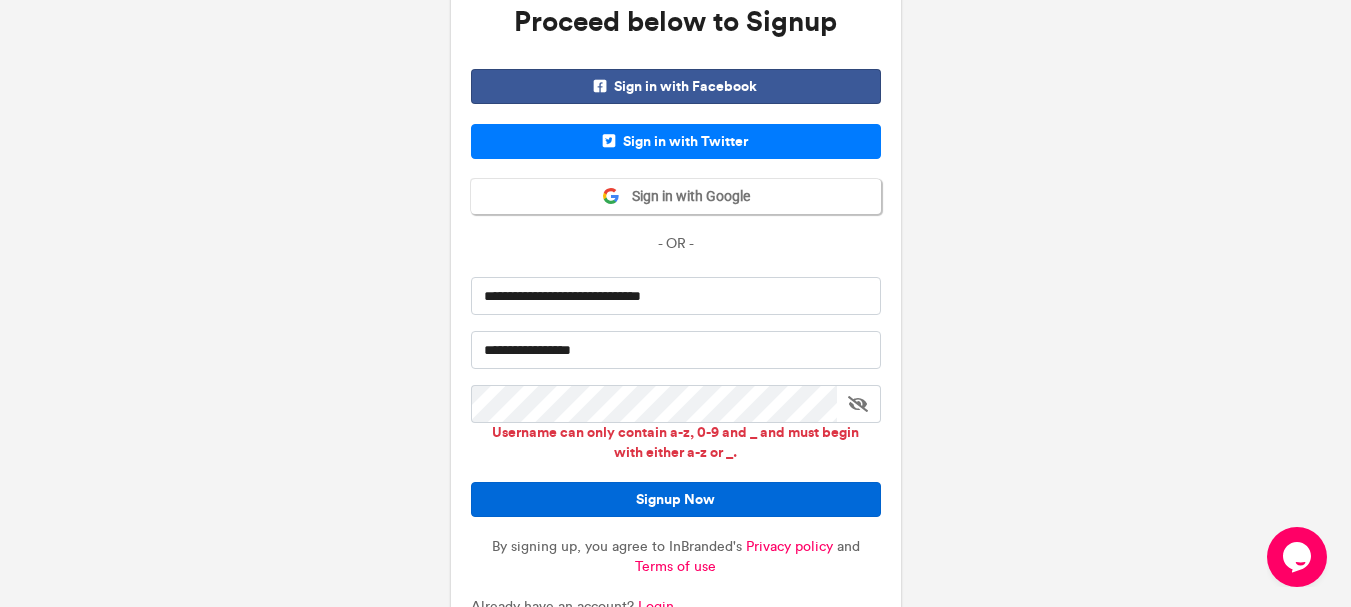 click on "Signup Now" at bounding box center [676, 499] 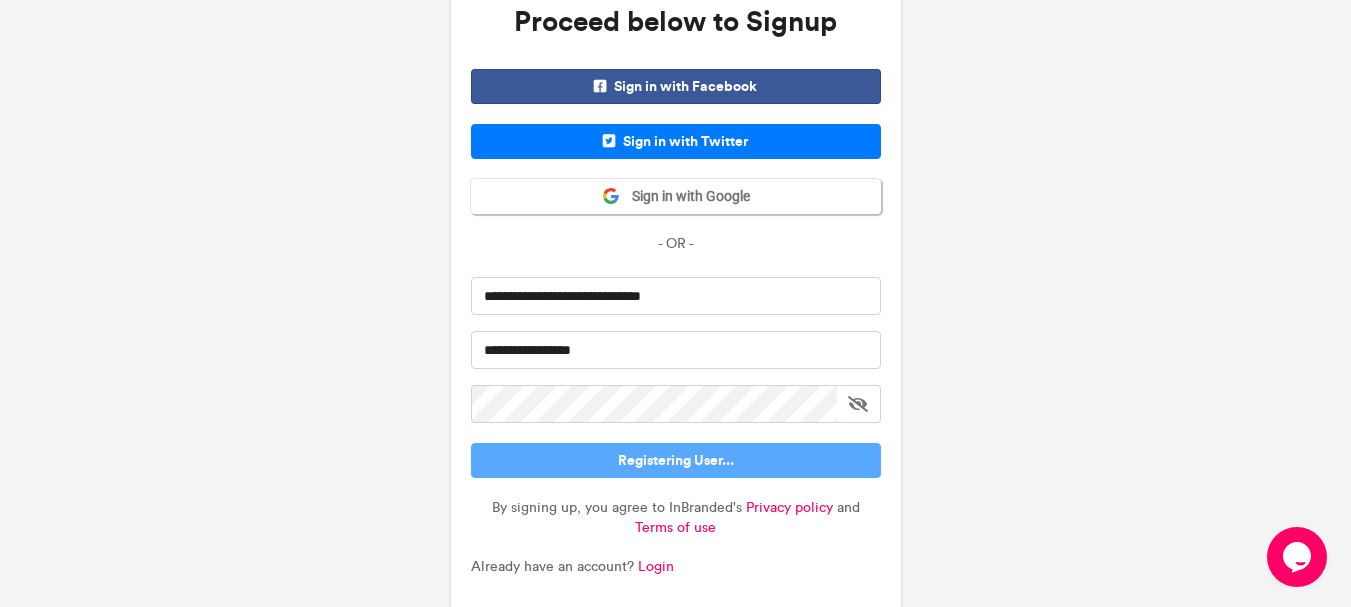 type 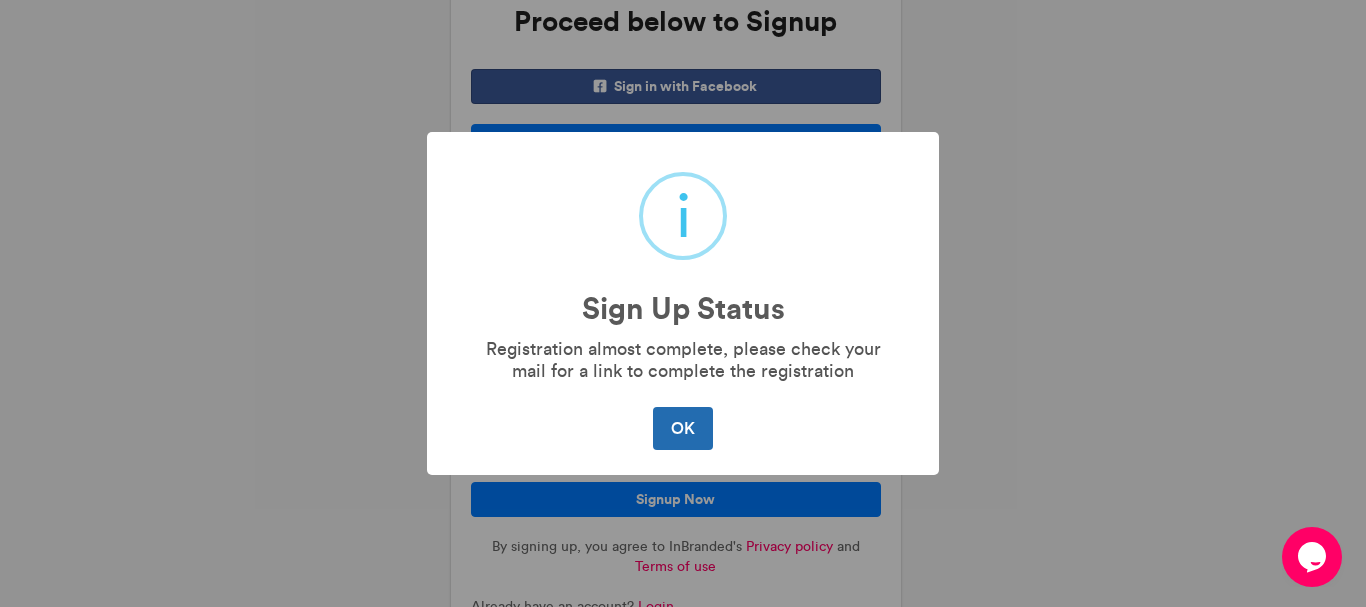 click on "OK" at bounding box center [682, 428] 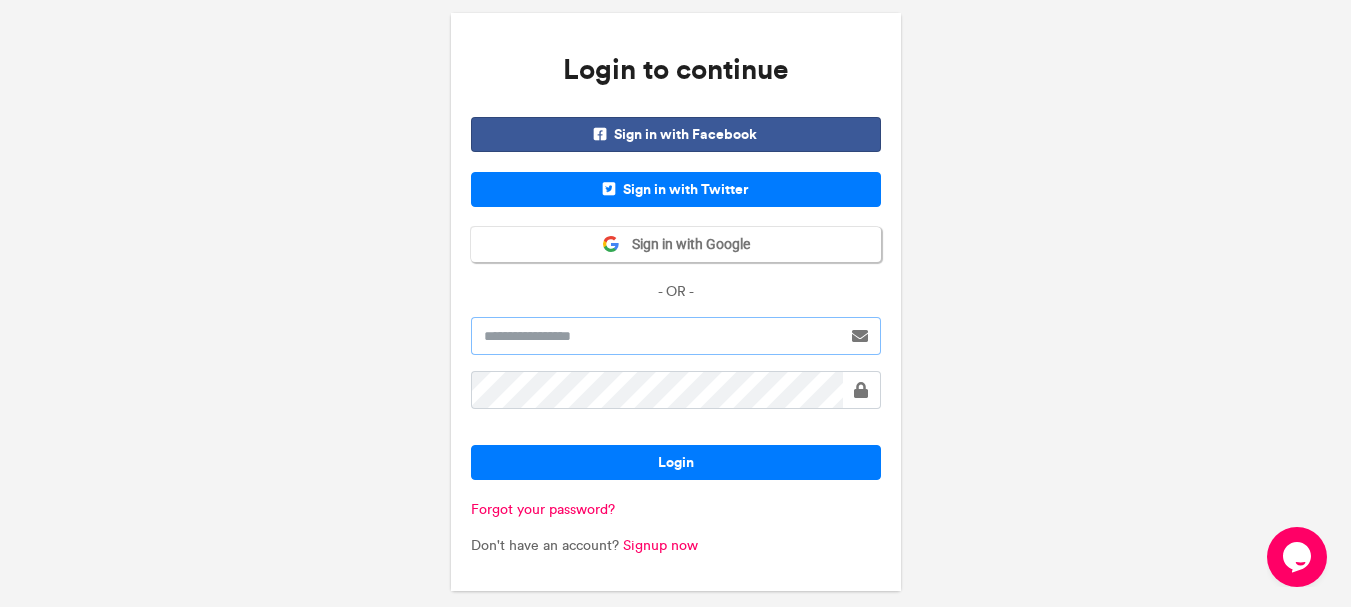 type on "**********" 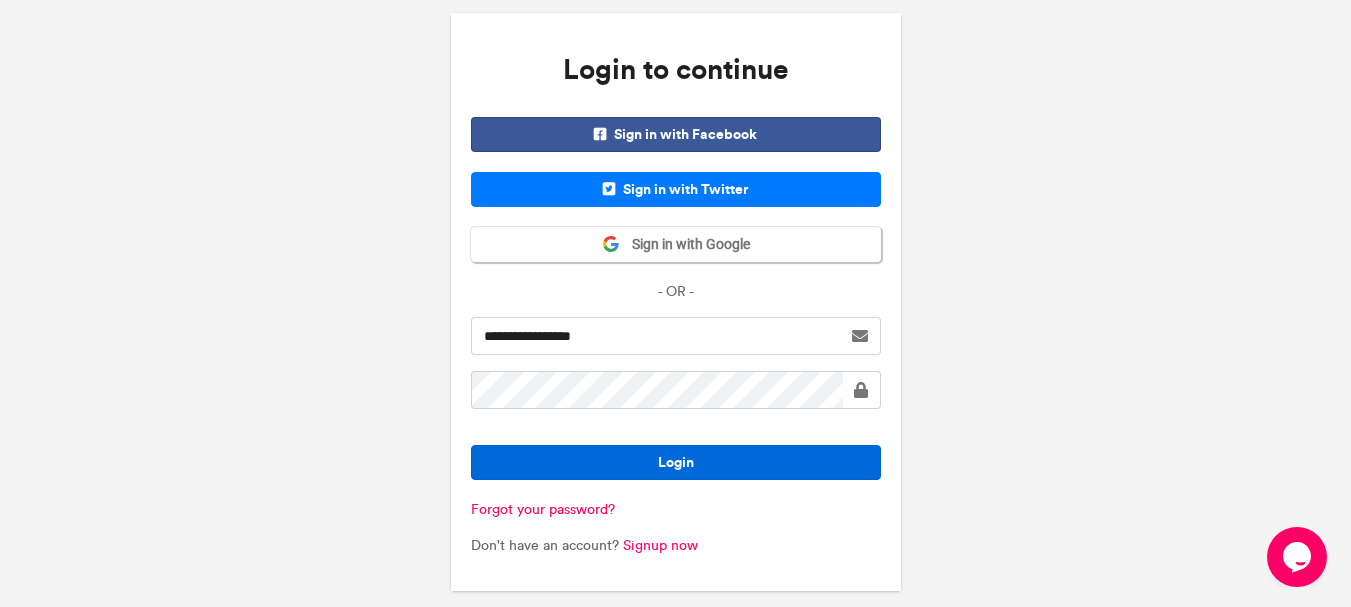 click on "Login" at bounding box center (676, 462) 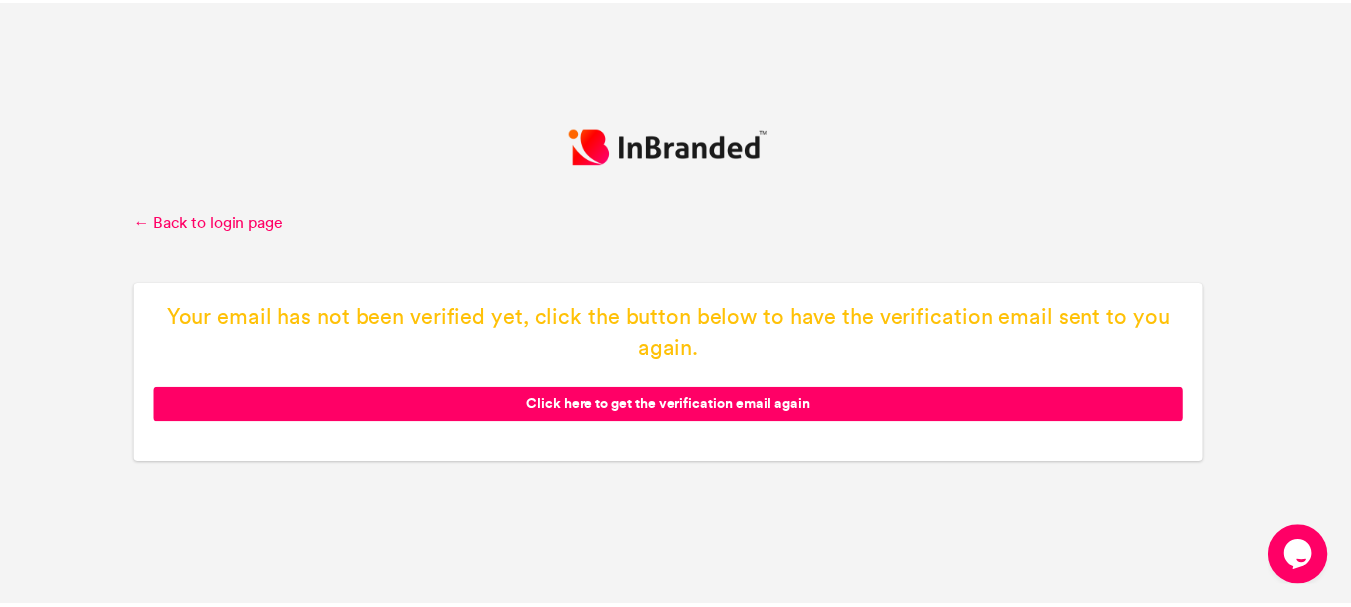 scroll, scrollTop: 0, scrollLeft: 0, axis: both 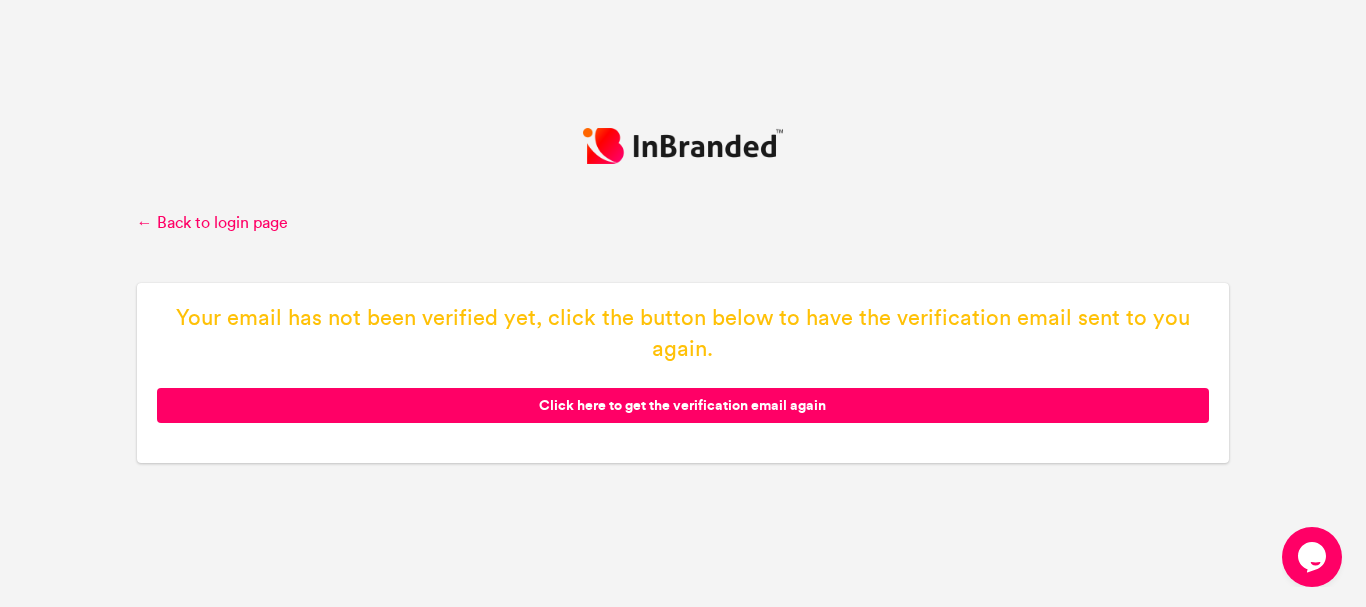 click on "Click here to get the verification email again" 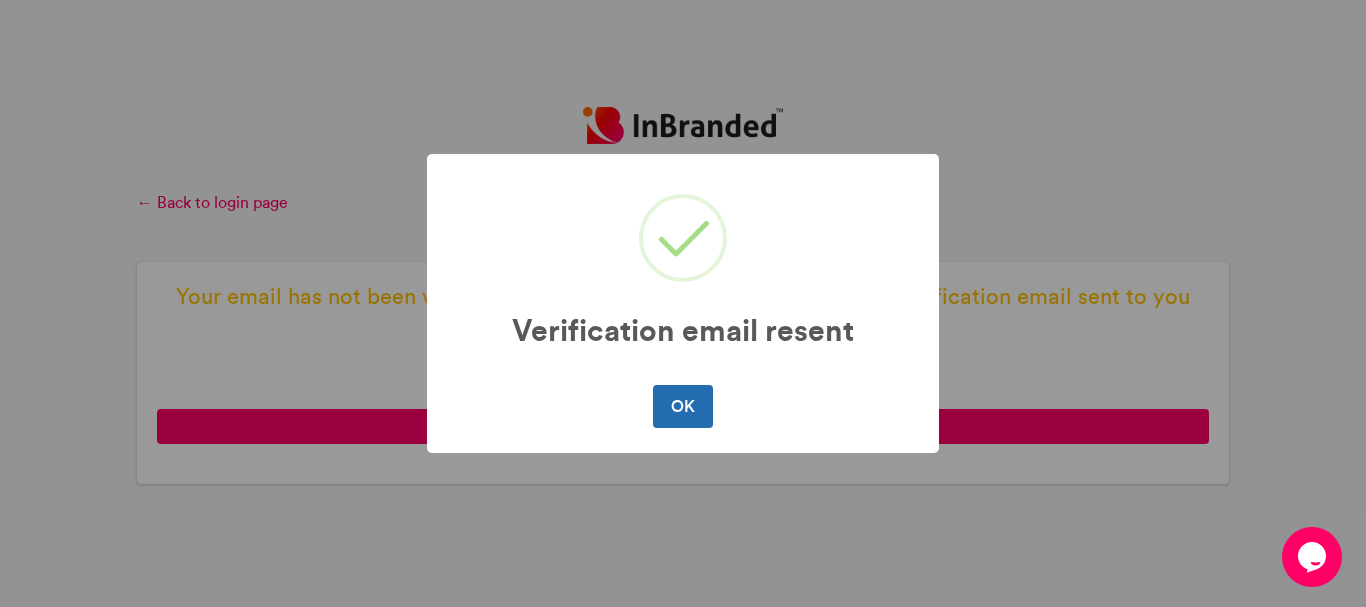 click on "OK" at bounding box center (682, 406) 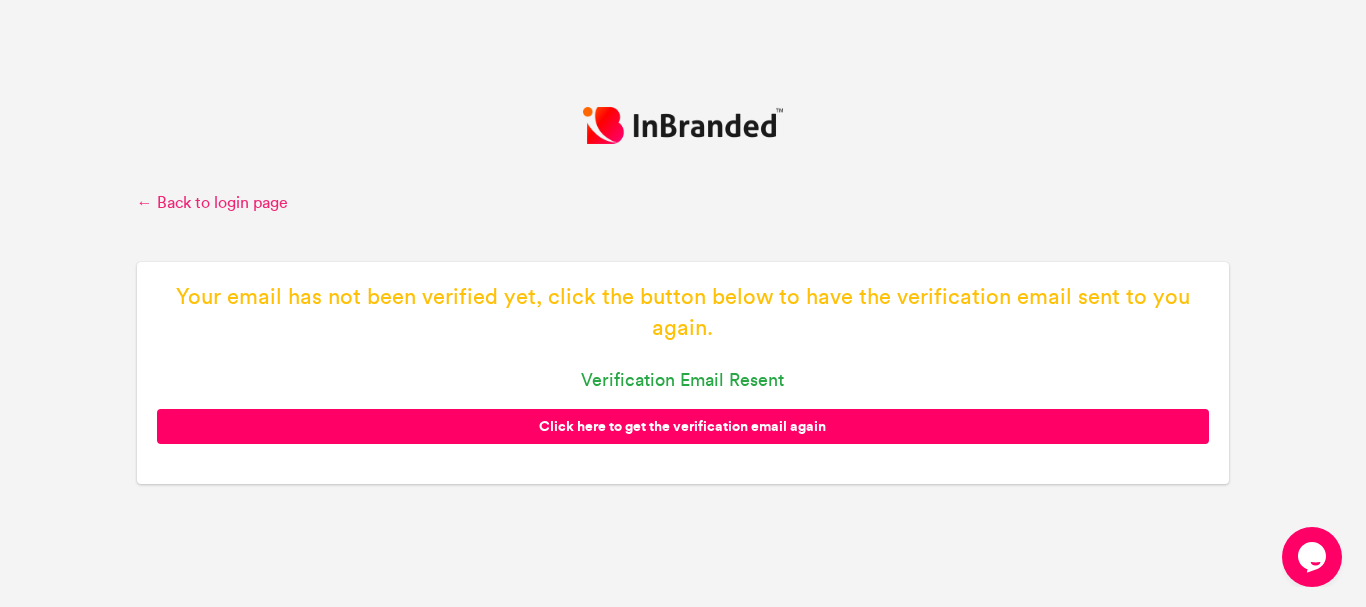 click on "← Back to login page" at bounding box center (683, 203) 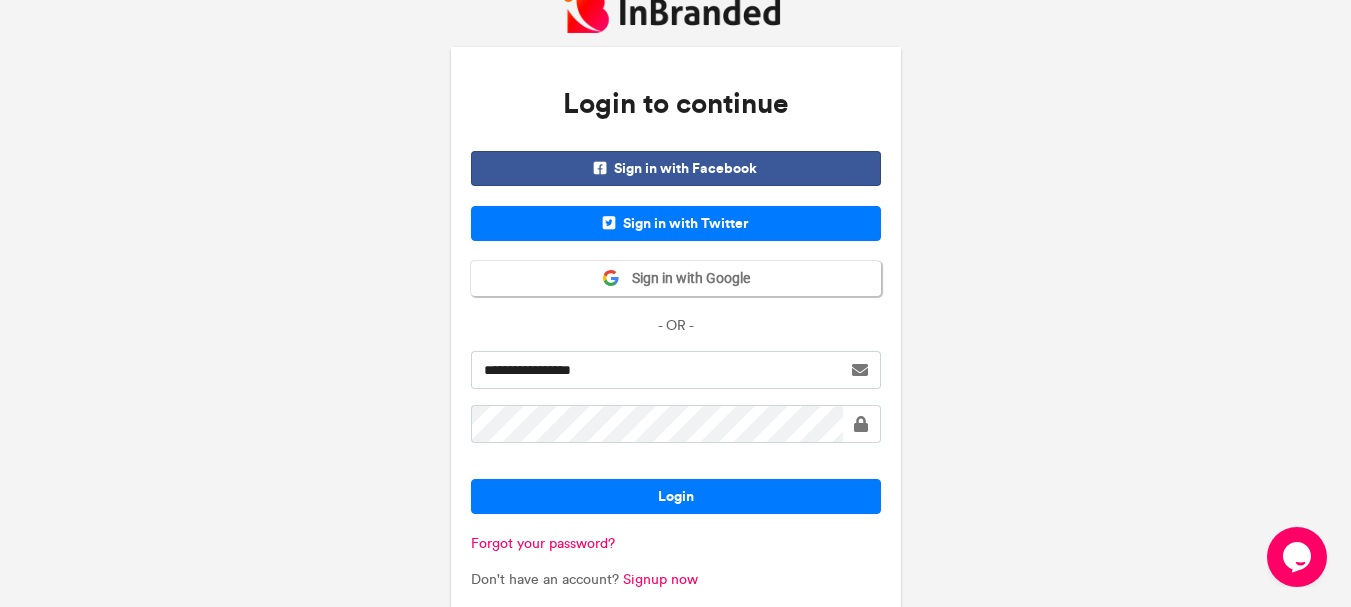 scroll, scrollTop: 49, scrollLeft: 0, axis: vertical 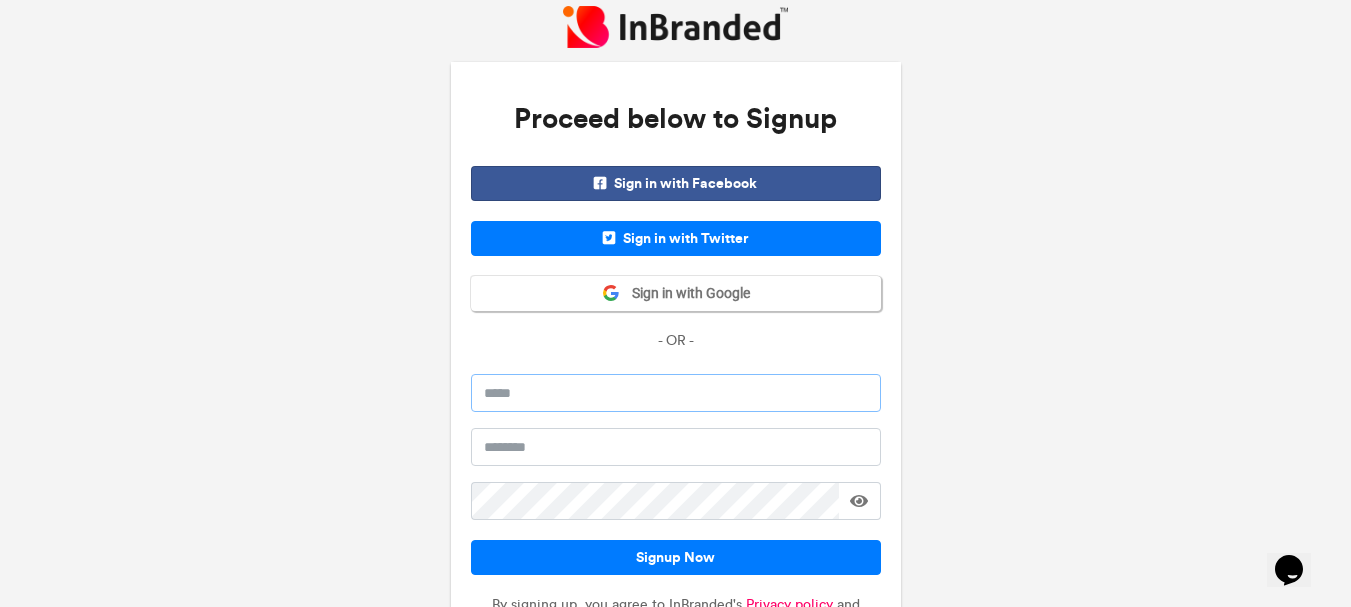 click at bounding box center (676, 393) 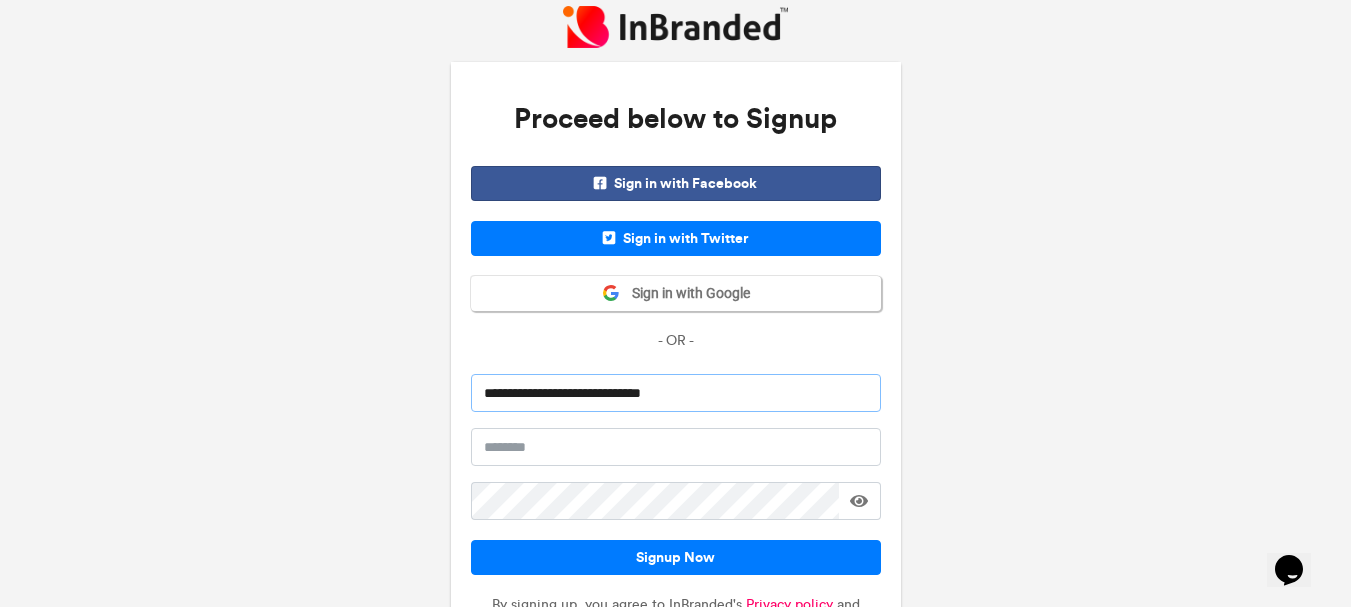 click on "**********" at bounding box center [676, 393] 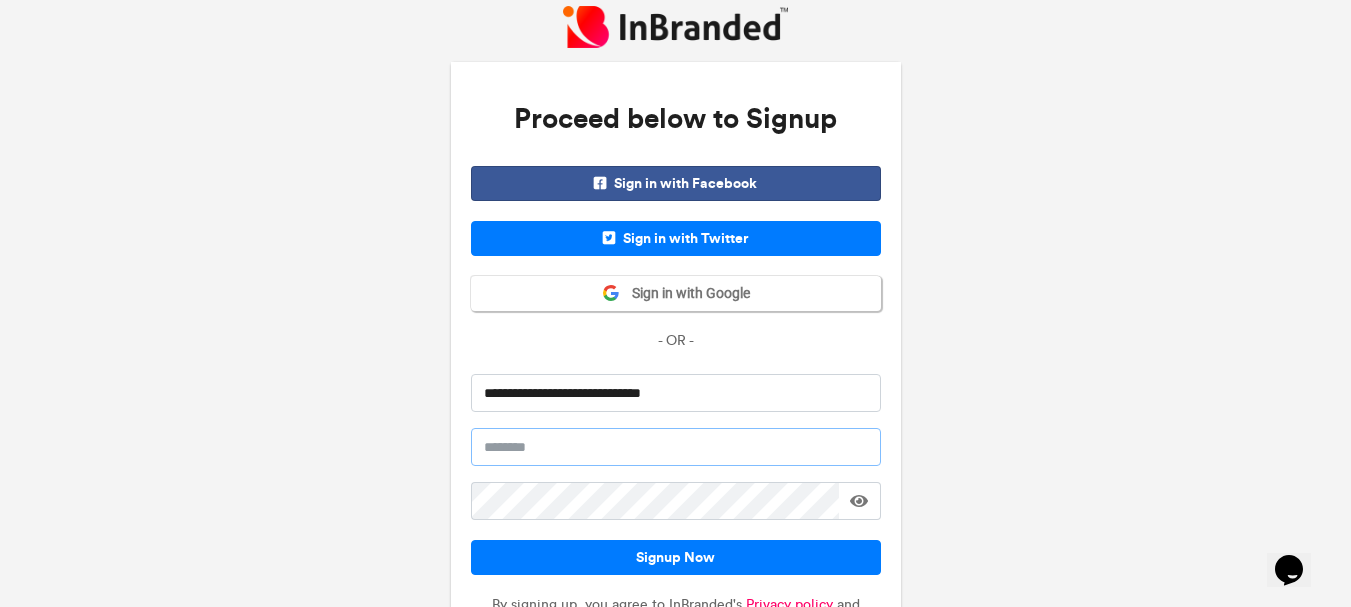 click at bounding box center (676, 447) 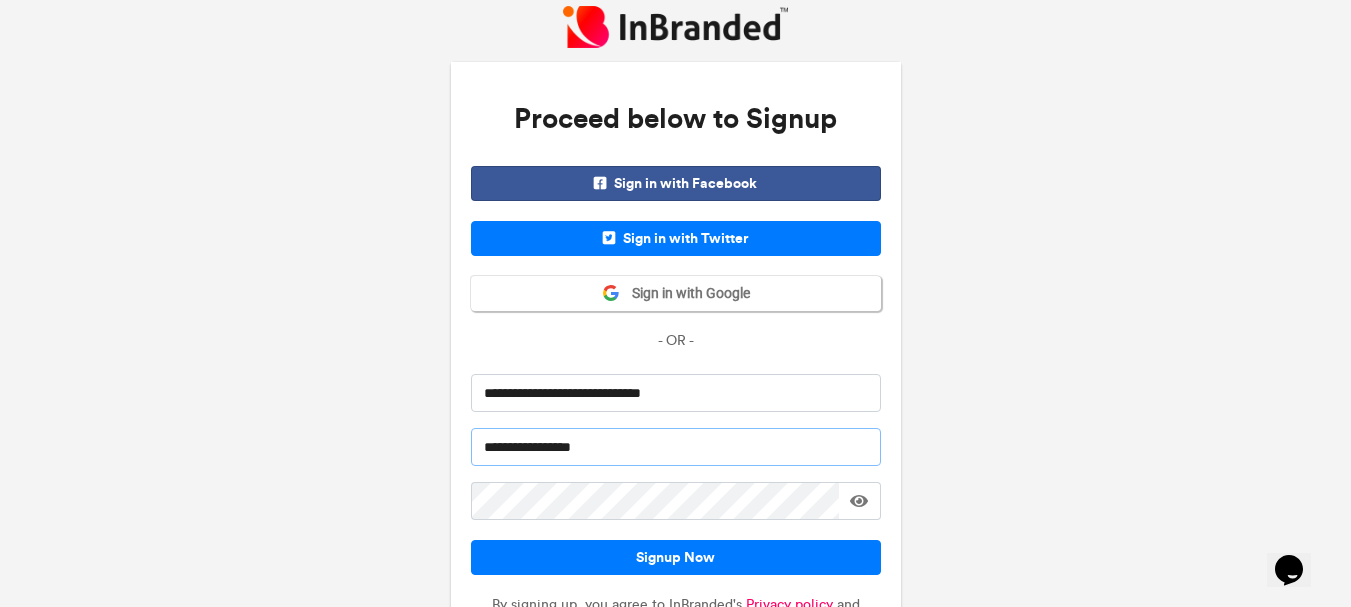 click on "**********" at bounding box center [676, 447] 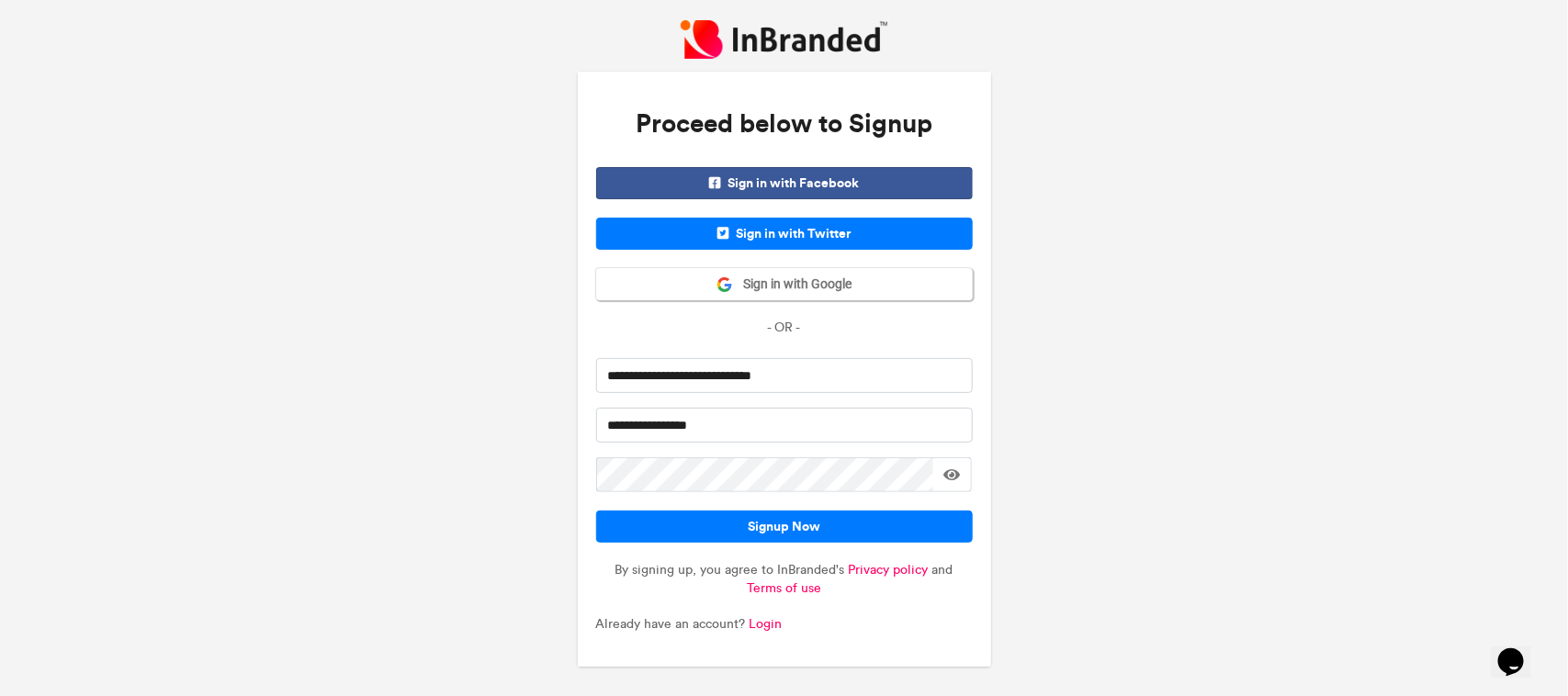 click at bounding box center [952, 475] 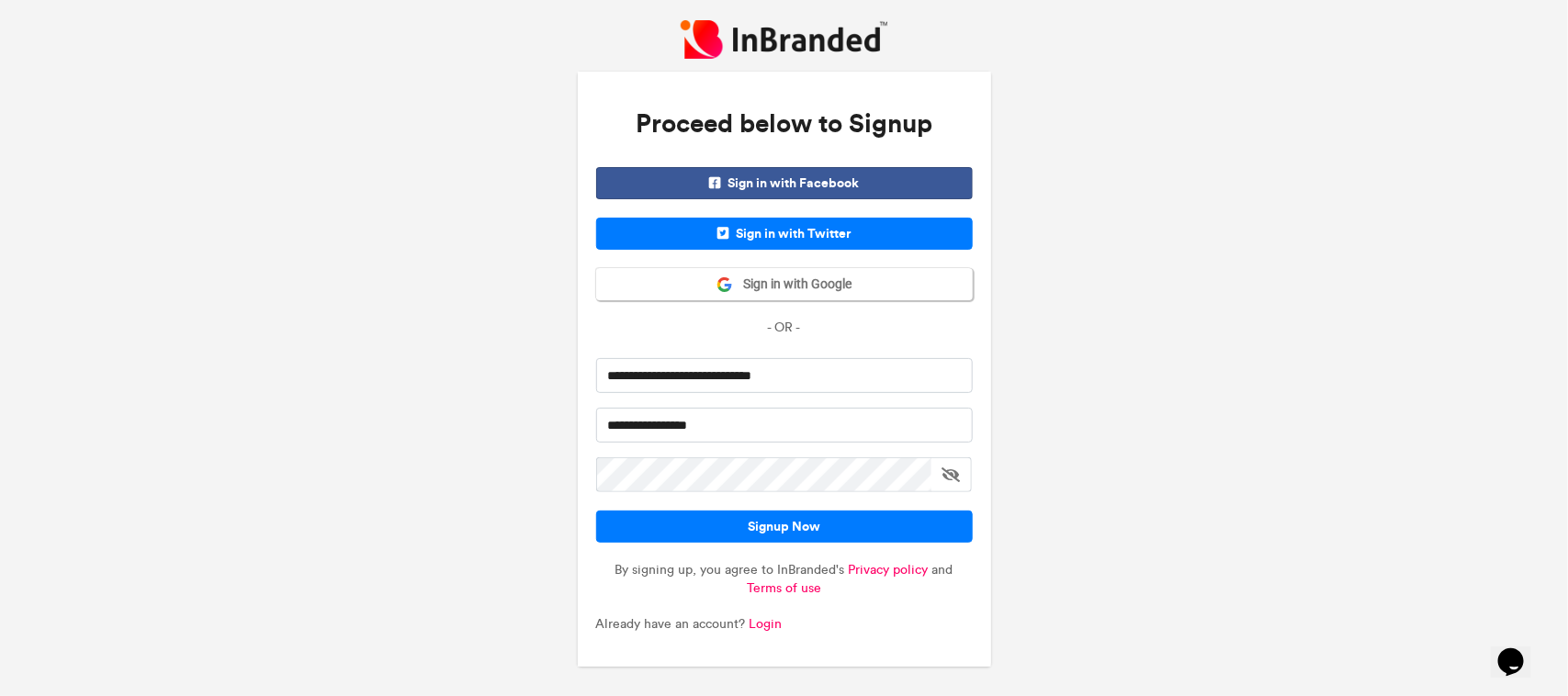 click at bounding box center (951, 475) 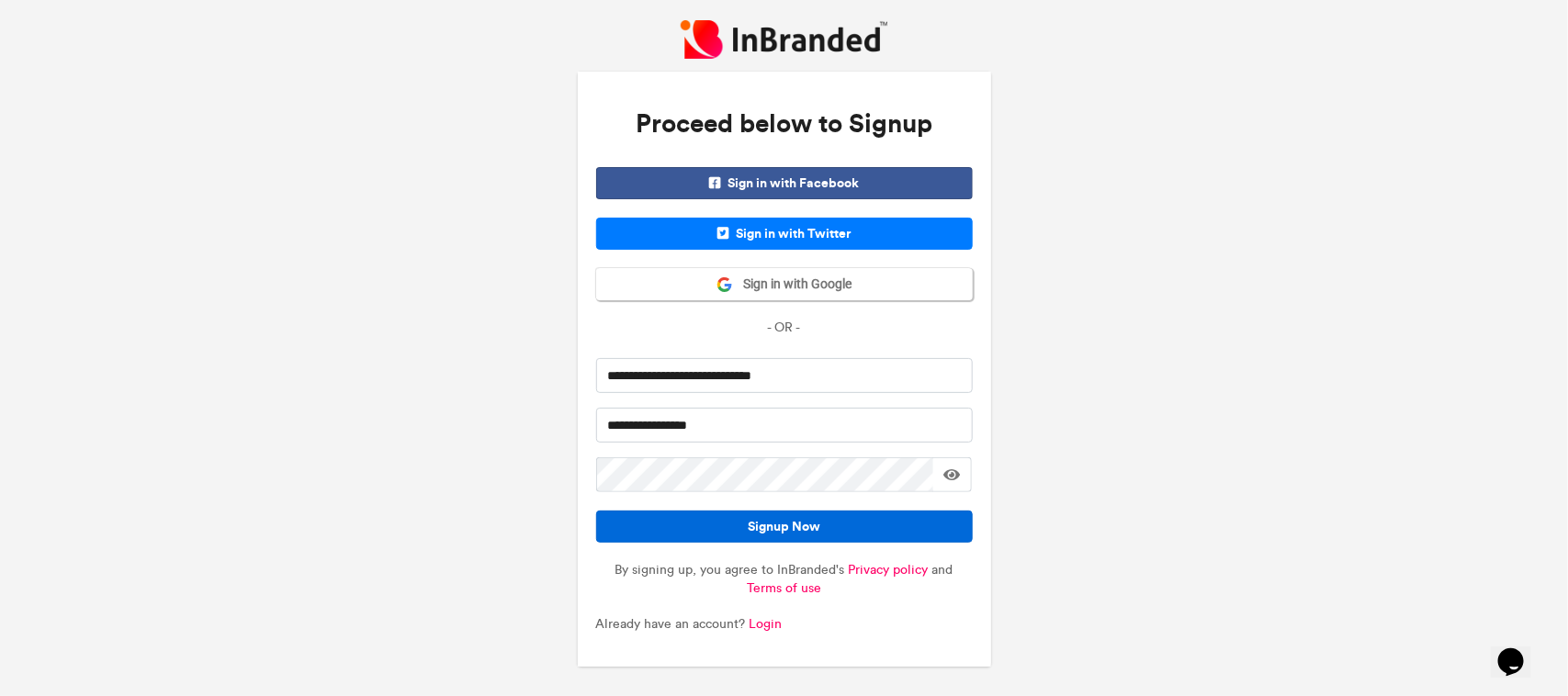 click on "Signup Now" at bounding box center [784, 526] 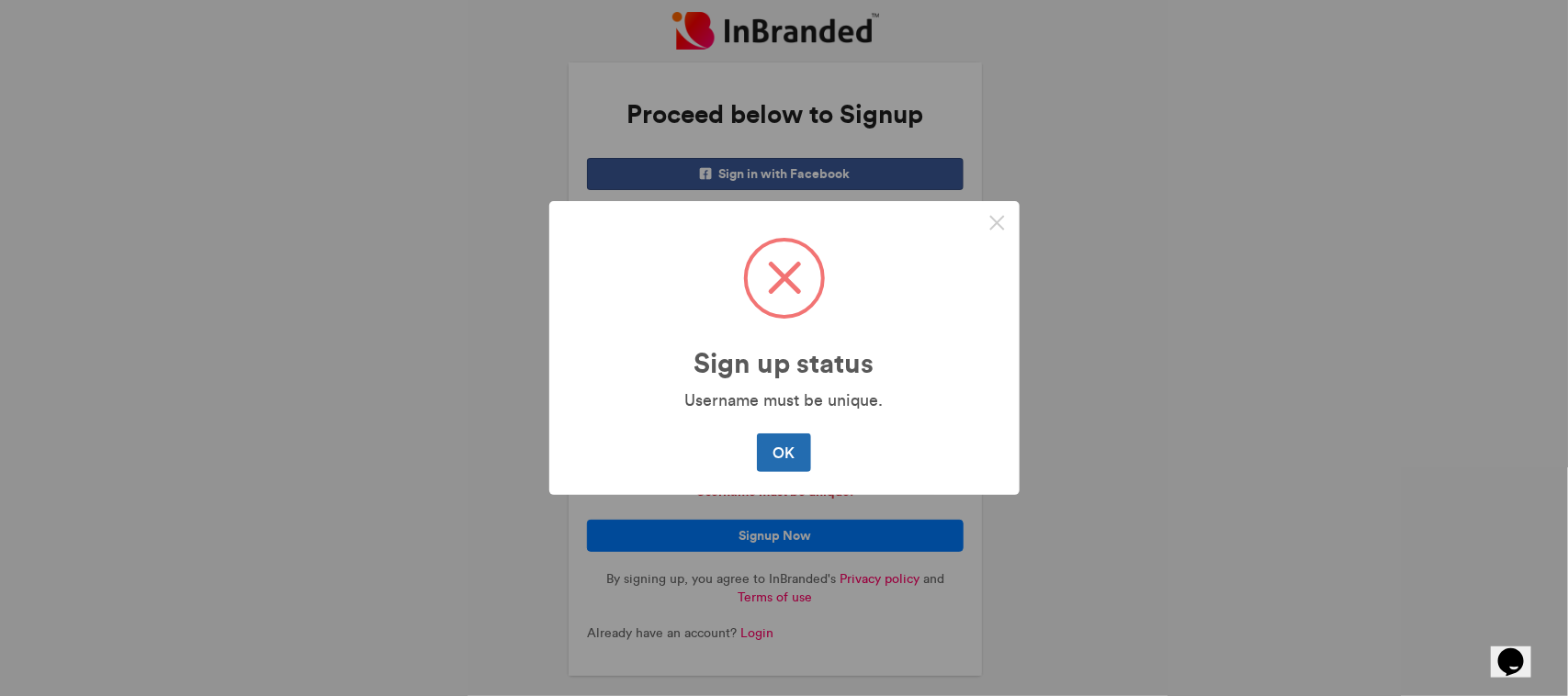 click on "OK" at bounding box center (784, 453) 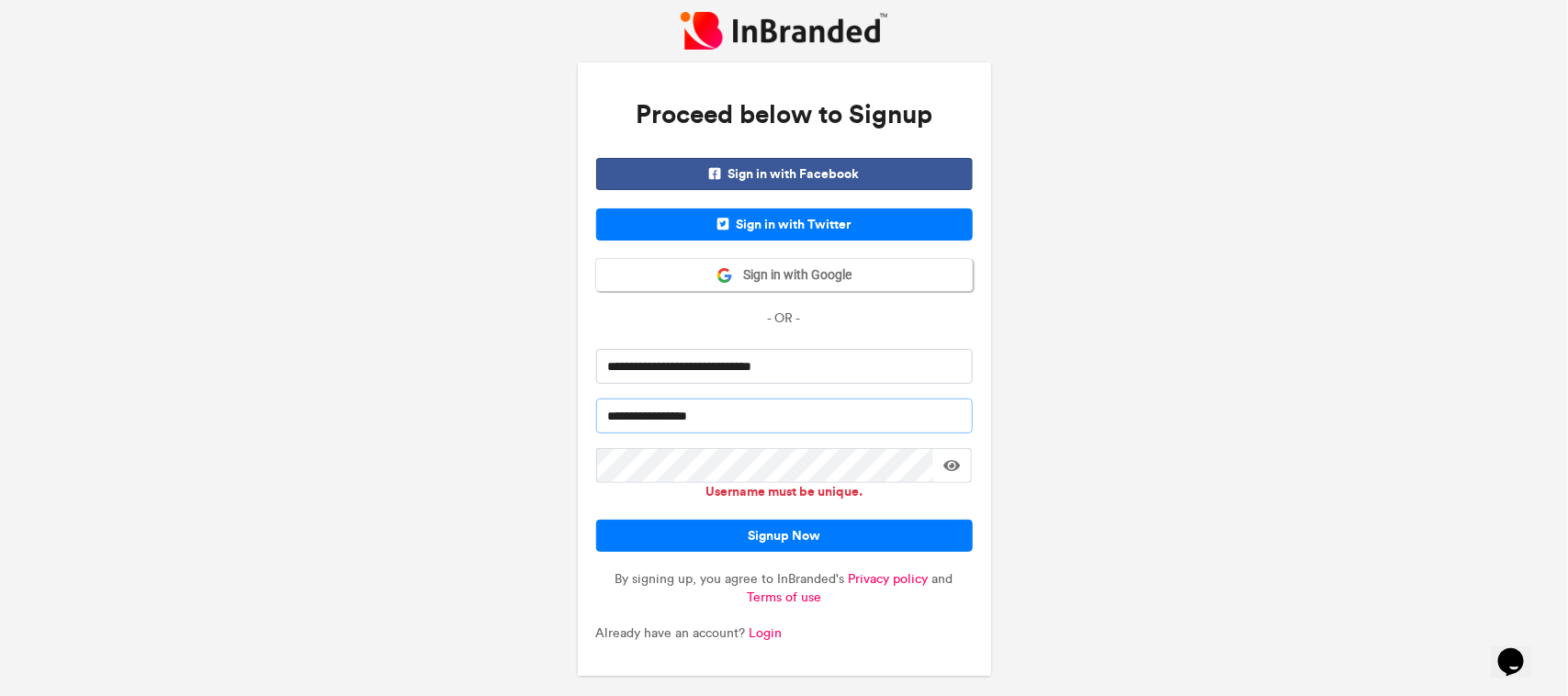 click on "**********" at bounding box center (784, 416) 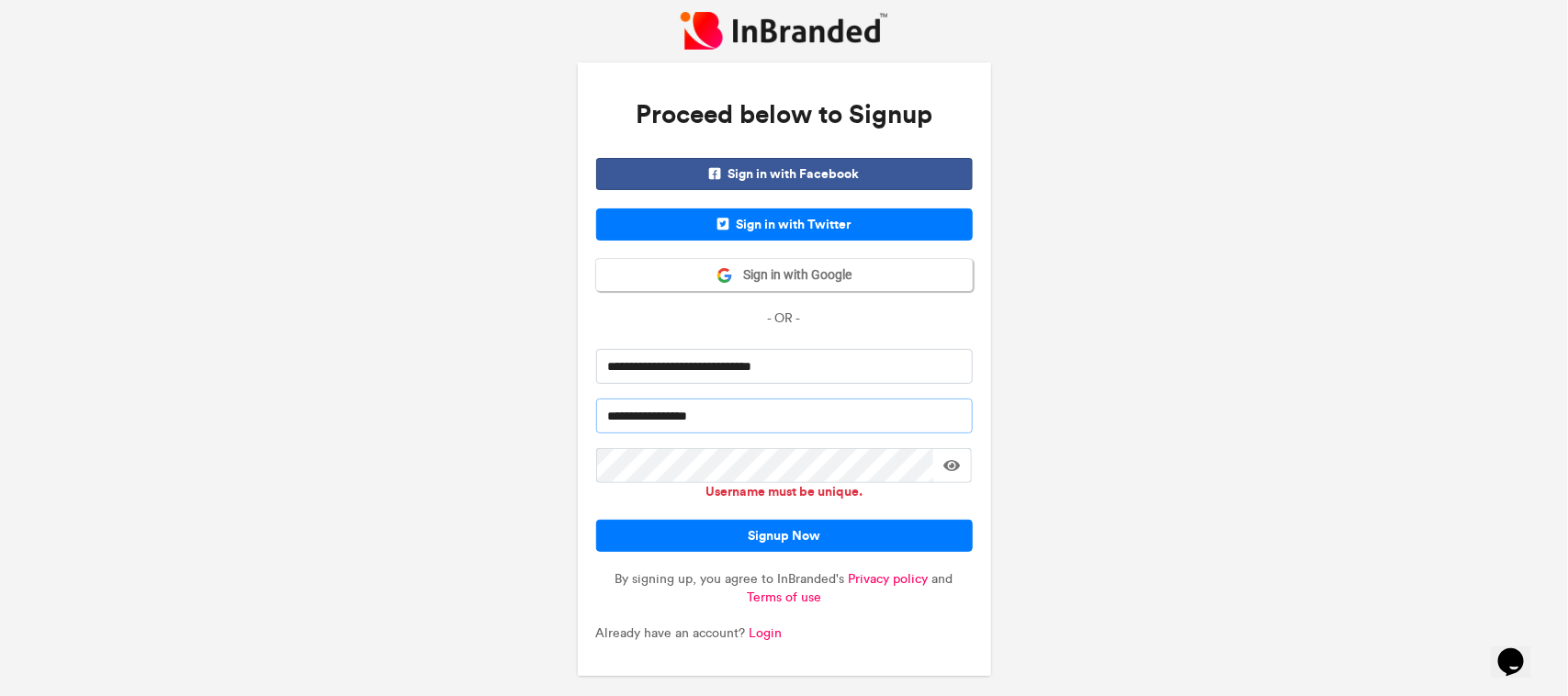 click on "**********" at bounding box center (784, 416) 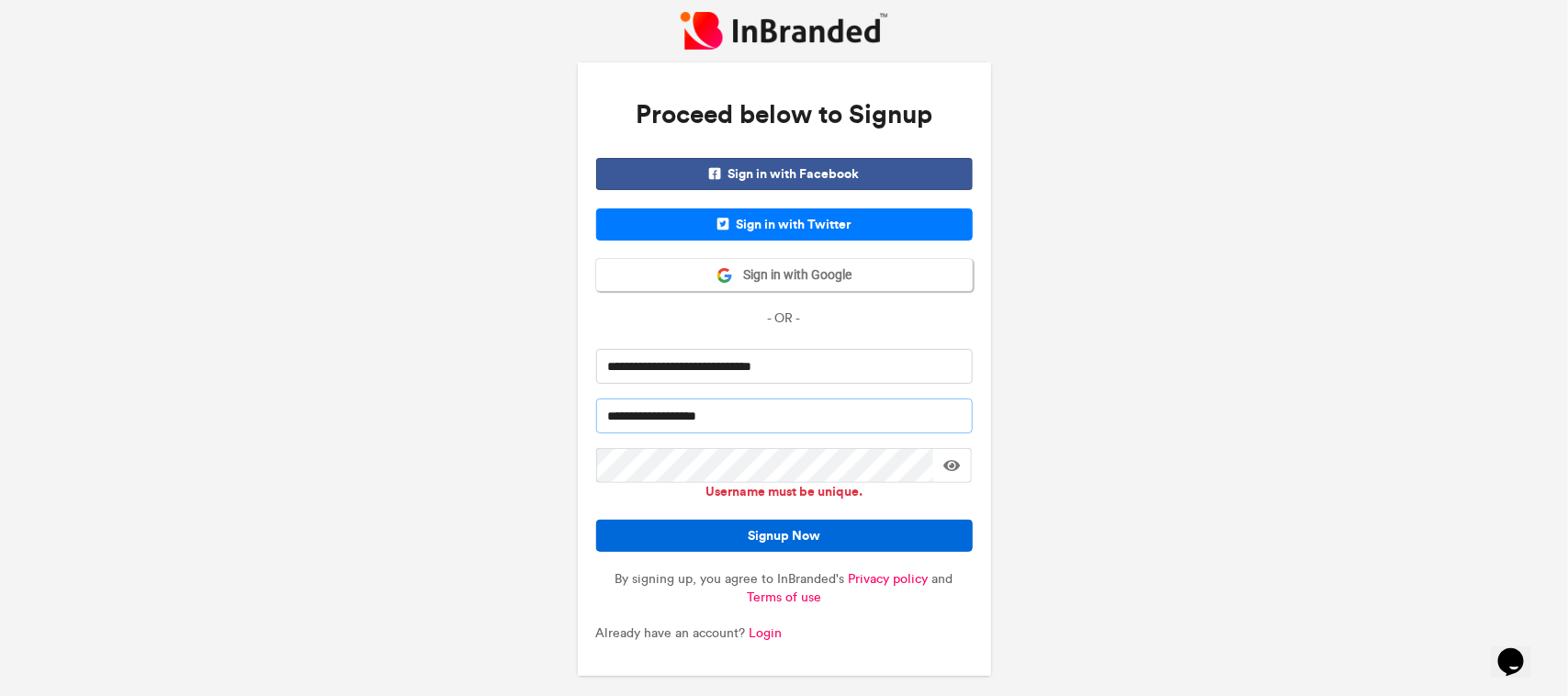type on "**********" 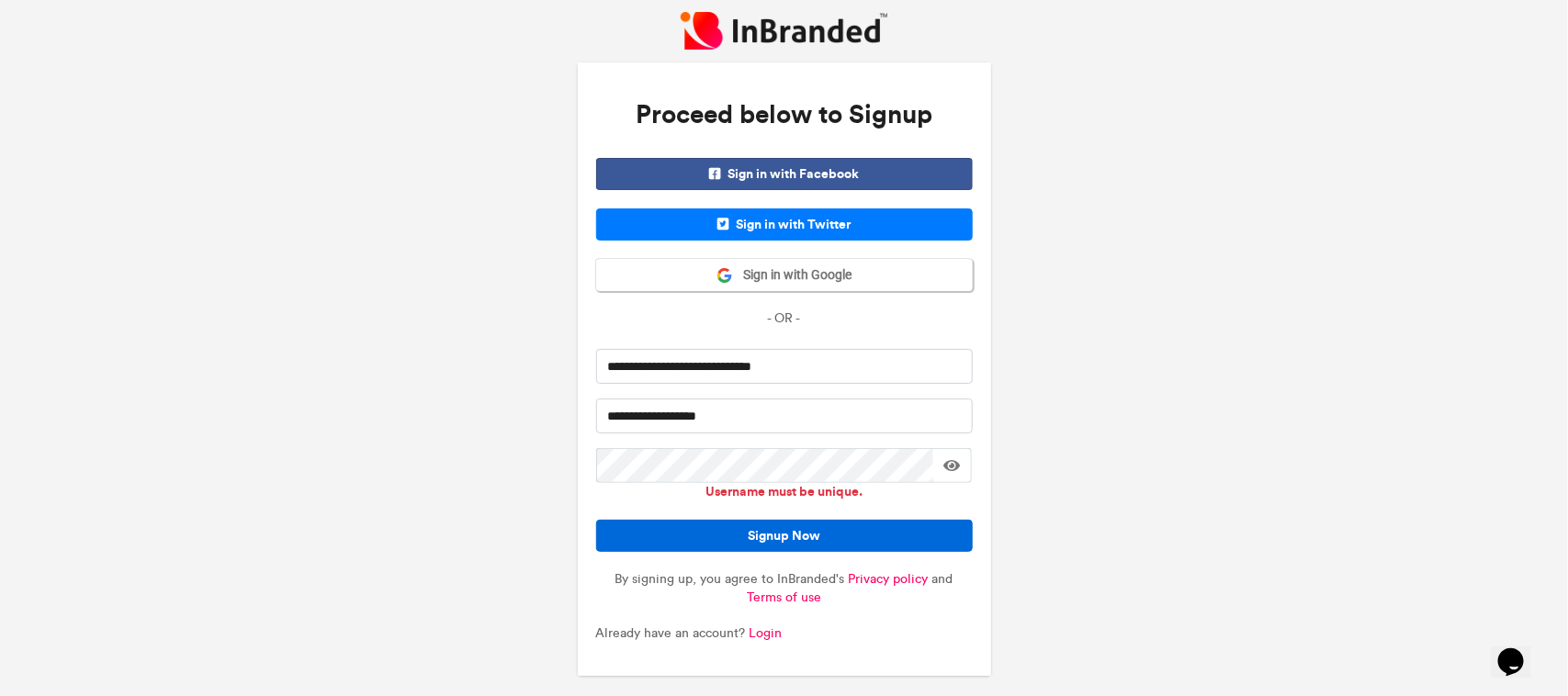click on "Signup Now" at bounding box center [784, 535] 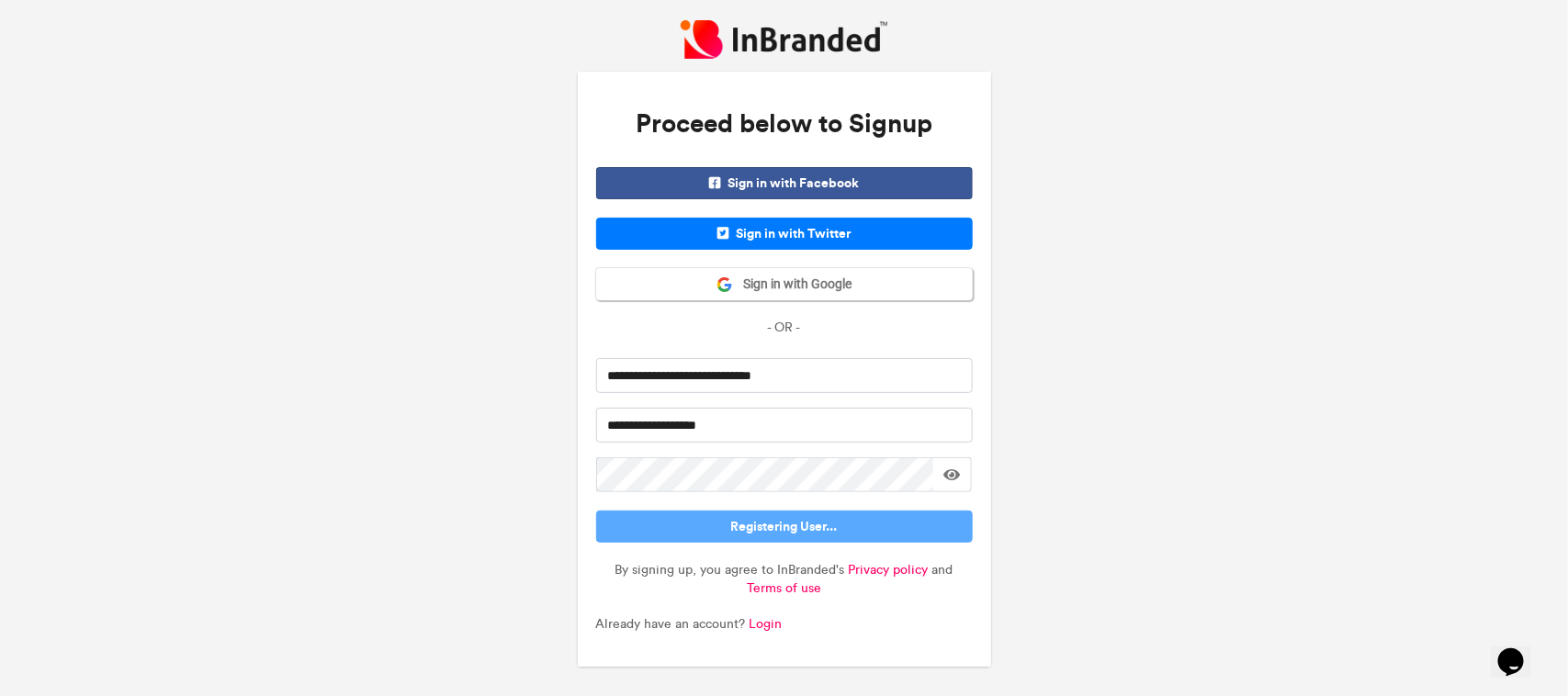 type 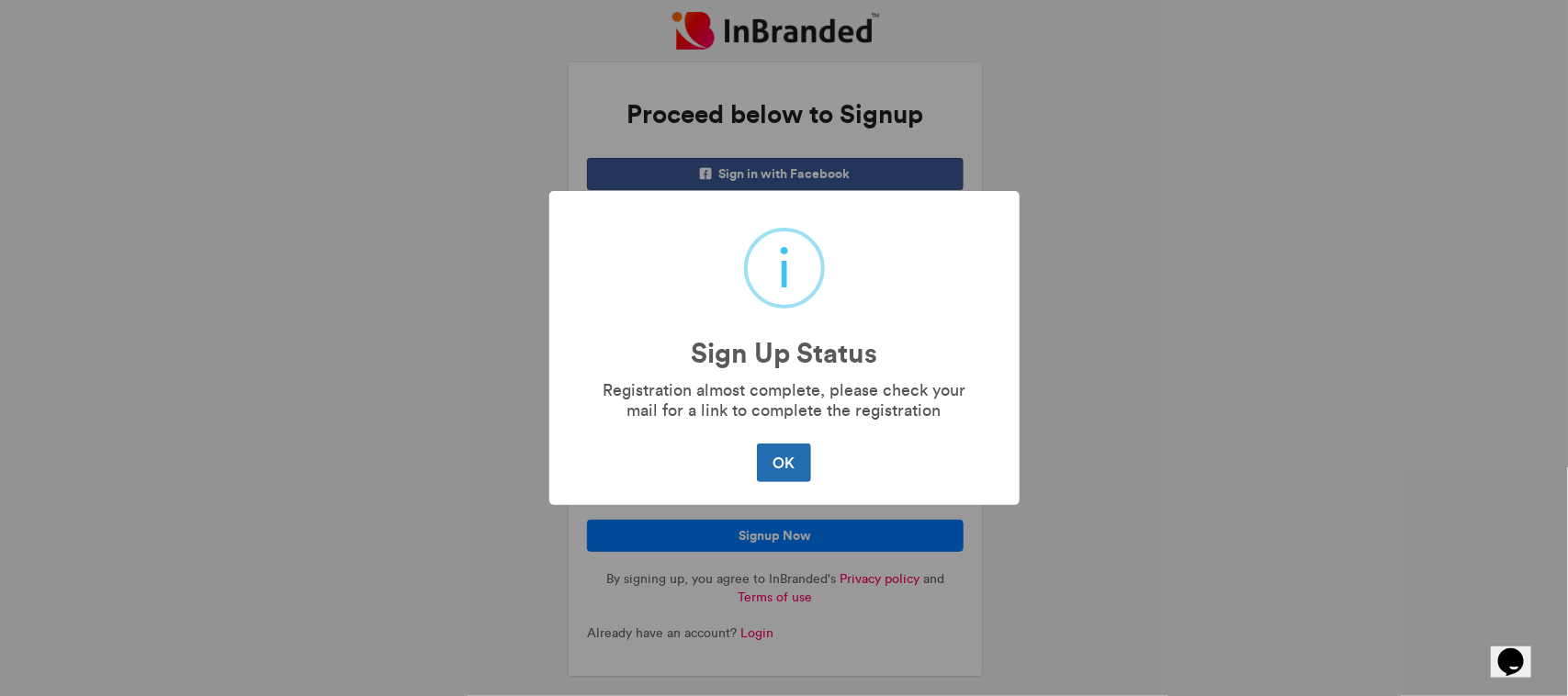 click on "OK" at bounding box center (784, 463) 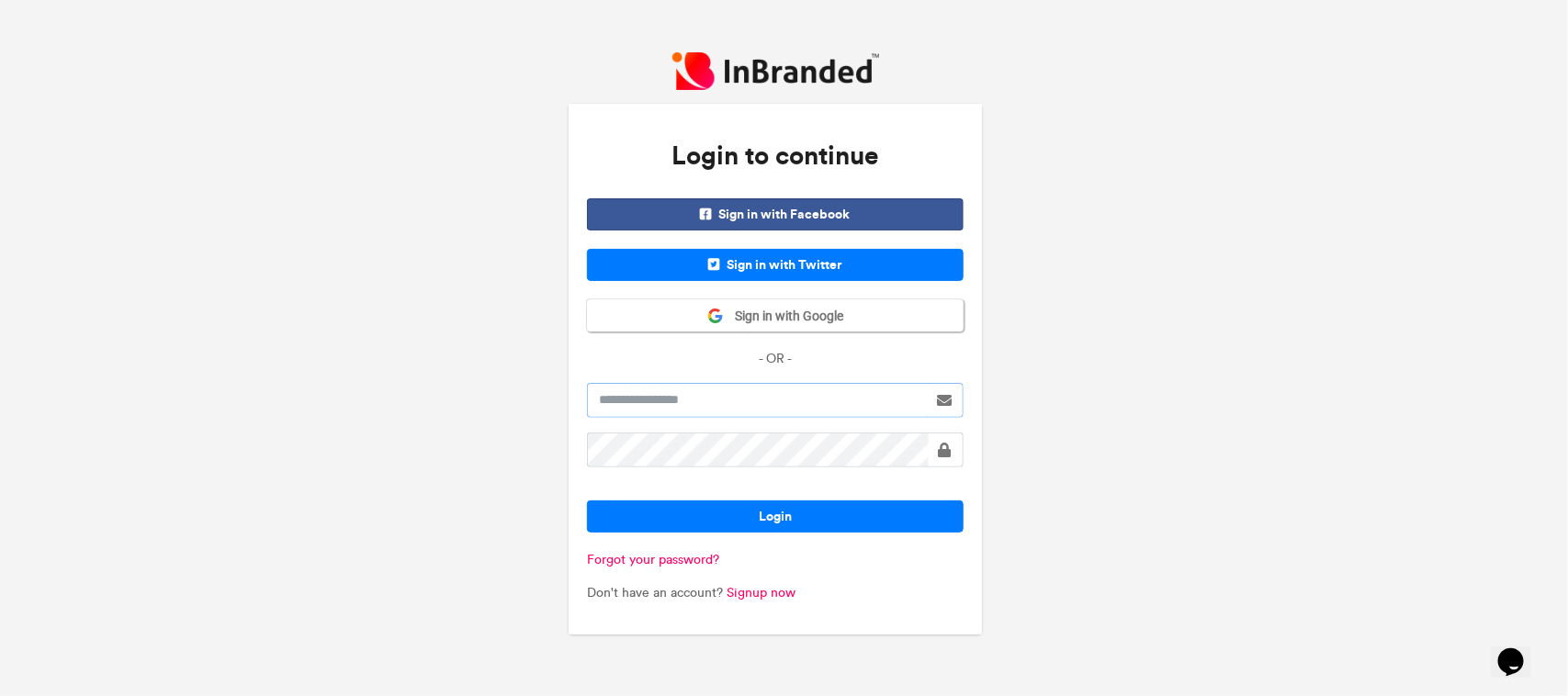 type on "**********" 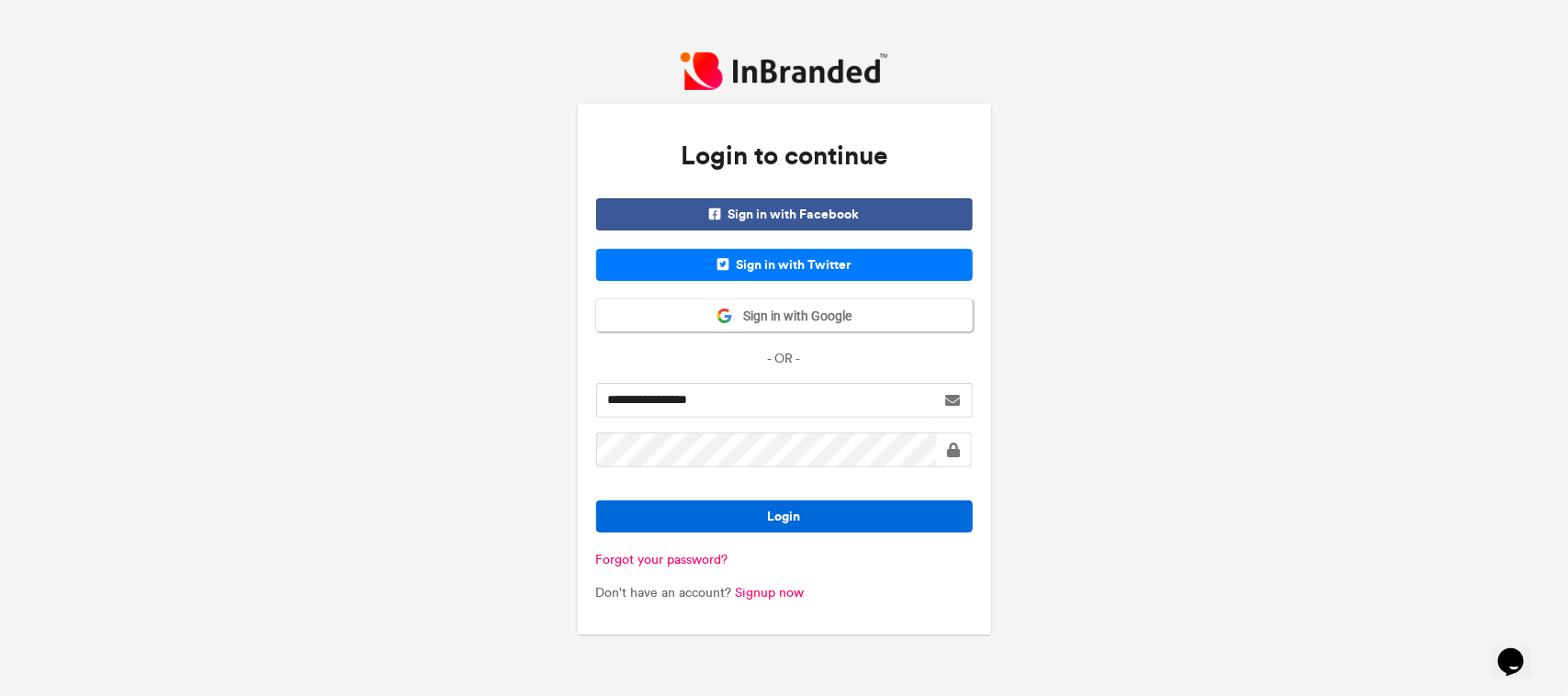 click on "Login" at bounding box center (784, 516) 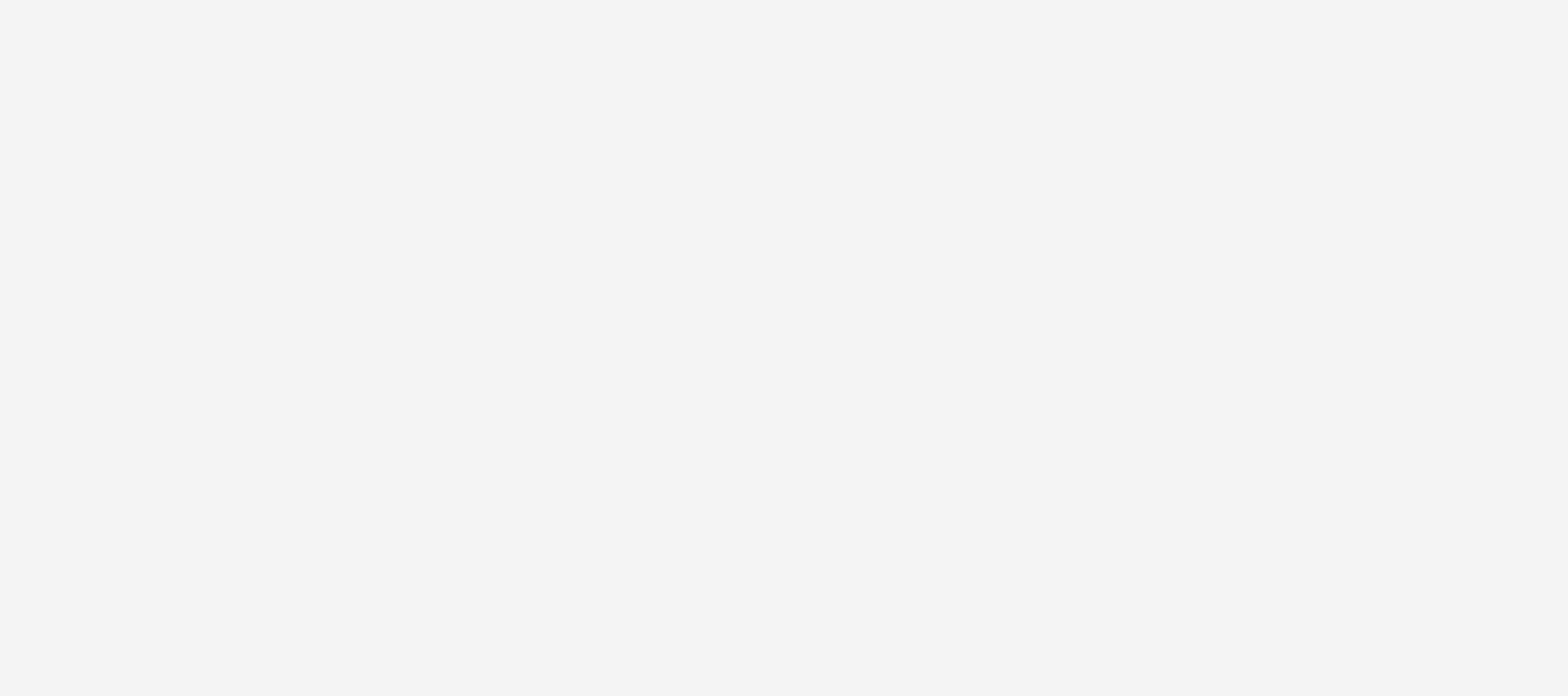 scroll, scrollTop: 0, scrollLeft: 0, axis: both 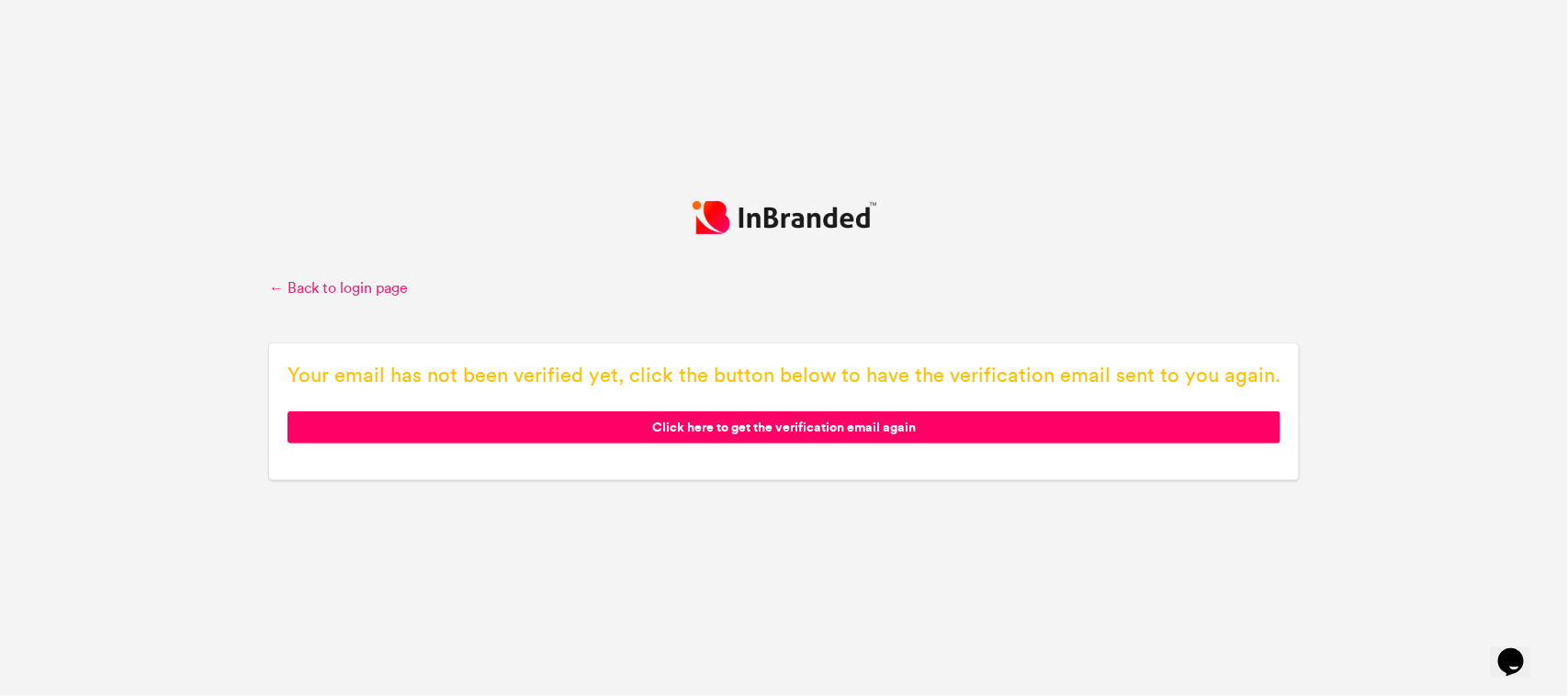 click on "← Back to login page" at bounding box center (784, 288) 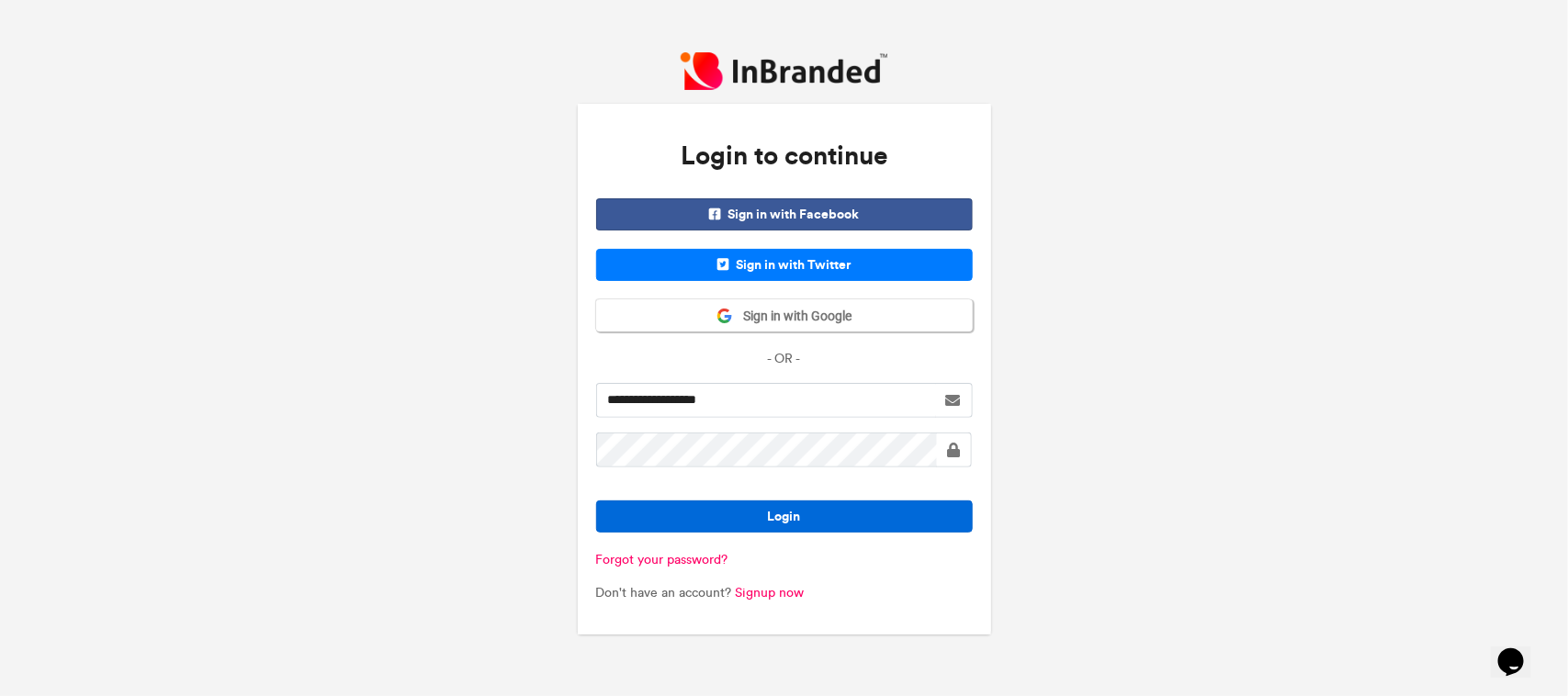 click on "Login" at bounding box center [784, 516] 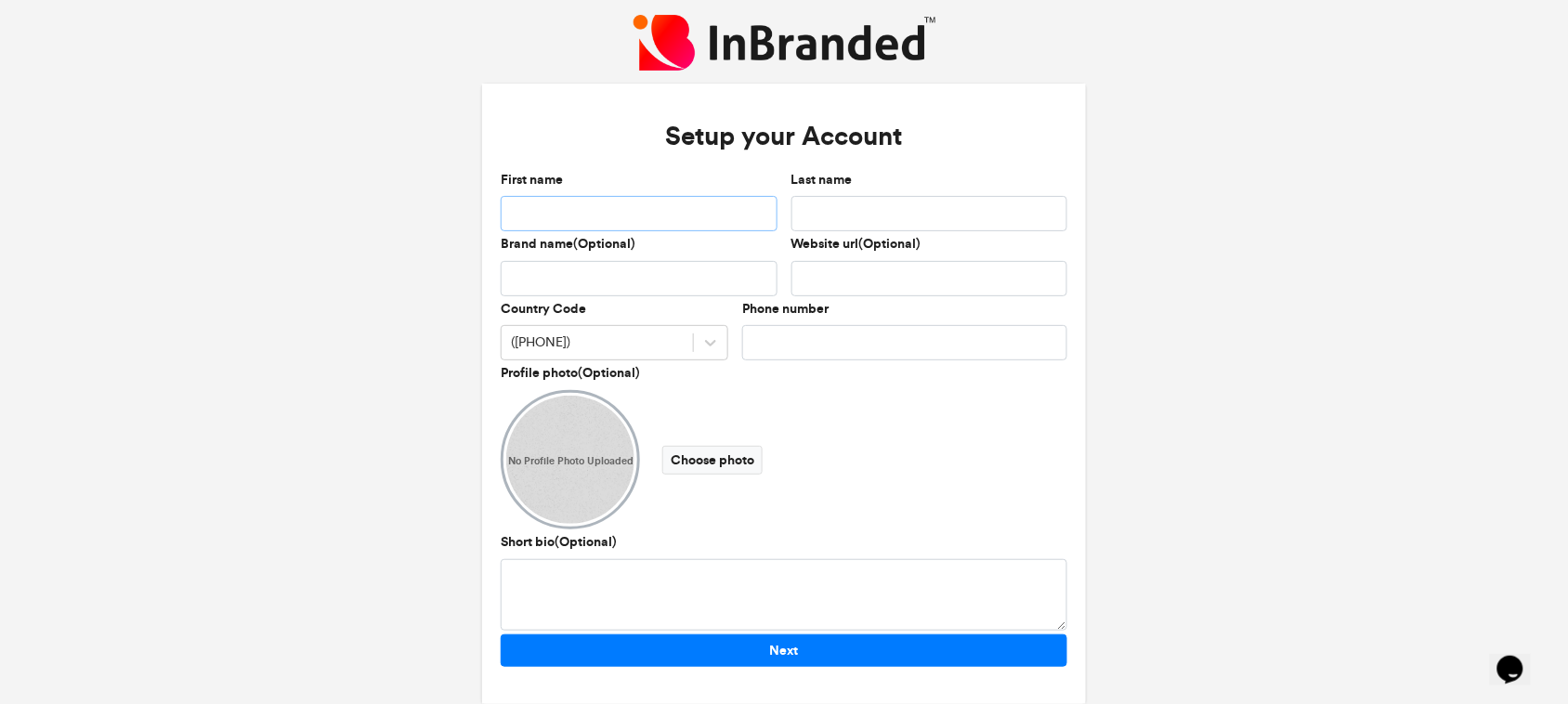 drag, startPoint x: 629, startPoint y: 212, endPoint x: 604, endPoint y: 195, distance: 30.232433 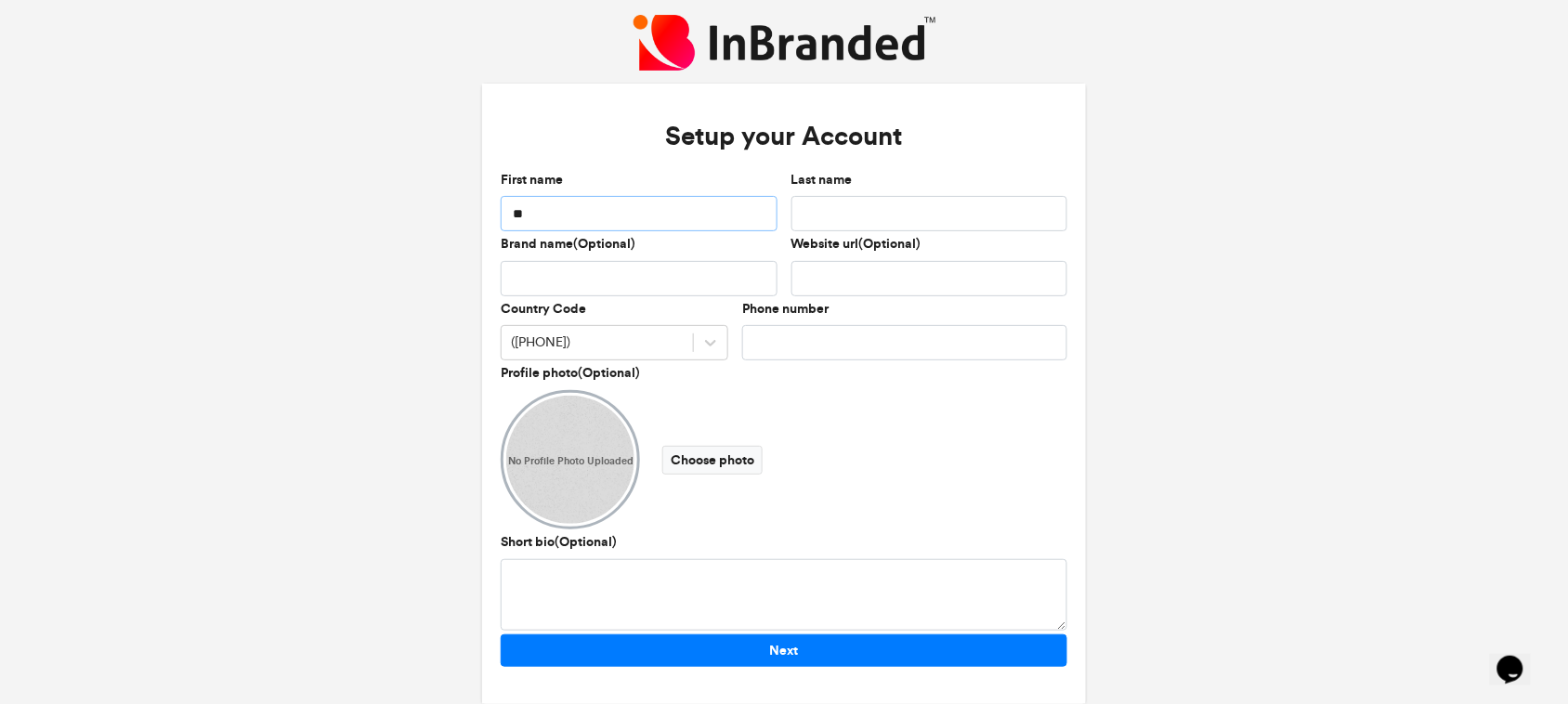 type on "*" 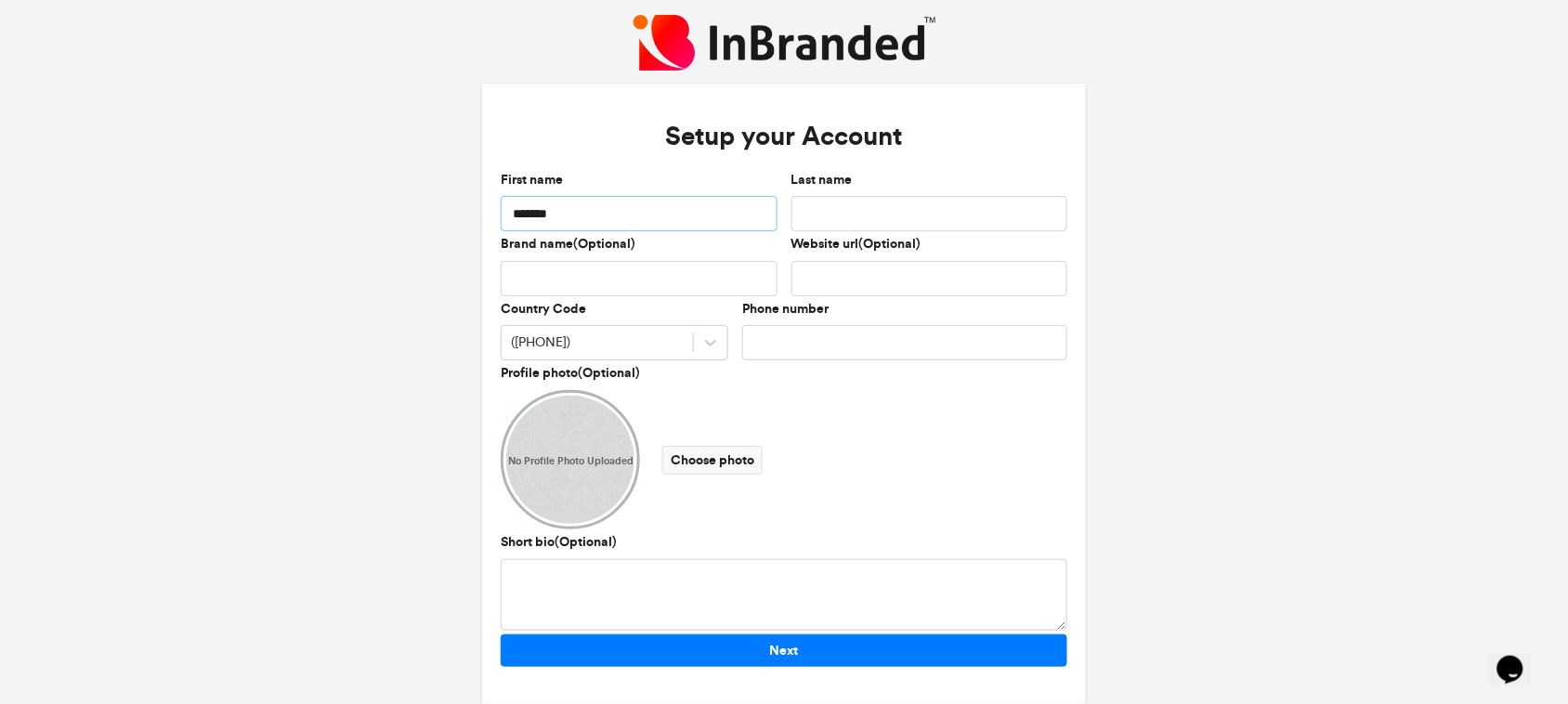 type on "*******" 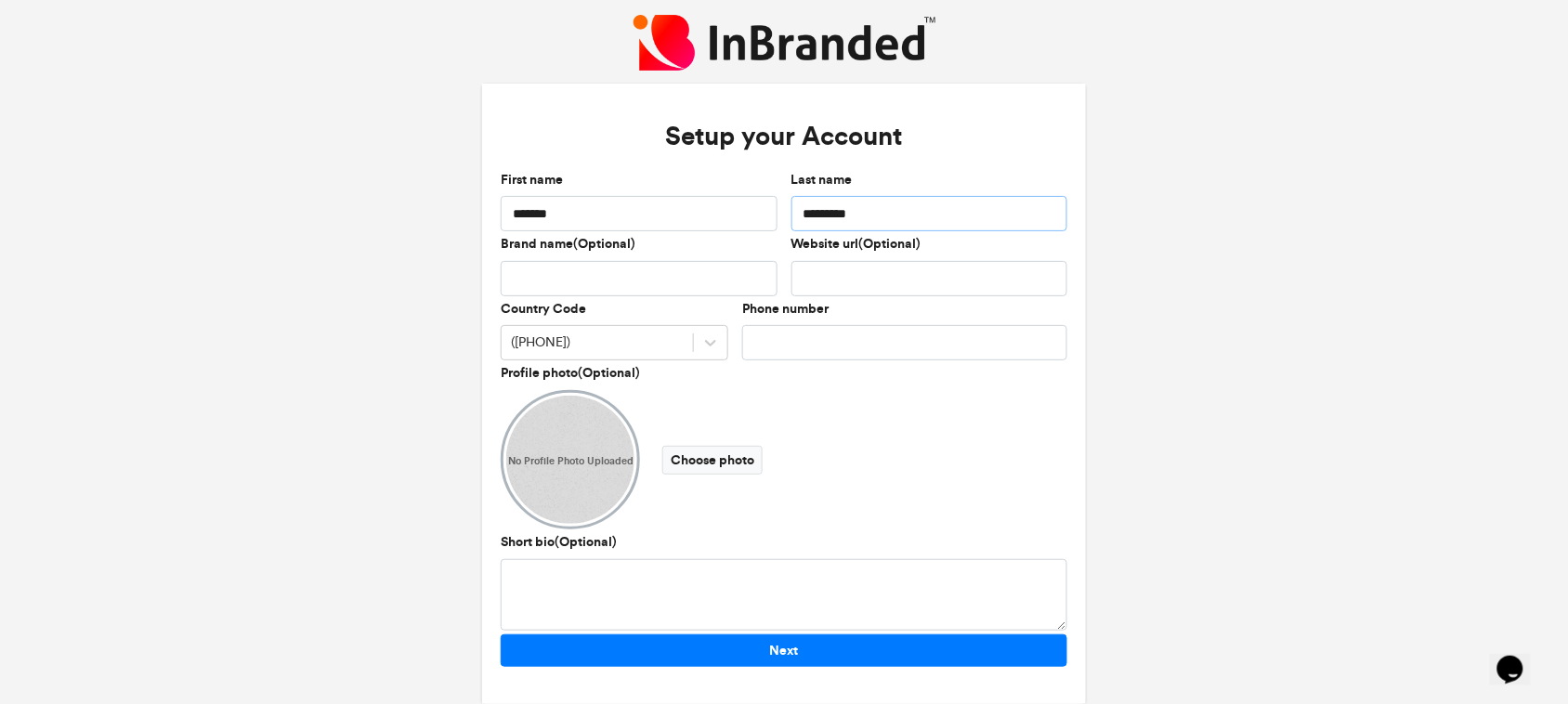 type on "*********" 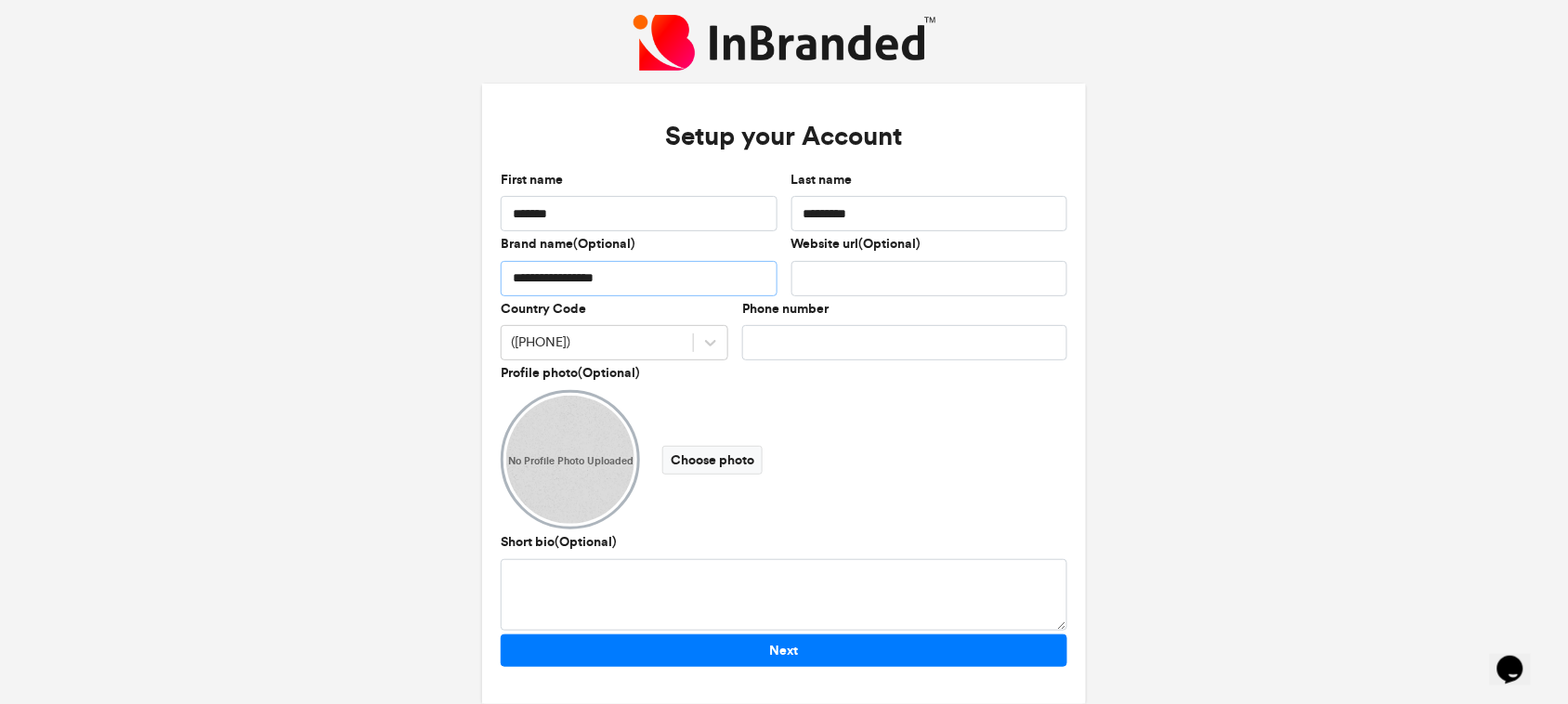 type on "**********" 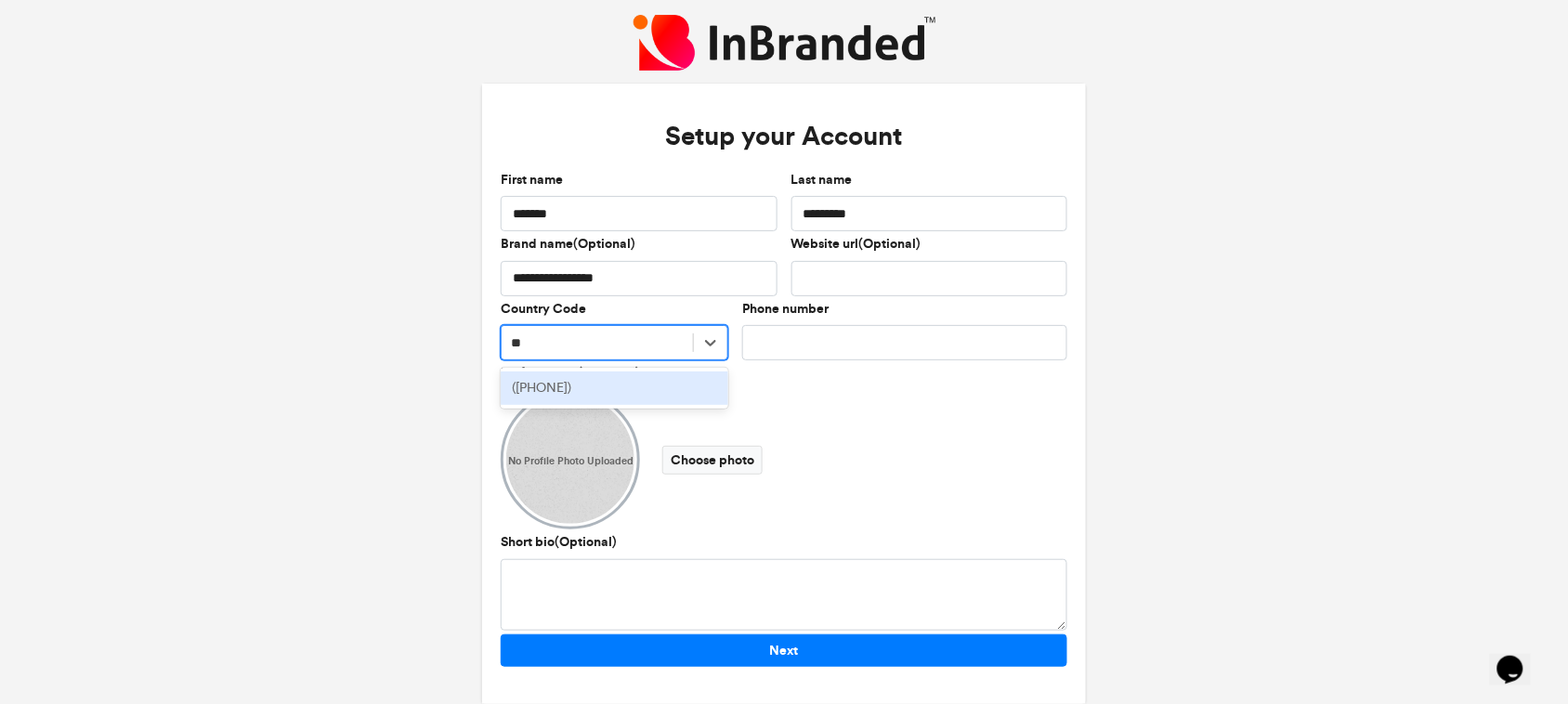 type on "*" 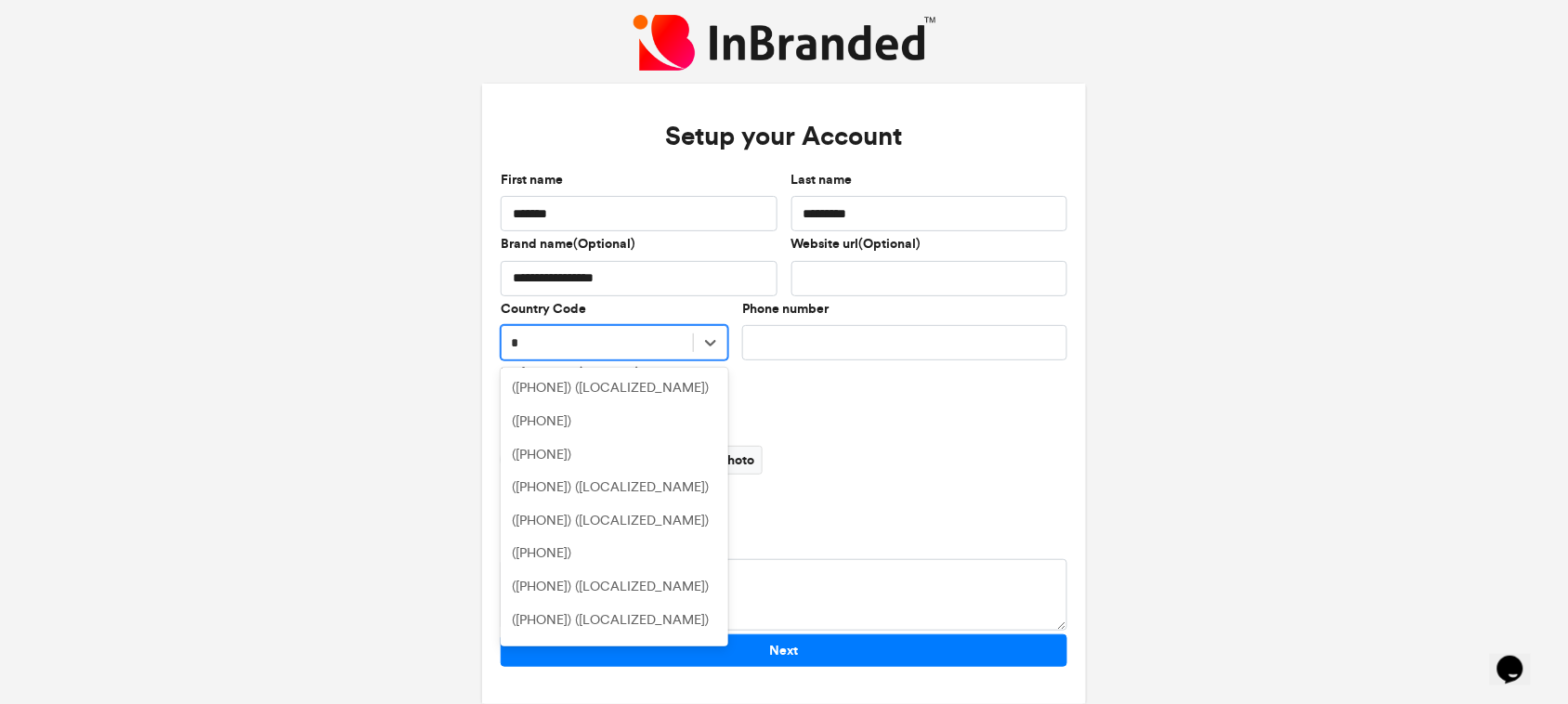 type 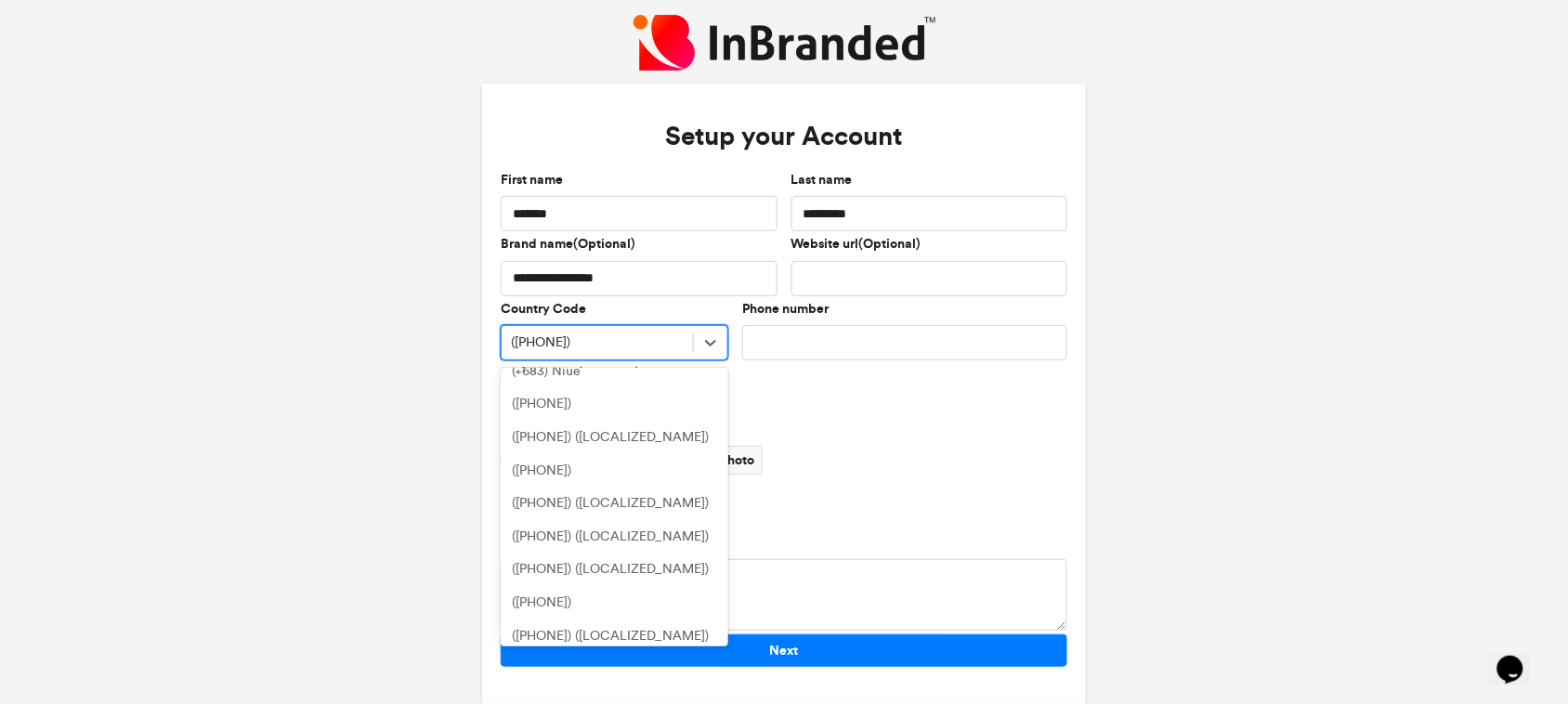 scroll, scrollTop: 5303, scrollLeft: 0, axis: vertical 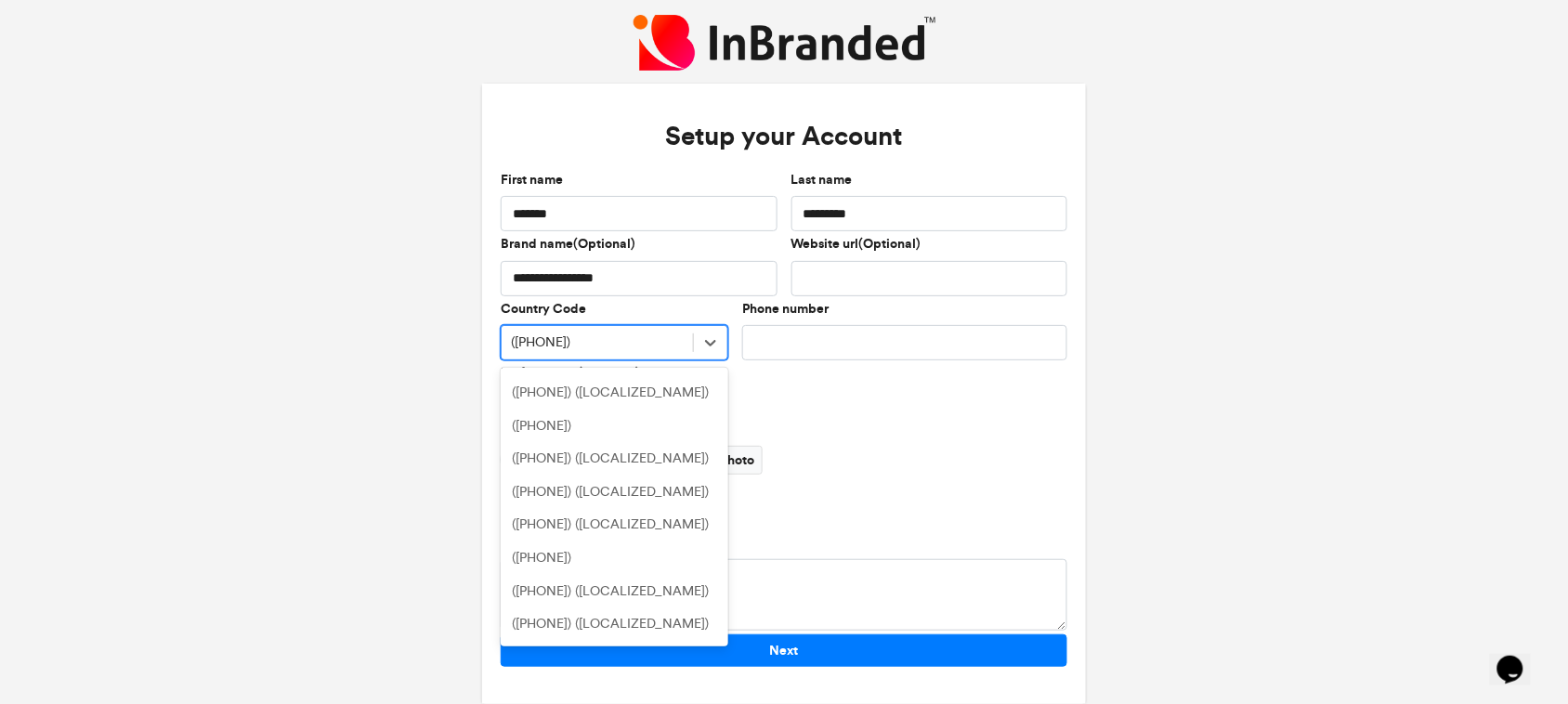 click on "(+234) Nigeria" at bounding box center (614, 293) 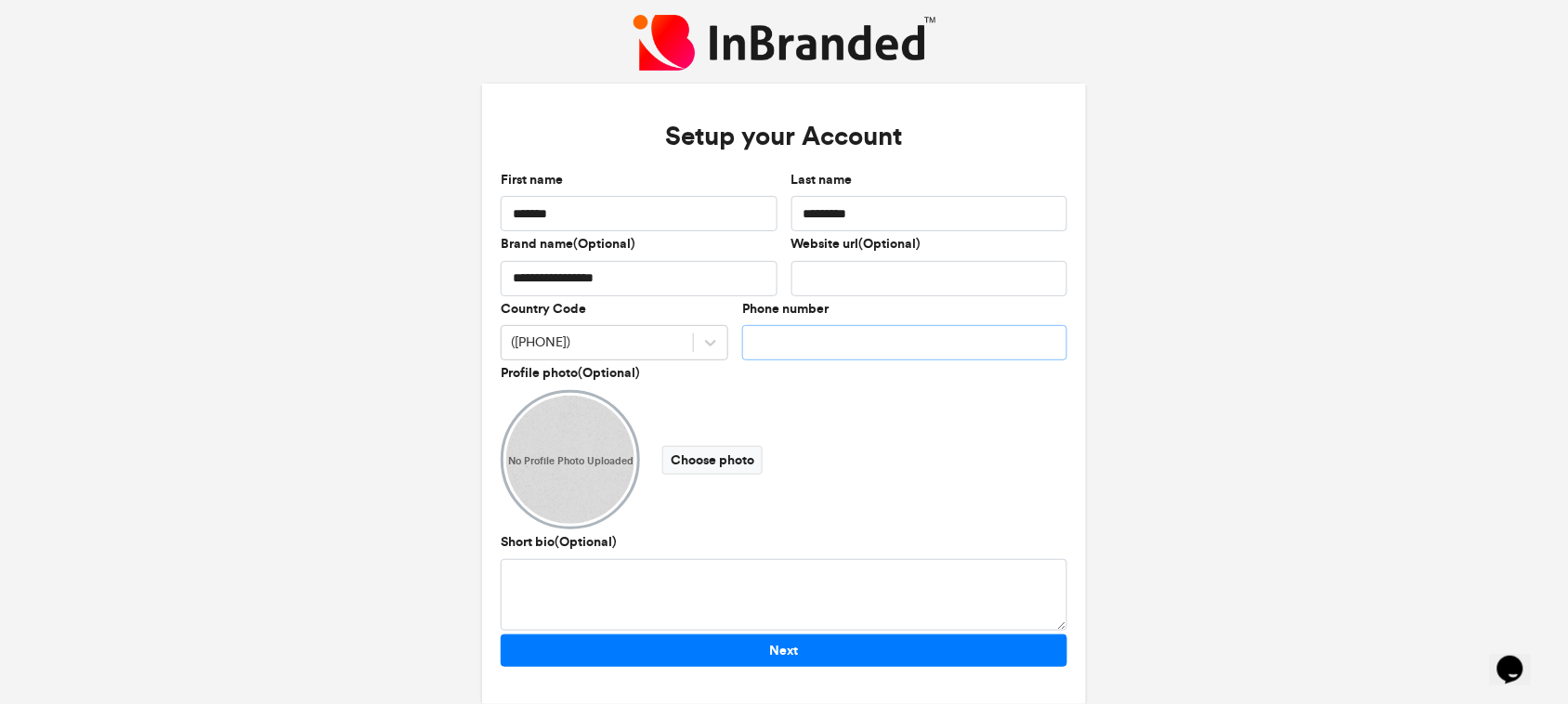 click on "Phone number" at bounding box center [905, 343] 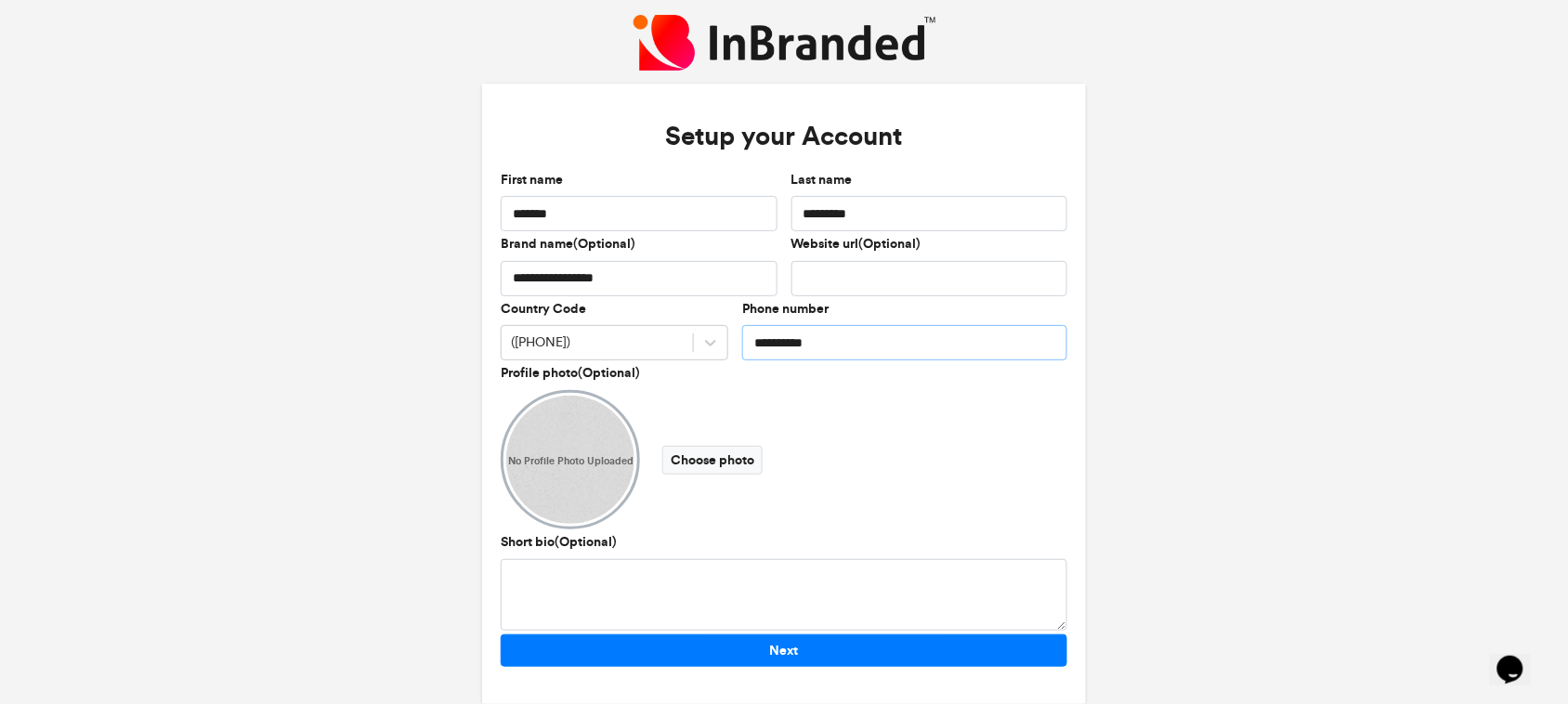type on "**********" 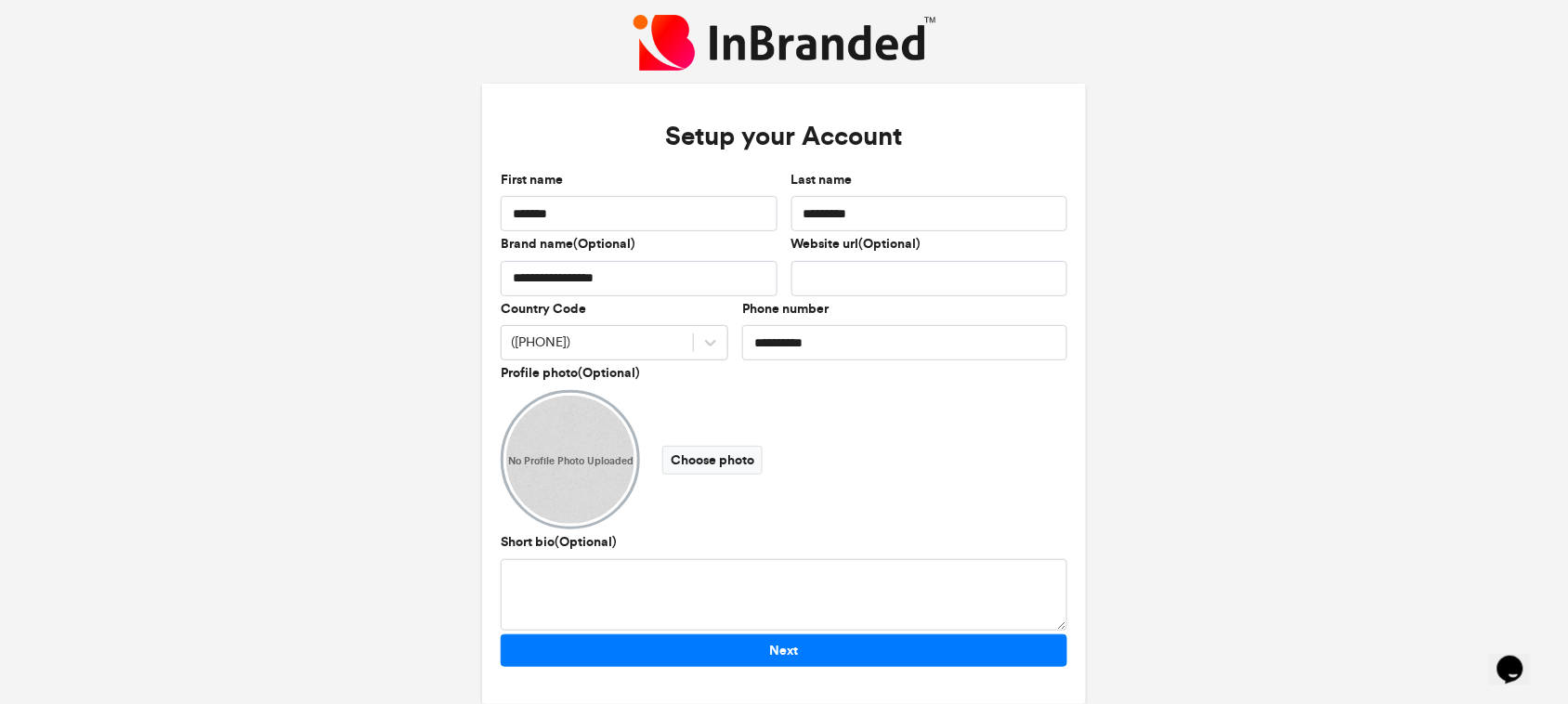 click on "No Profile Photo Uploaded" at bounding box center [571, 461] 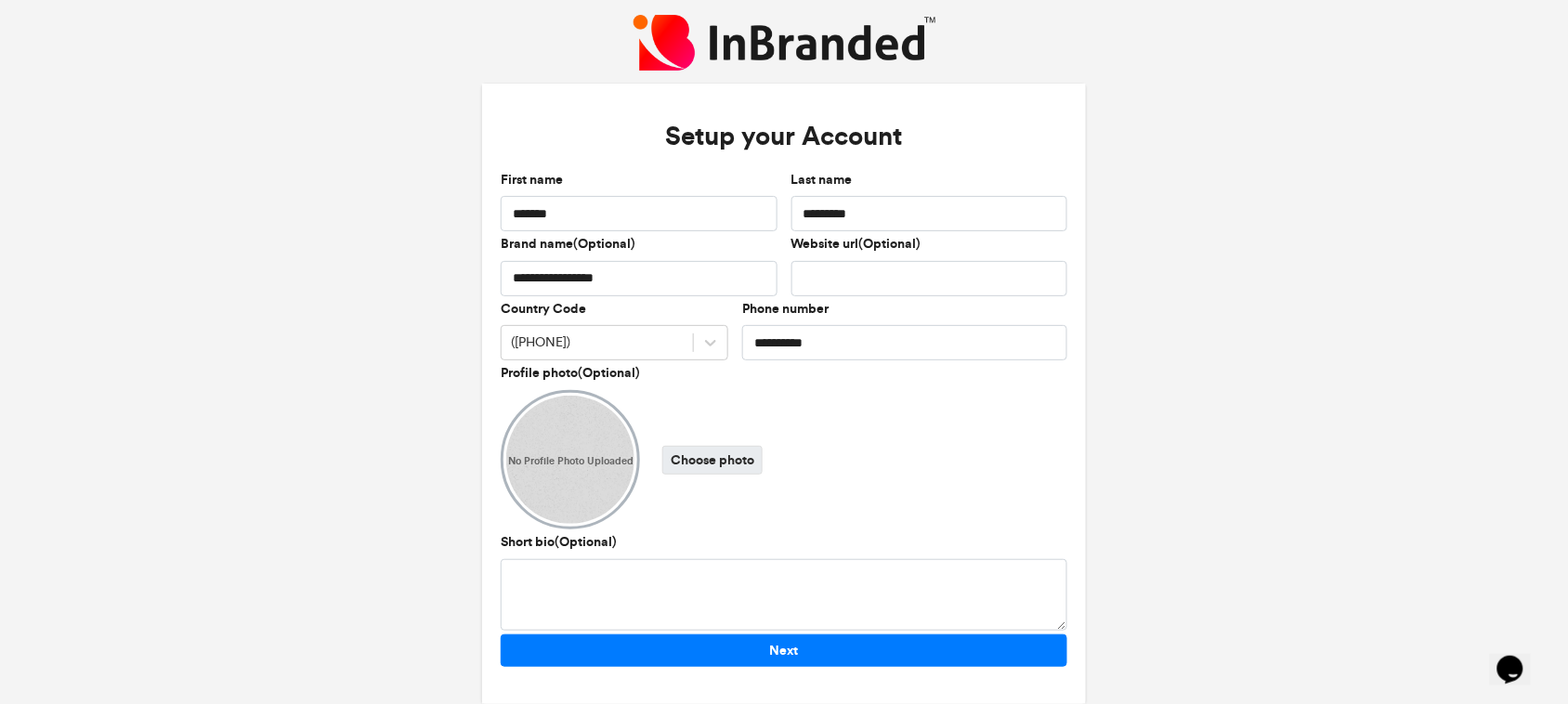 click on "Choose photo" at bounding box center (712, 460) 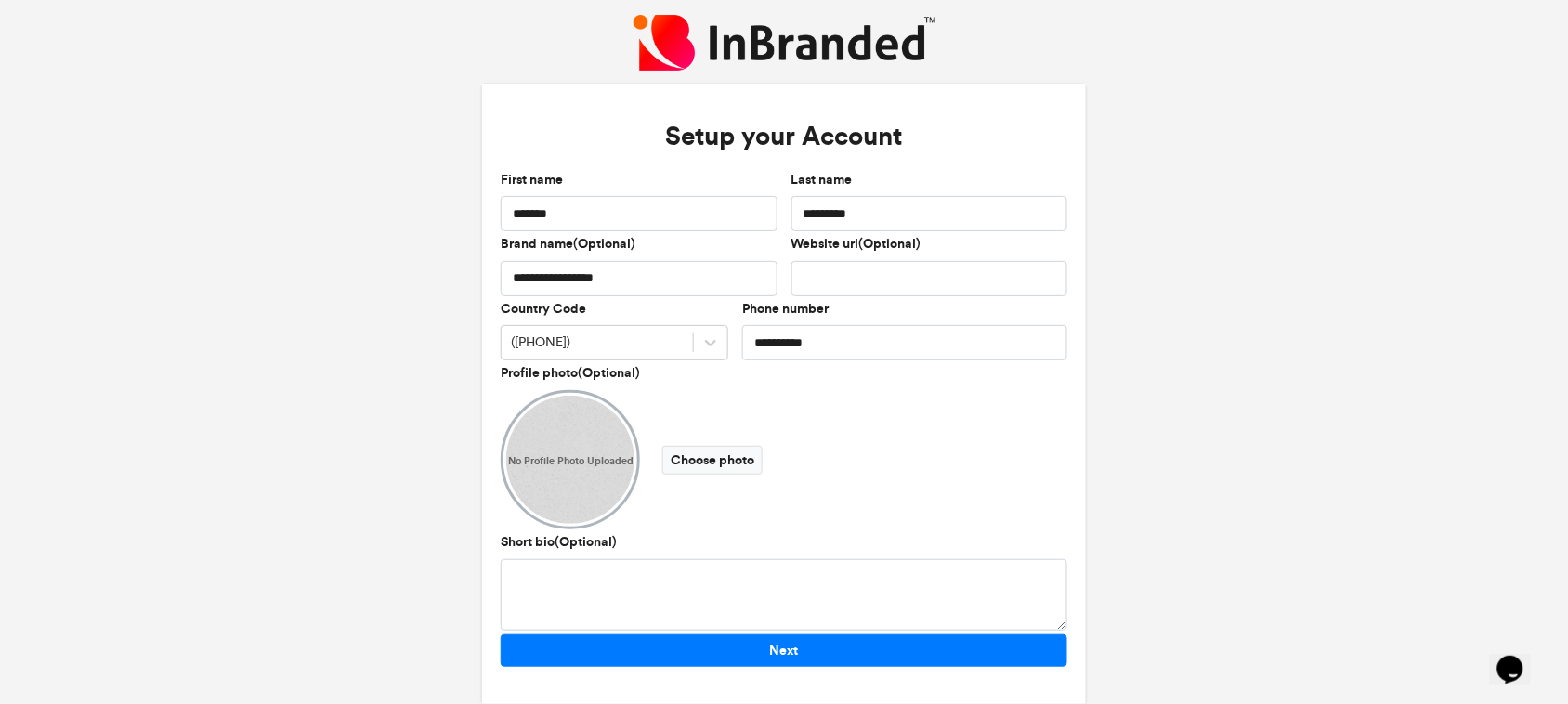 scroll, scrollTop: 29, scrollLeft: 0, axis: vertical 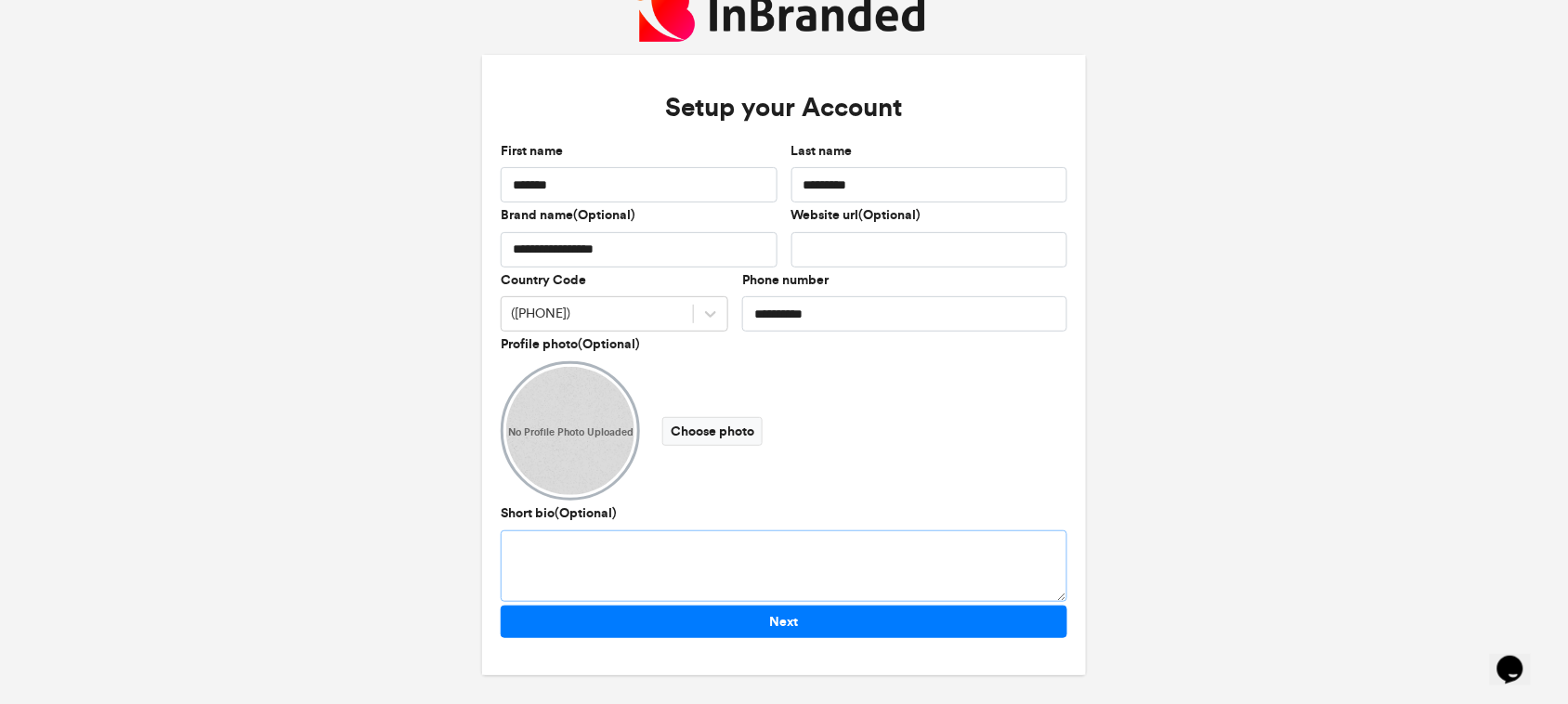 click on "Short bio(Optional)" at bounding box center [784, 566] 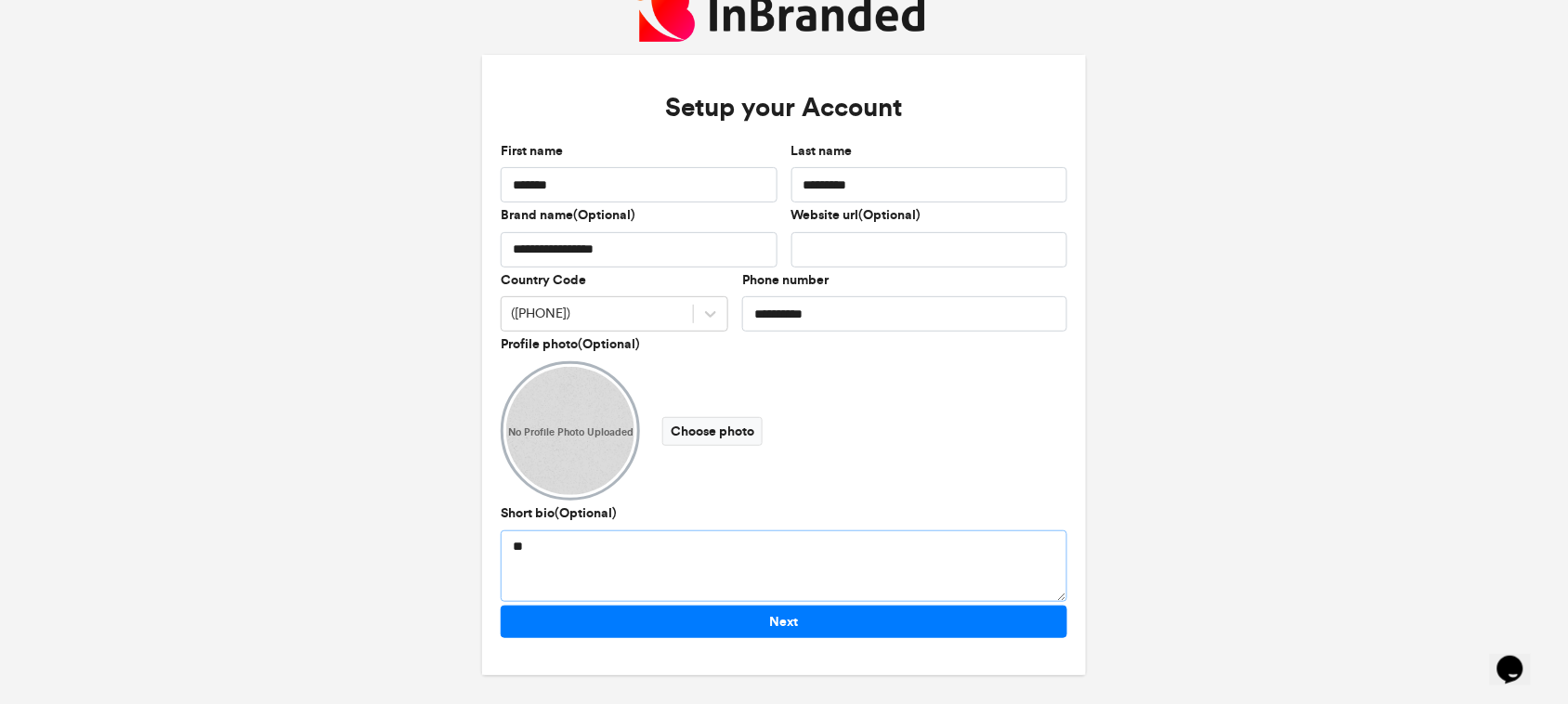 type on "*" 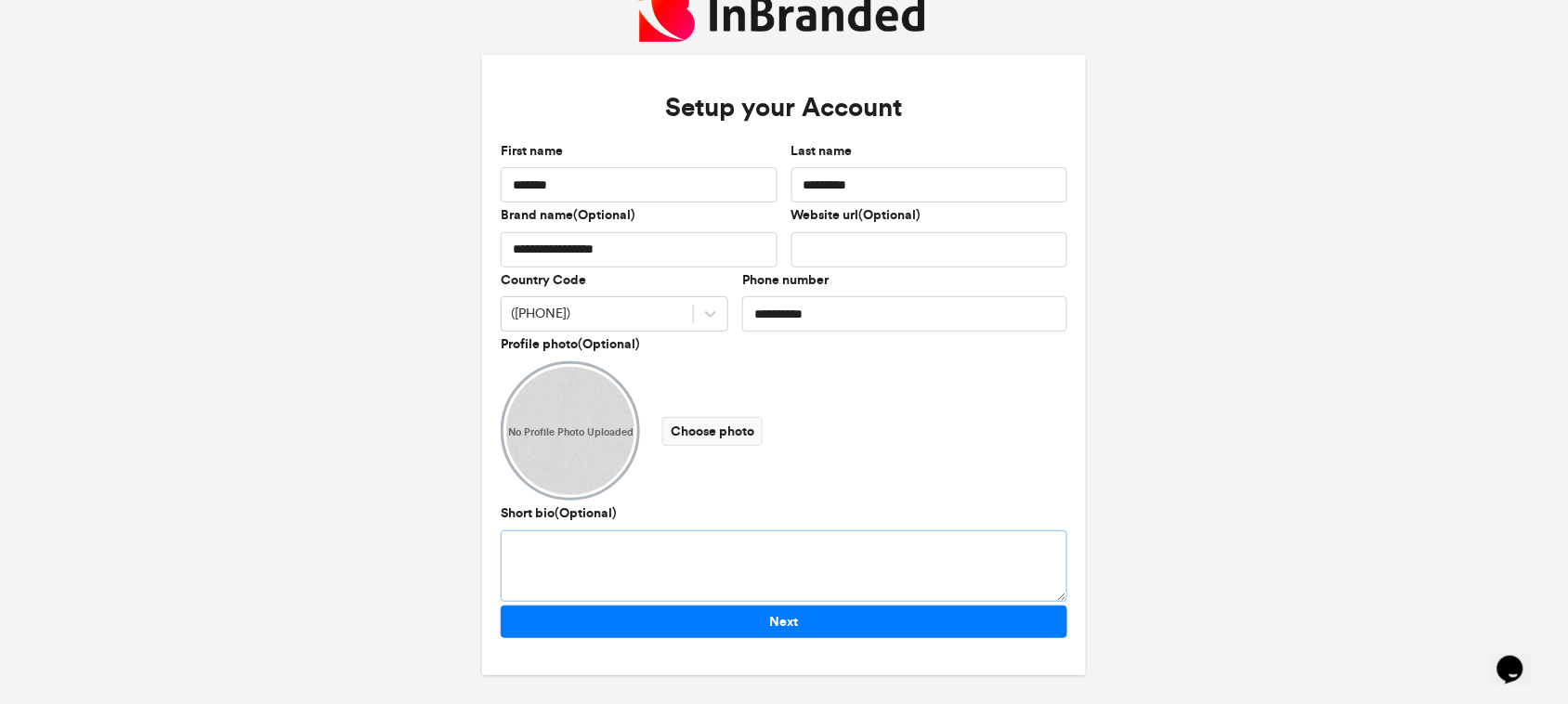 paste on "**********" 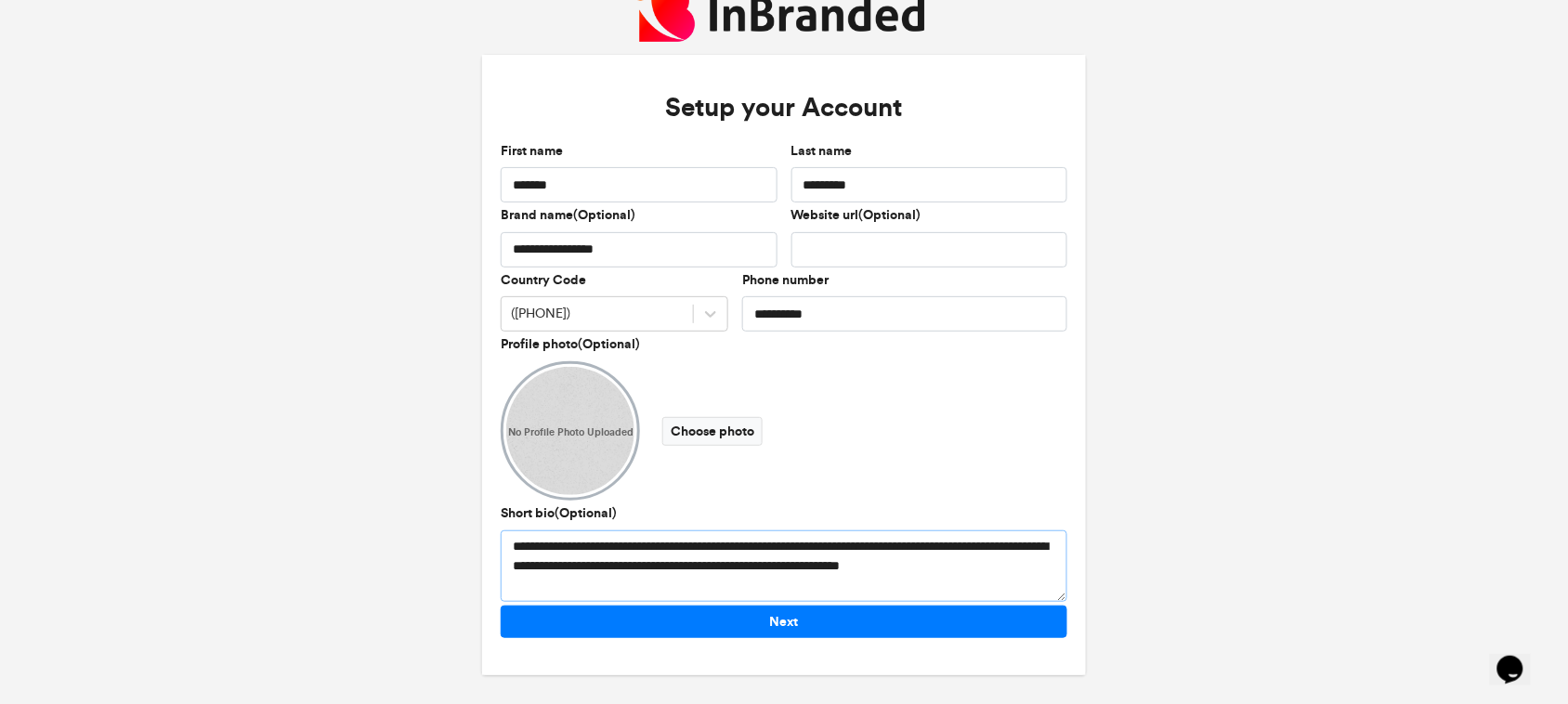 scroll, scrollTop: 12, scrollLeft: 0, axis: vertical 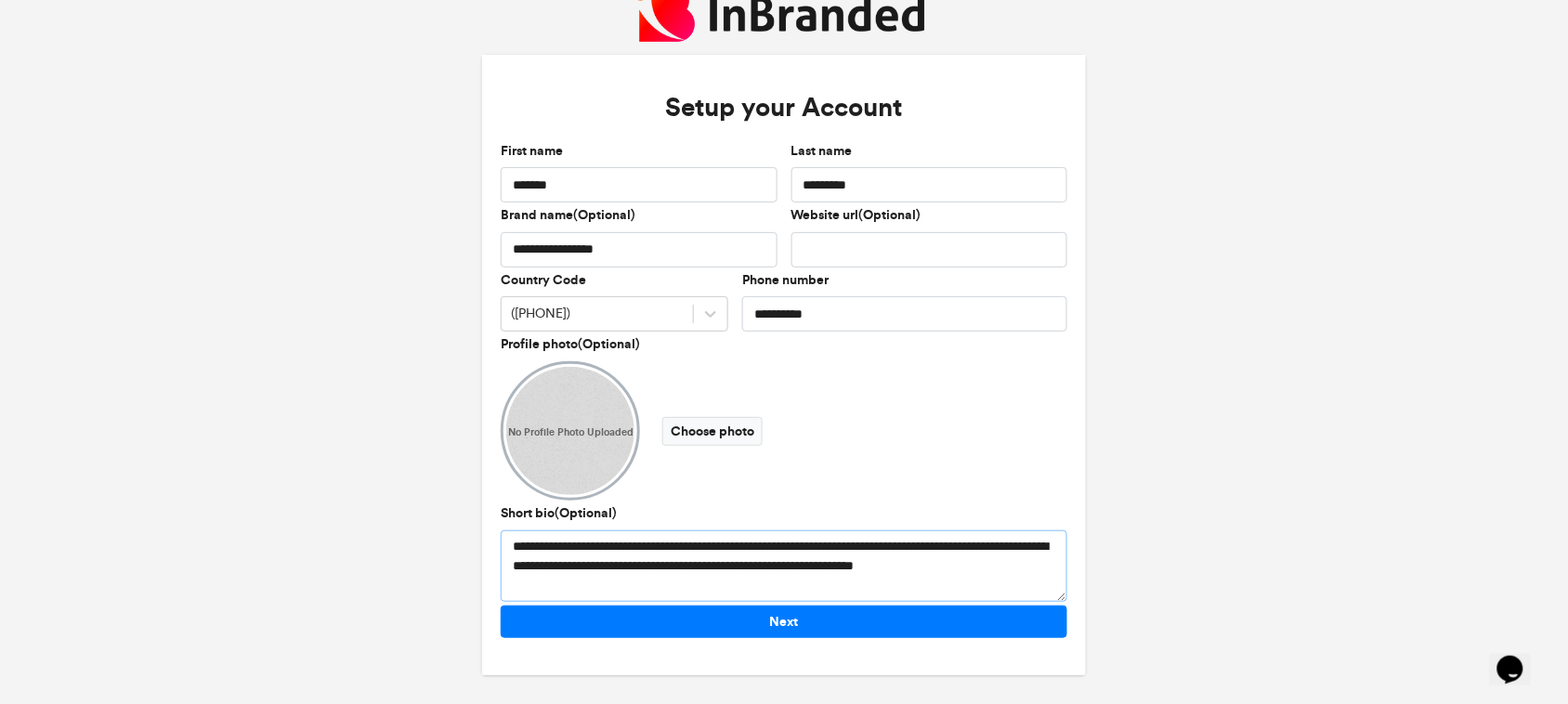 drag, startPoint x: 656, startPoint y: 585, endPoint x: 508, endPoint y: 532, distance: 157.20369 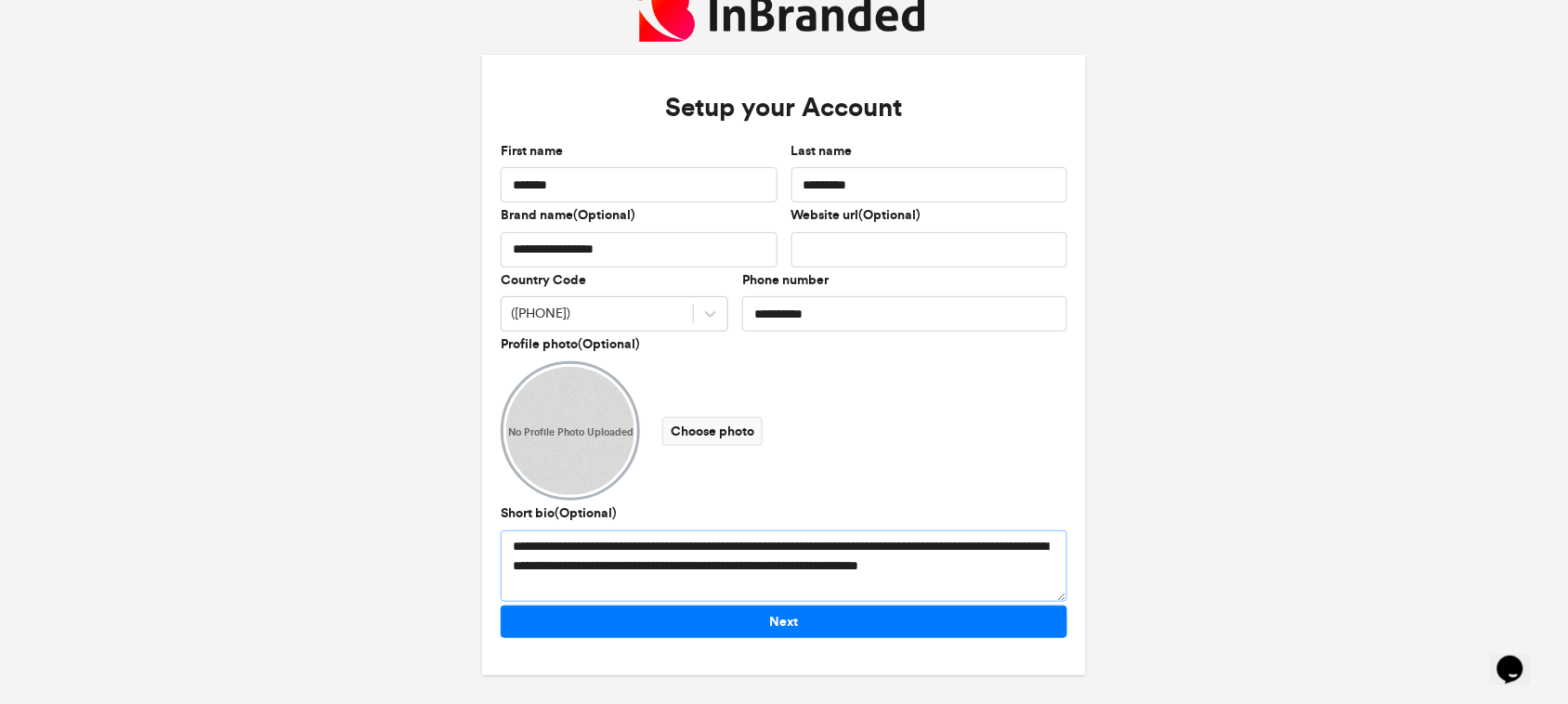 scroll, scrollTop: 12, scrollLeft: 0, axis: vertical 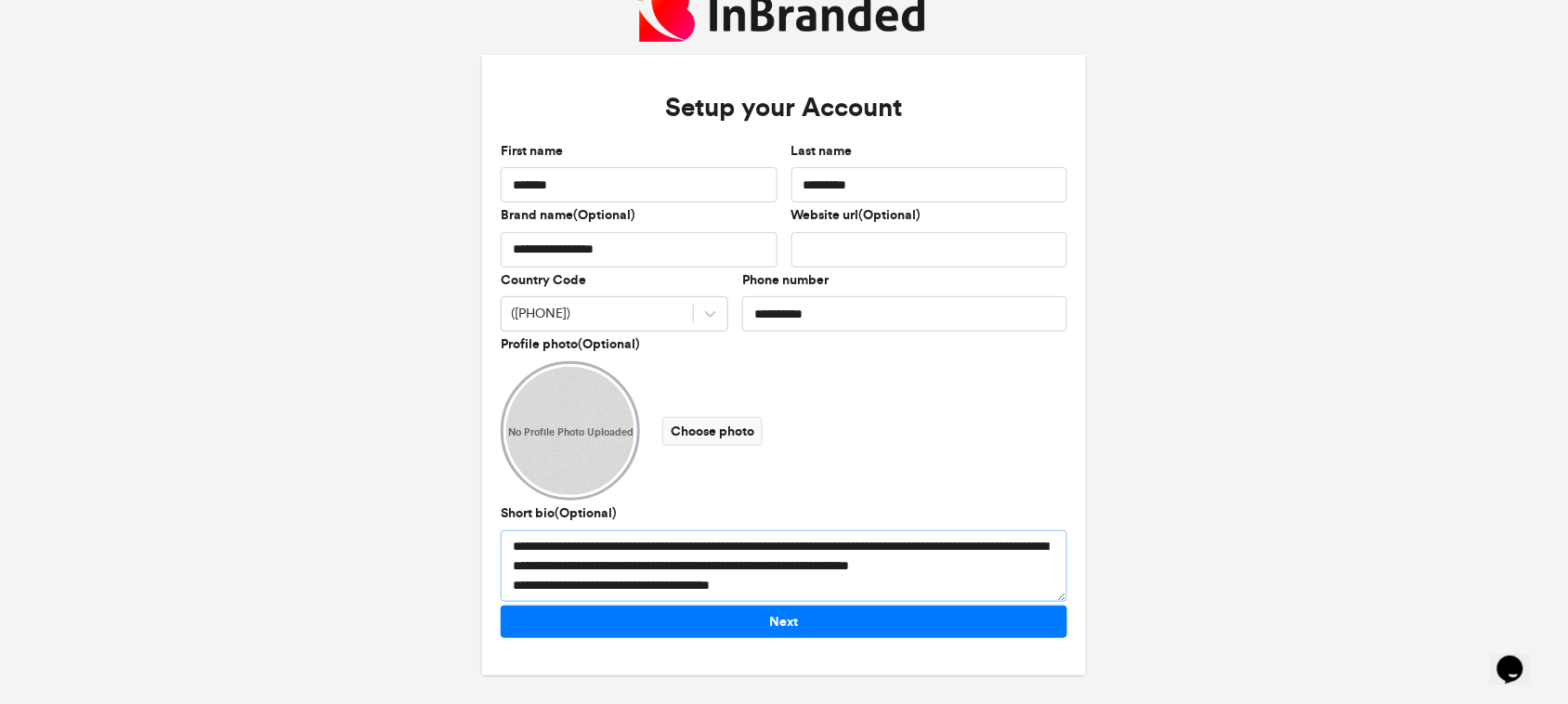 type on "**********" 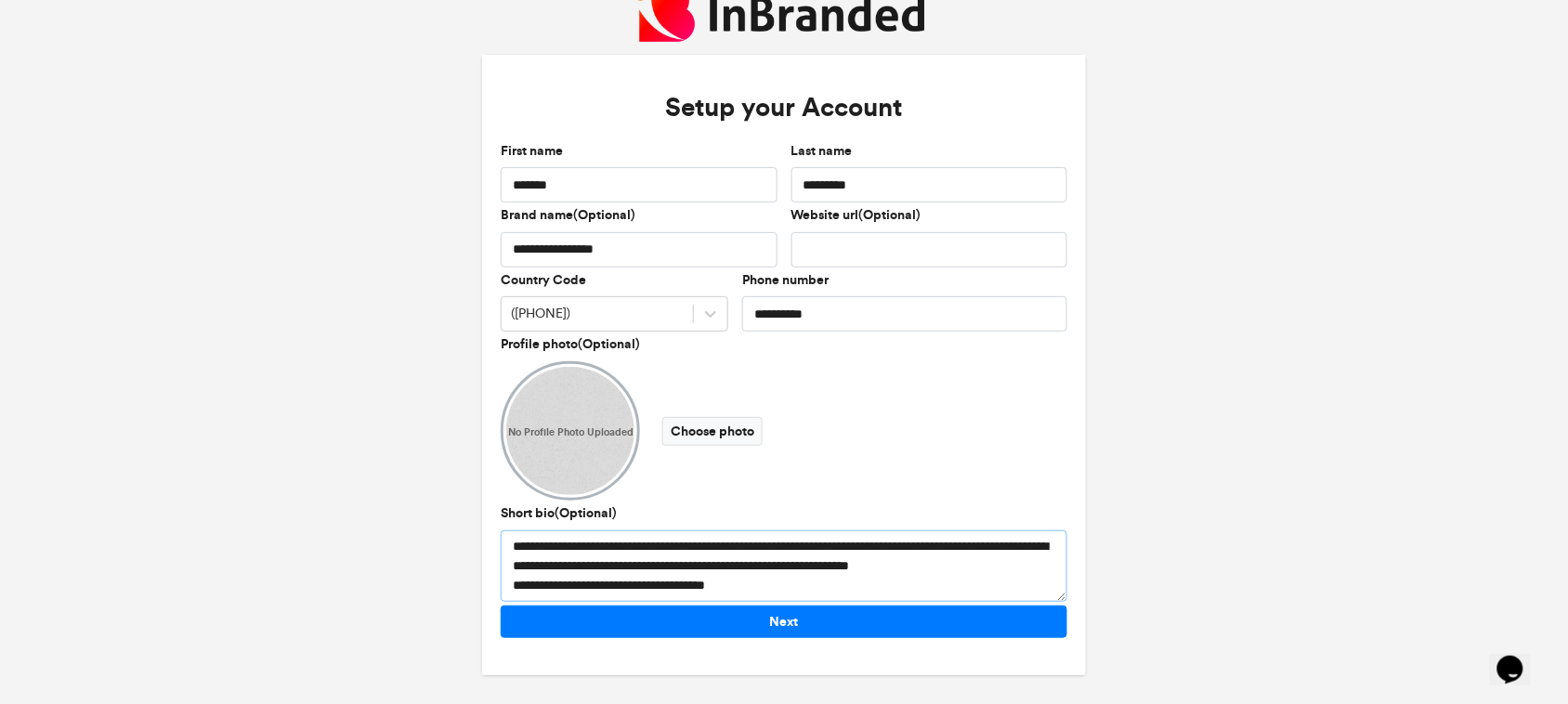 type 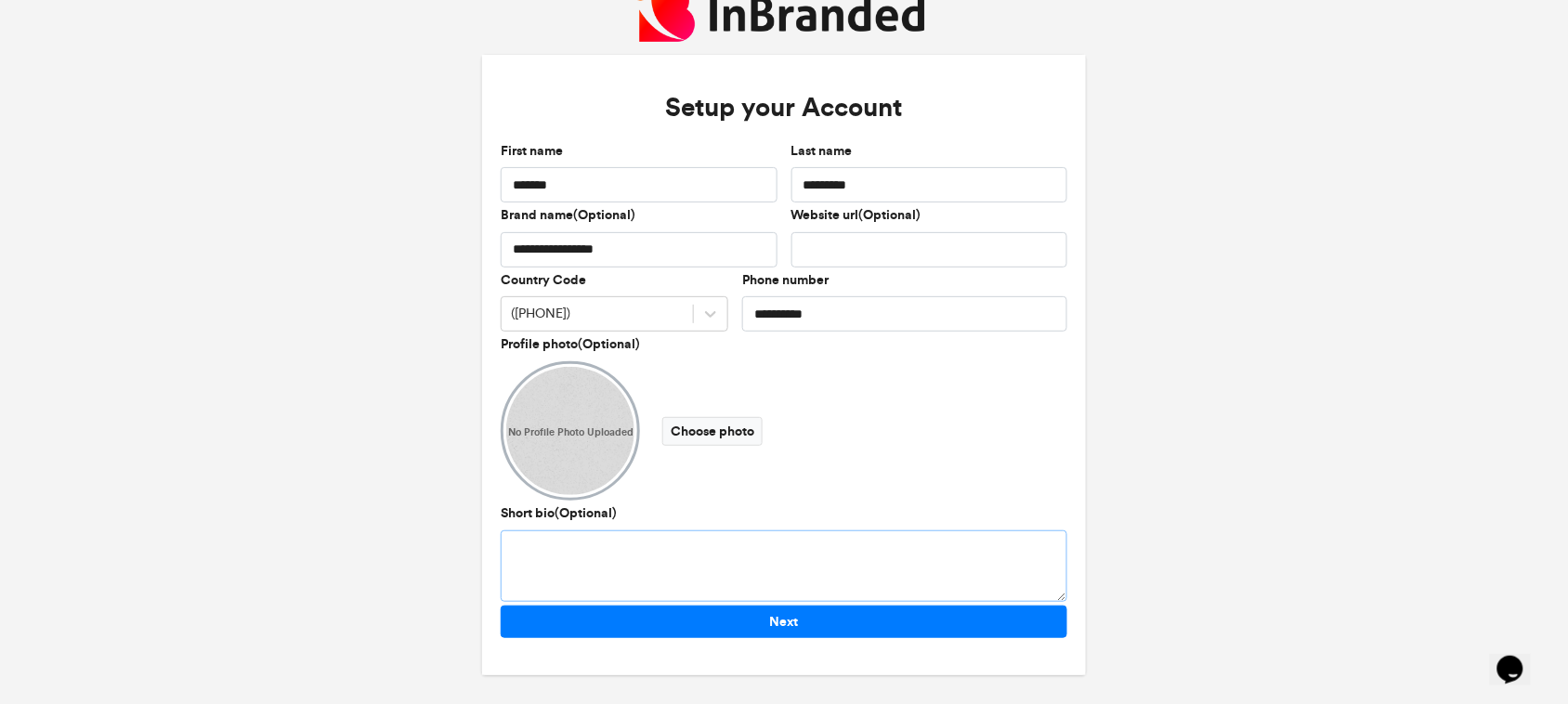 scroll, scrollTop: 0, scrollLeft: 0, axis: both 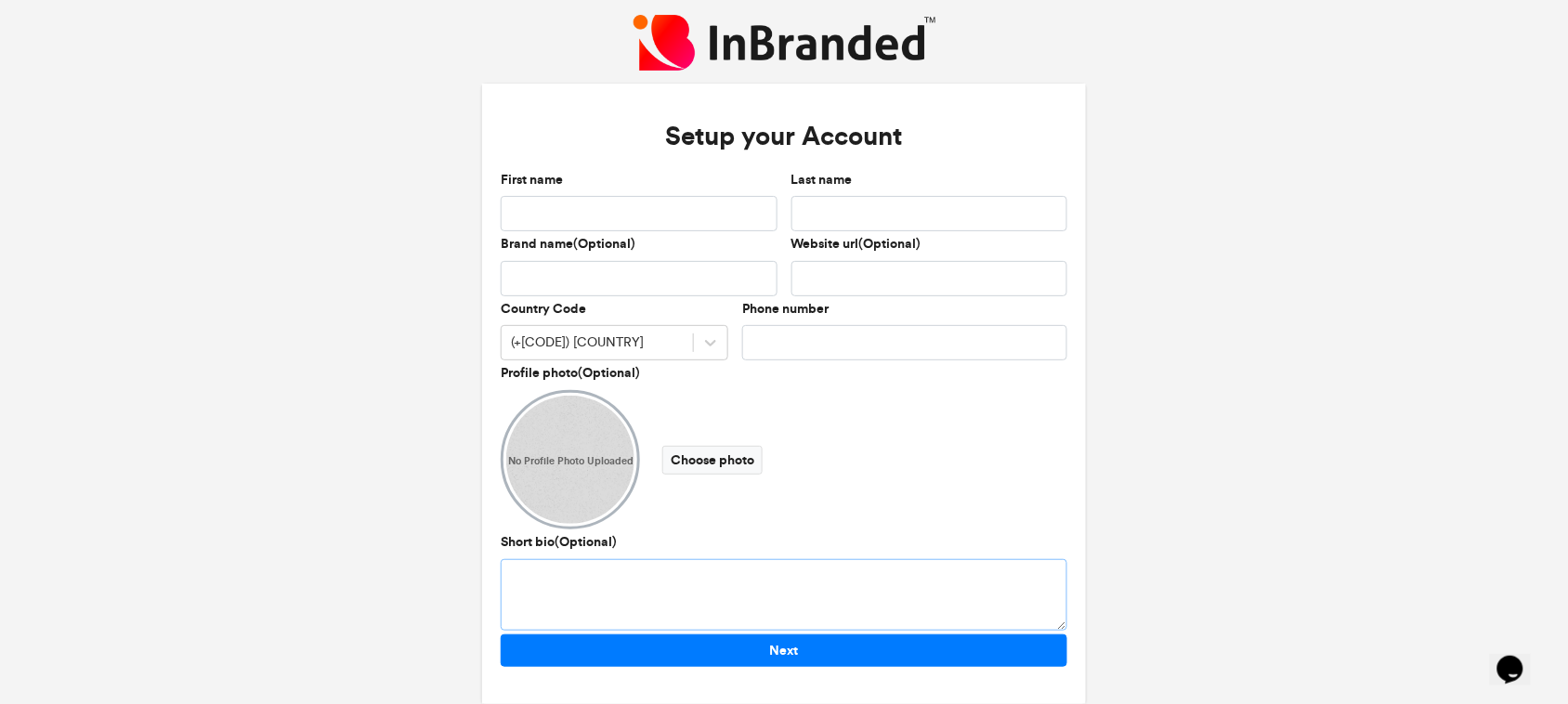 click on "Short bio(Optional)" at bounding box center [784, 508] 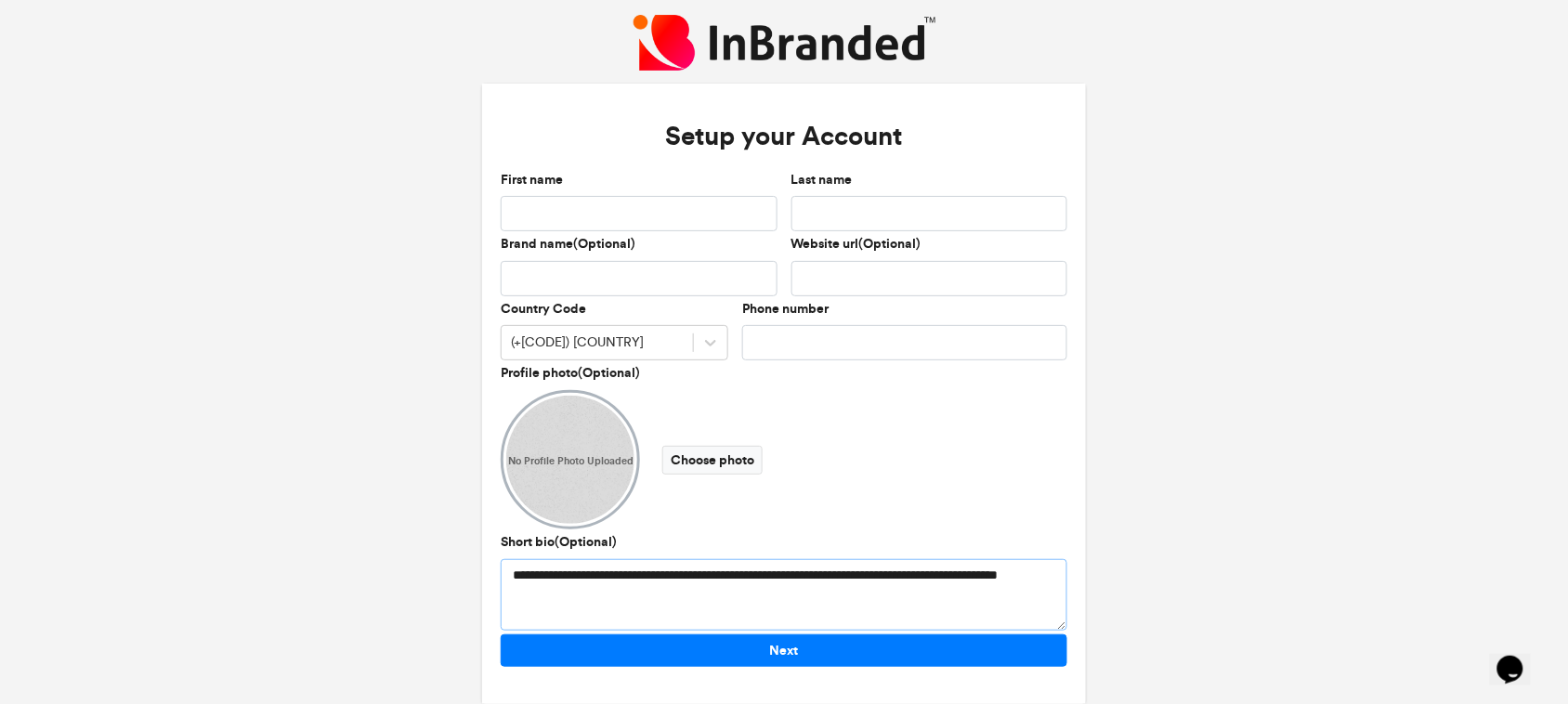 type on "**********" 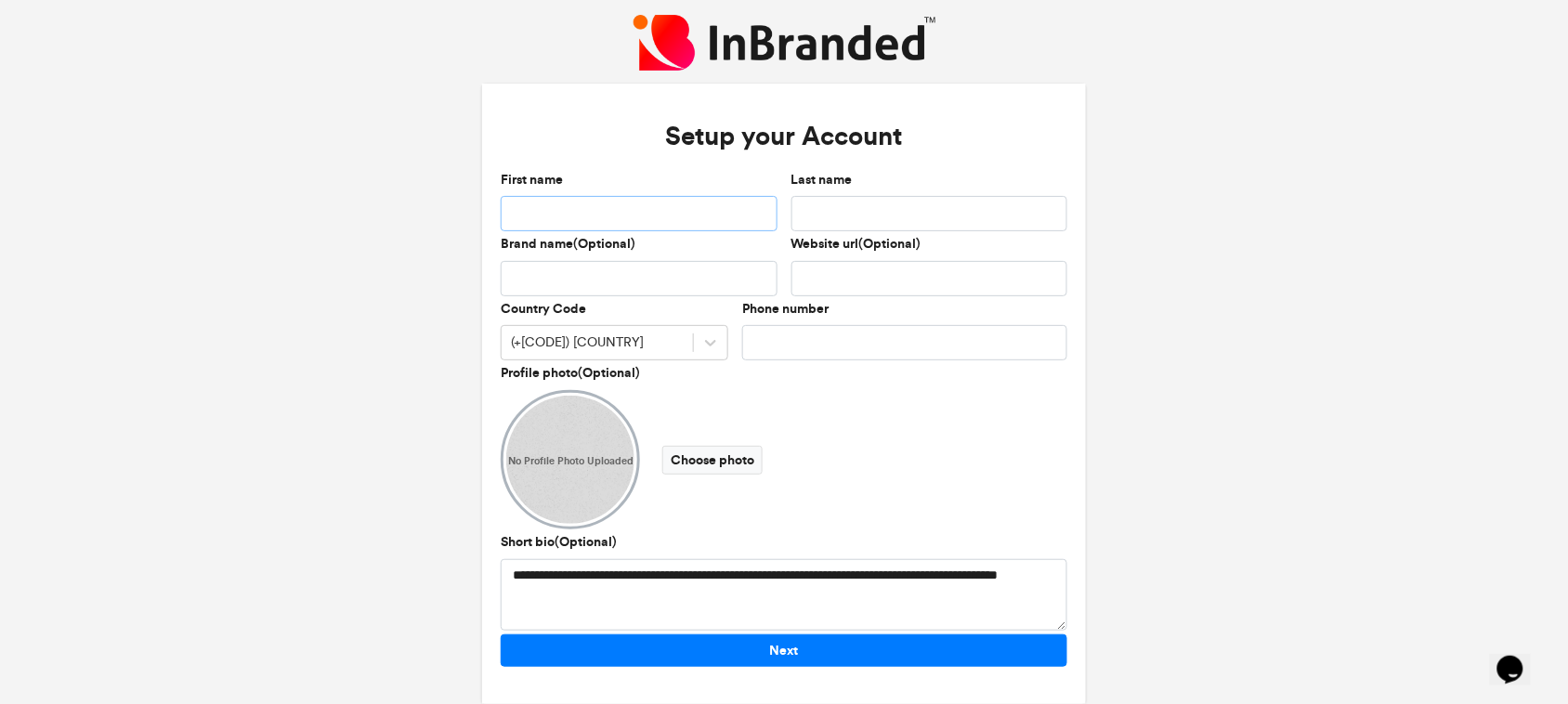 click on "First name" at bounding box center [684, 261] 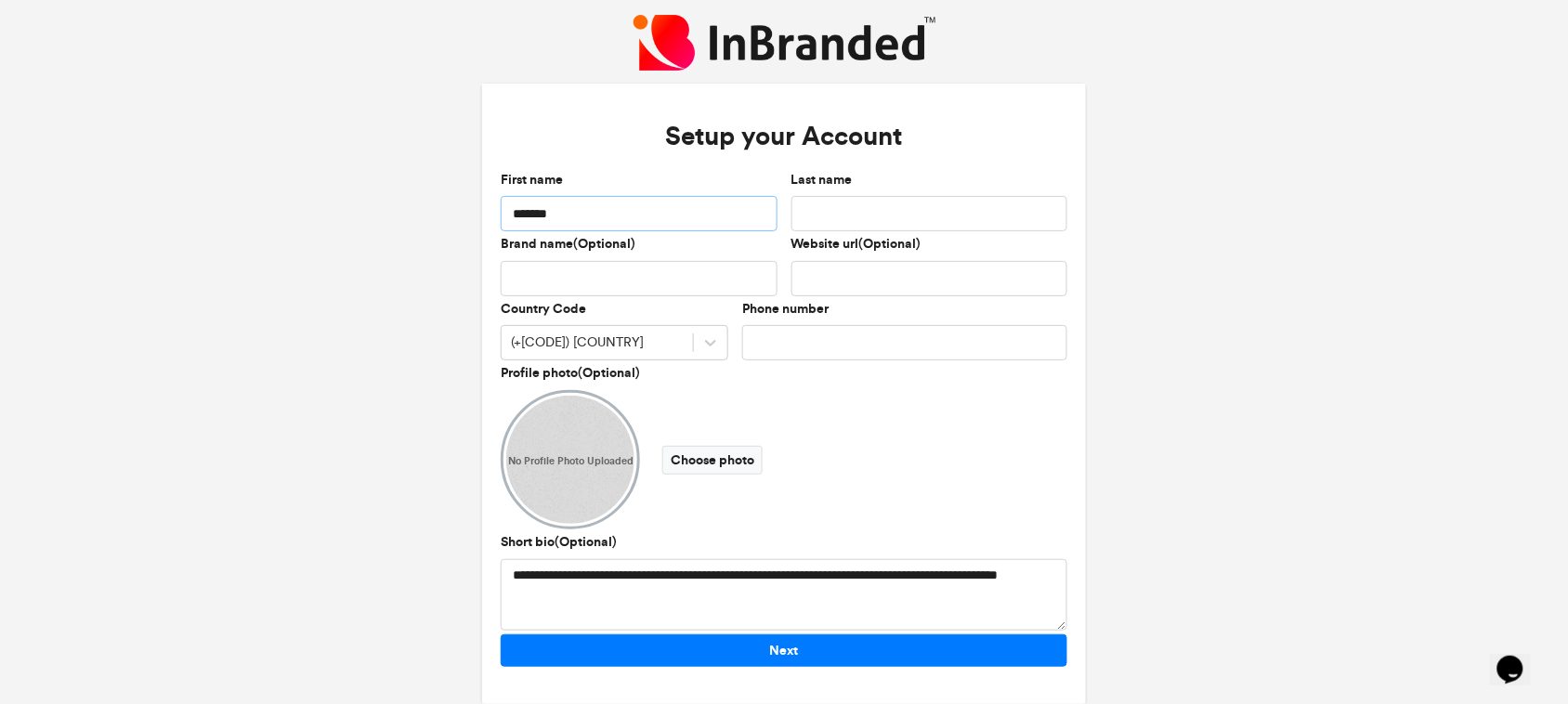 type on "*******" 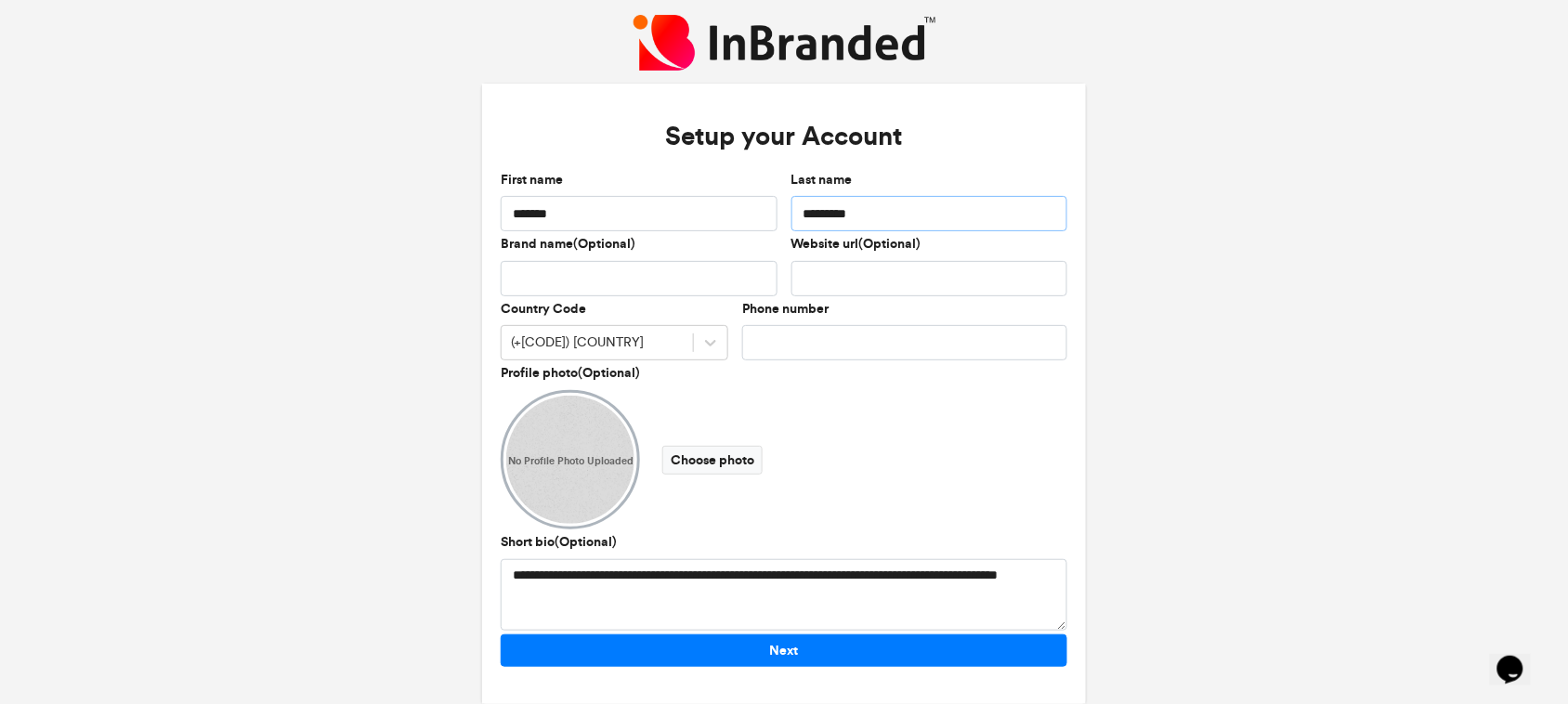 type on "*********" 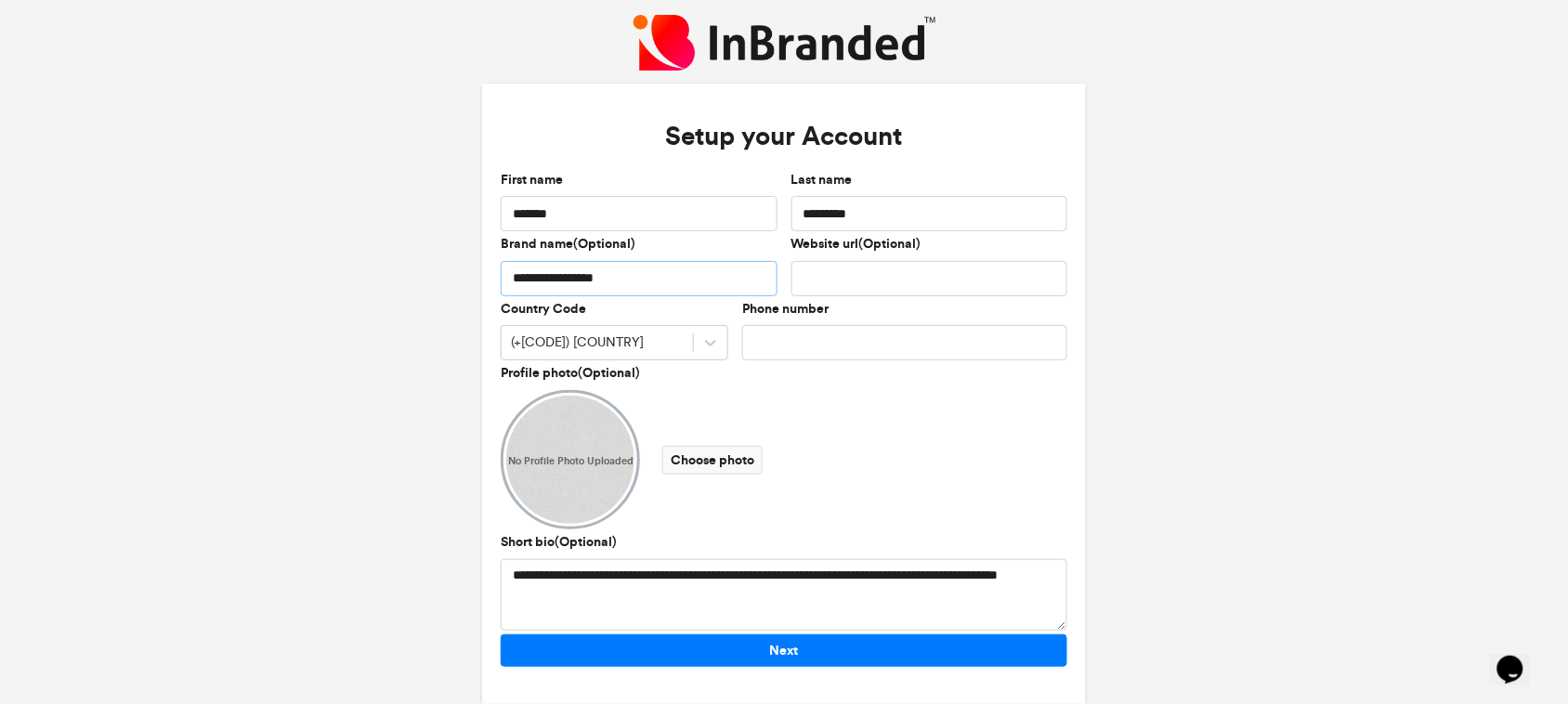 type on "**********" 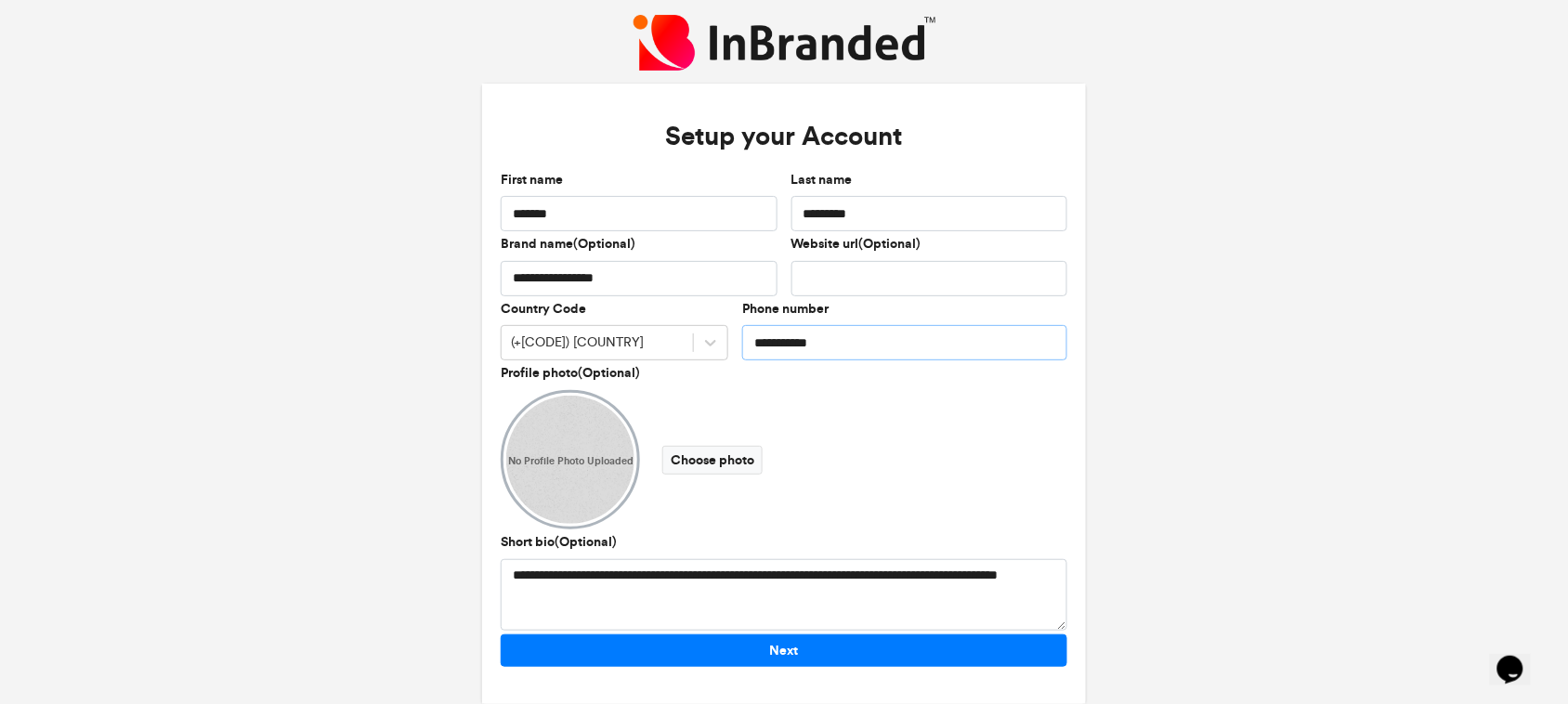 type on "**********" 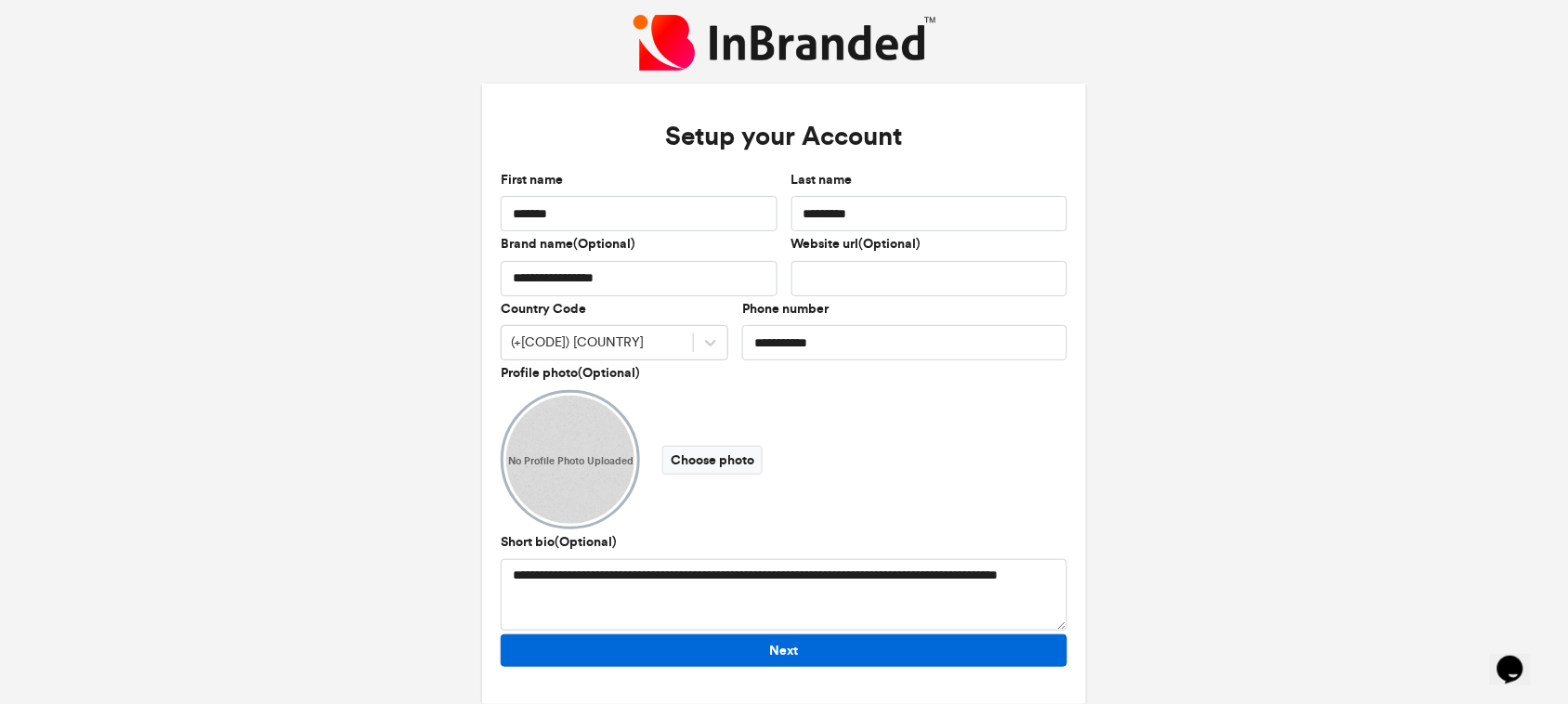 type 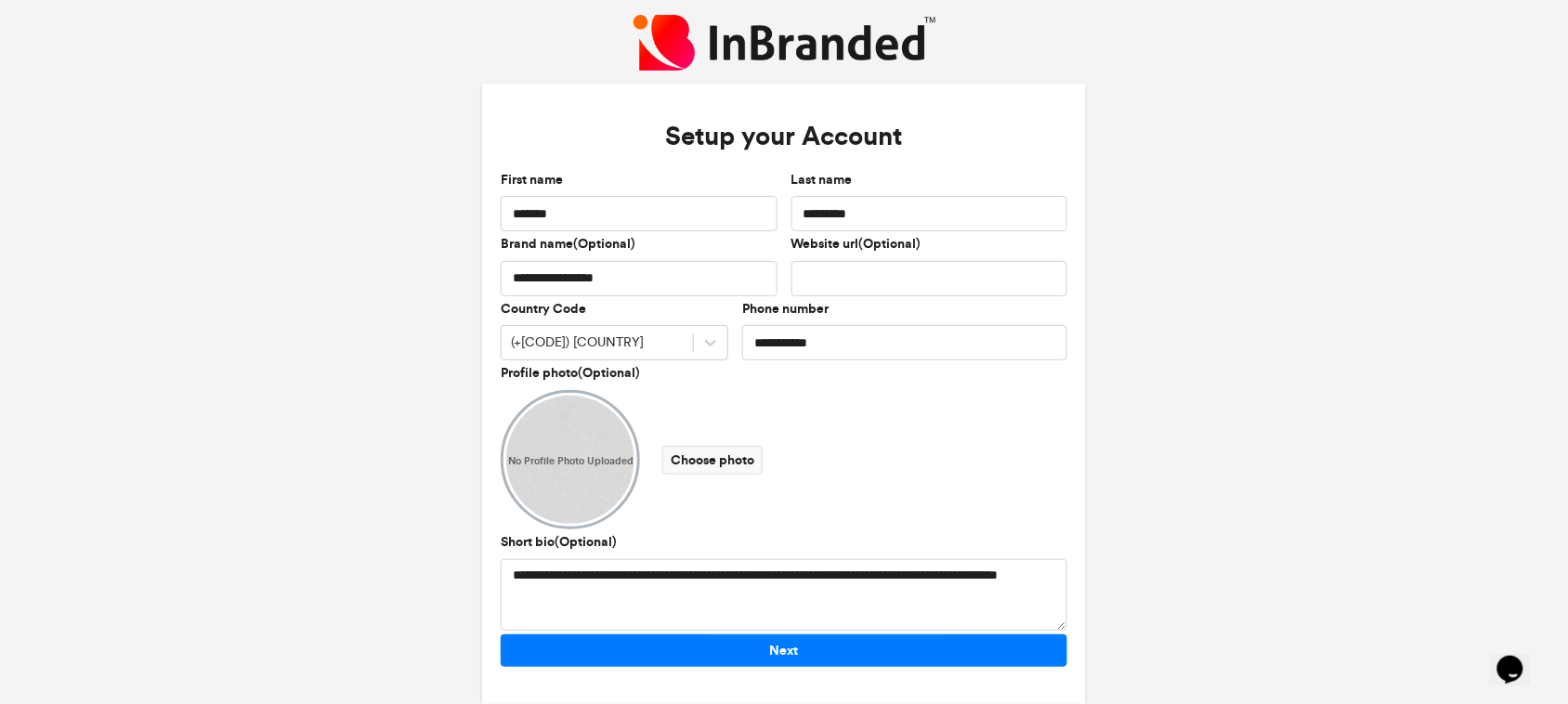type 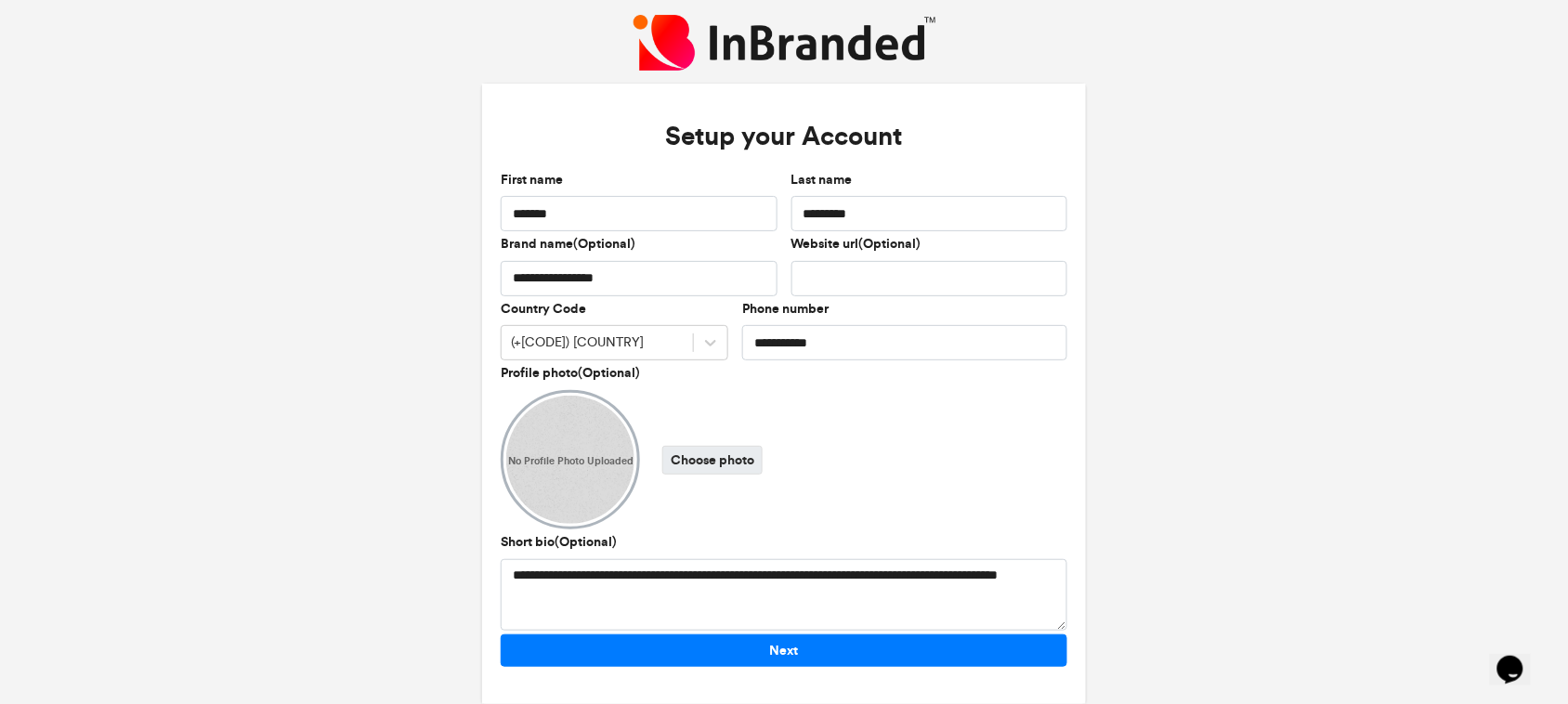 click on "Choose photo" at bounding box center (782, 369) 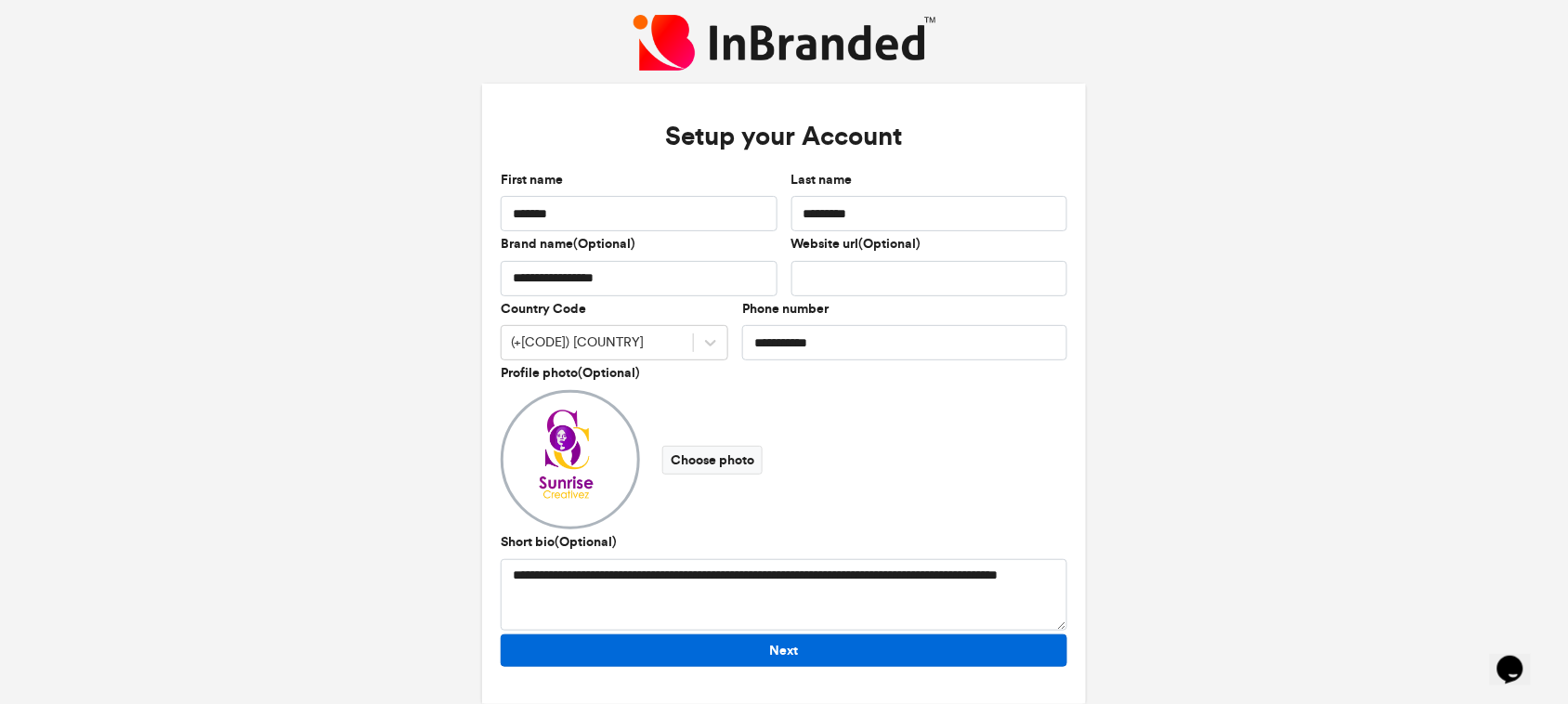 click on "Next" at bounding box center (784, 411) 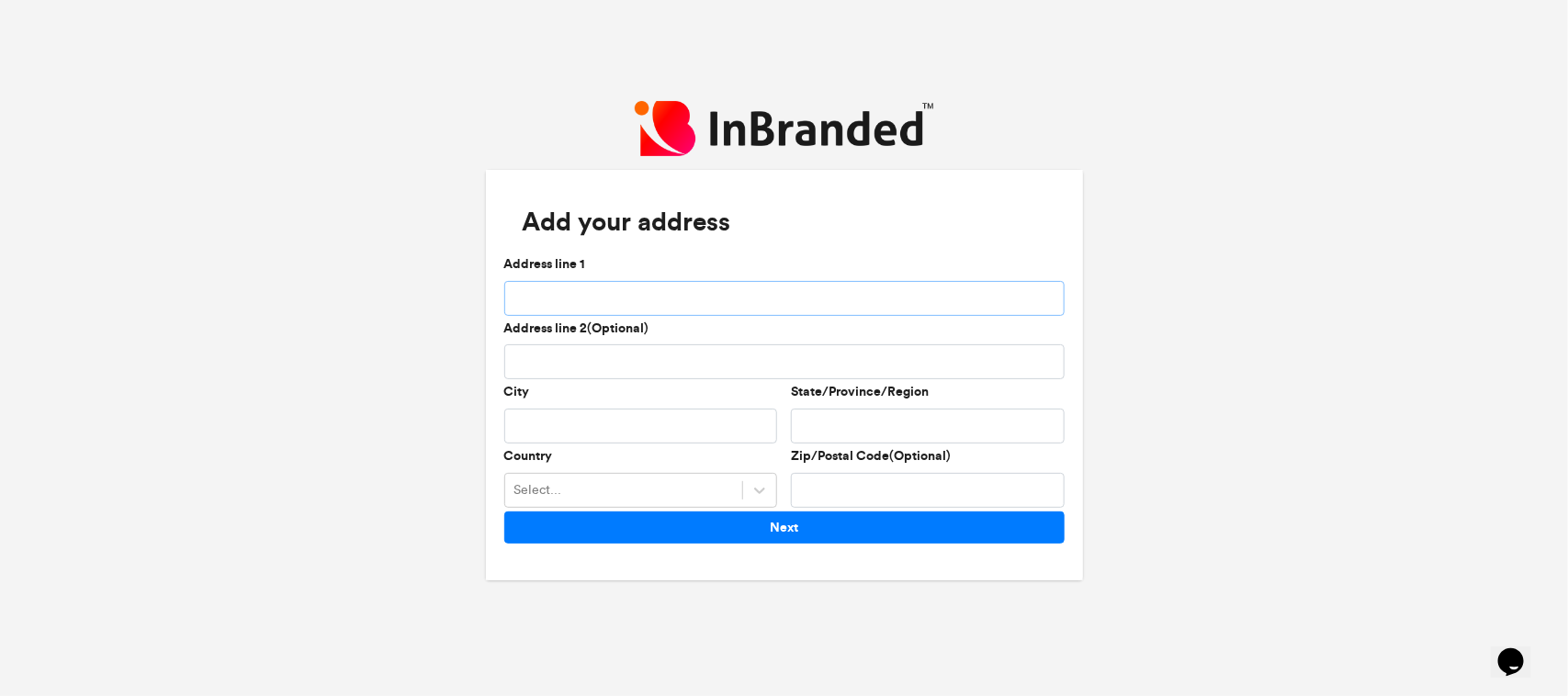 click on "Address line 1" at bounding box center [784, 298] 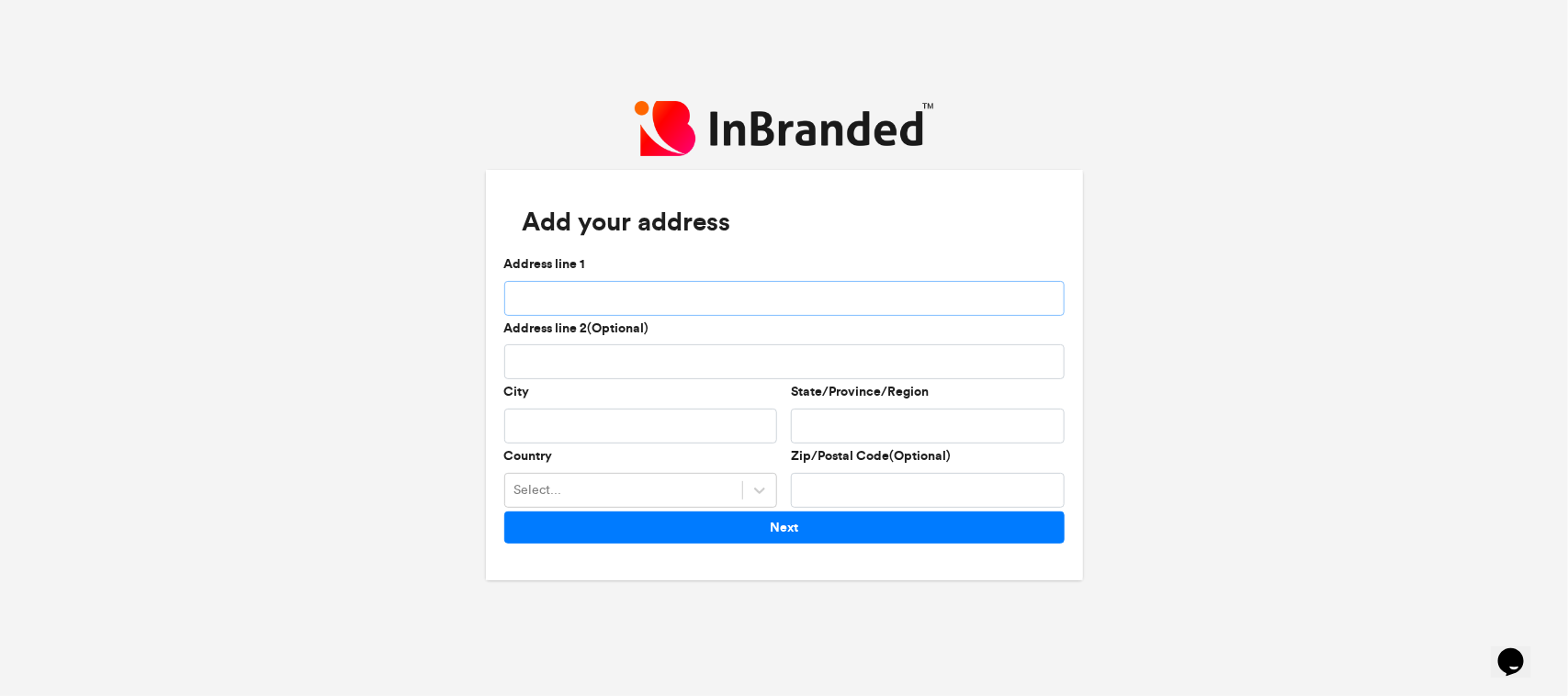 type on "**********" 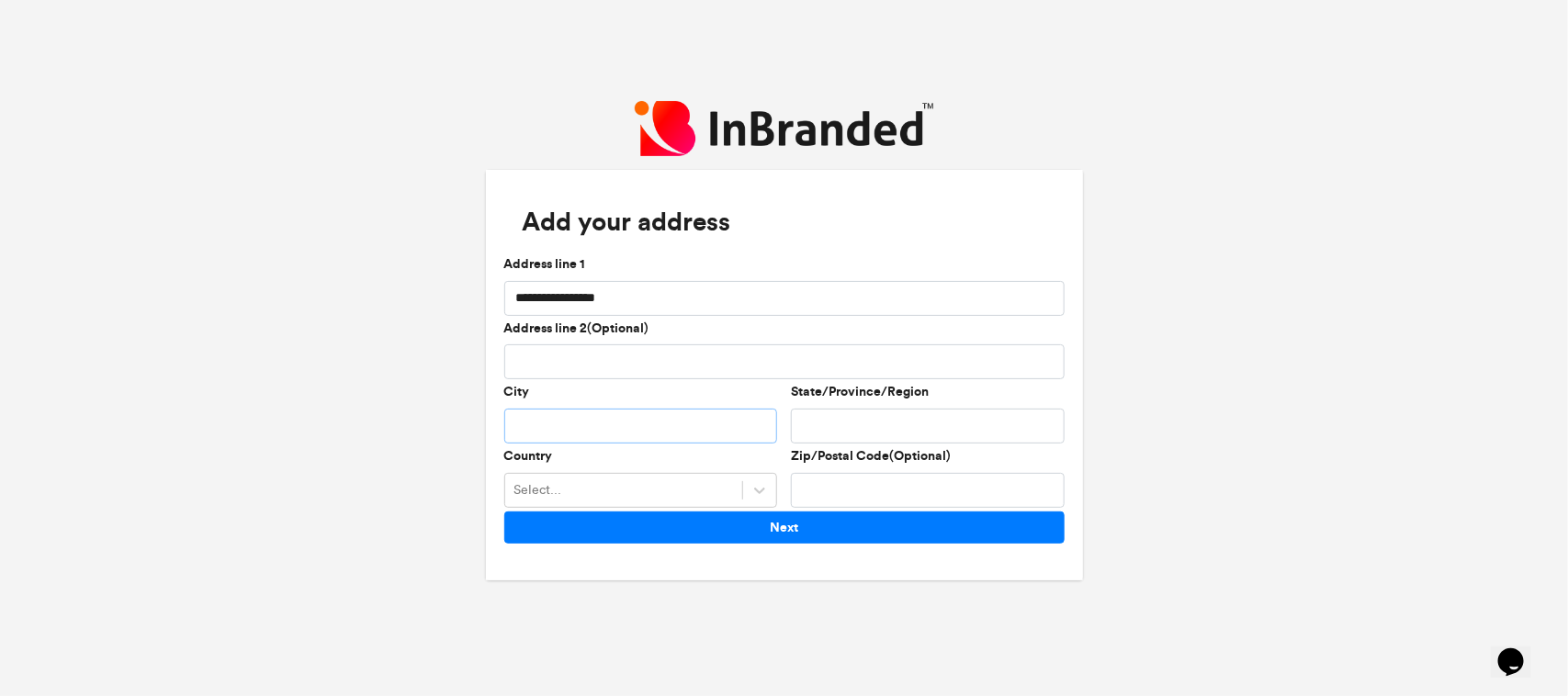 type on "******" 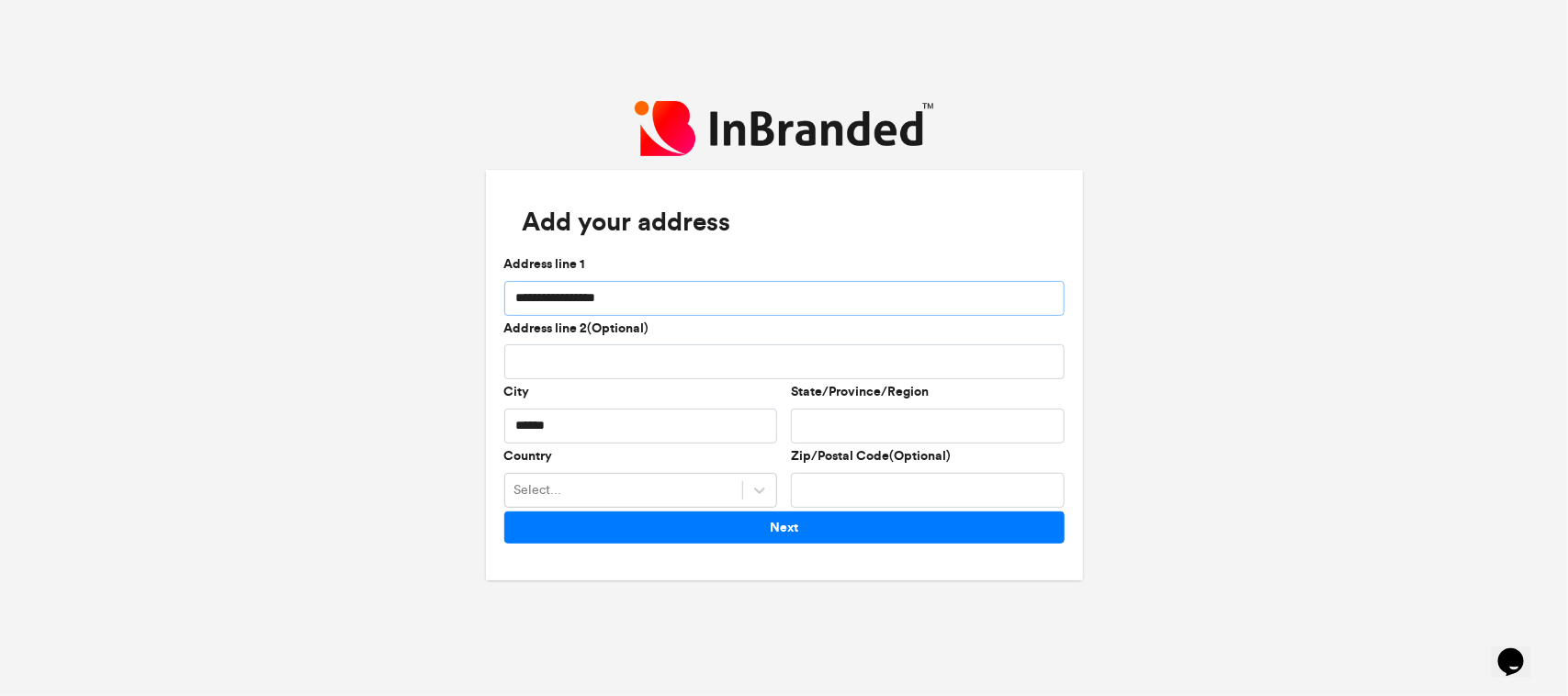 click on "**********" at bounding box center [784, 298] 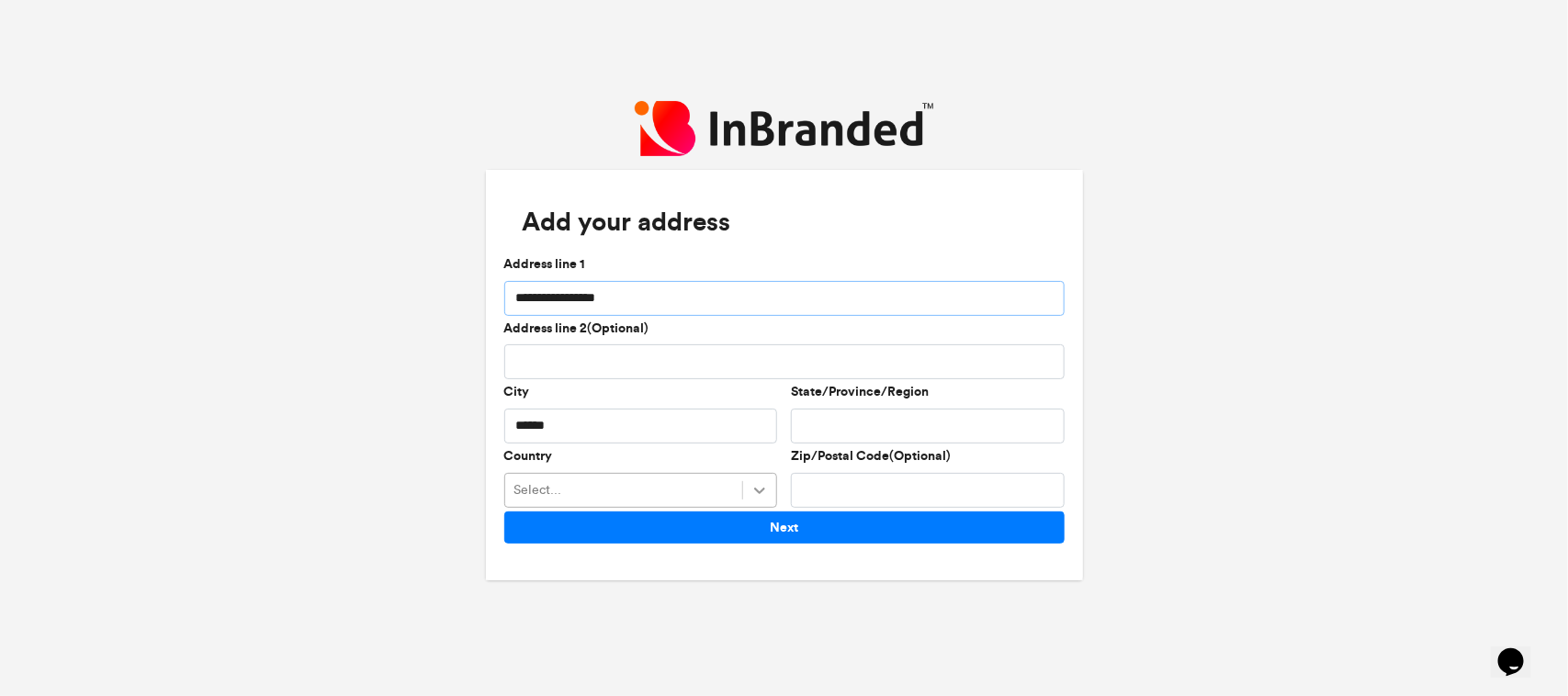 type on "**********" 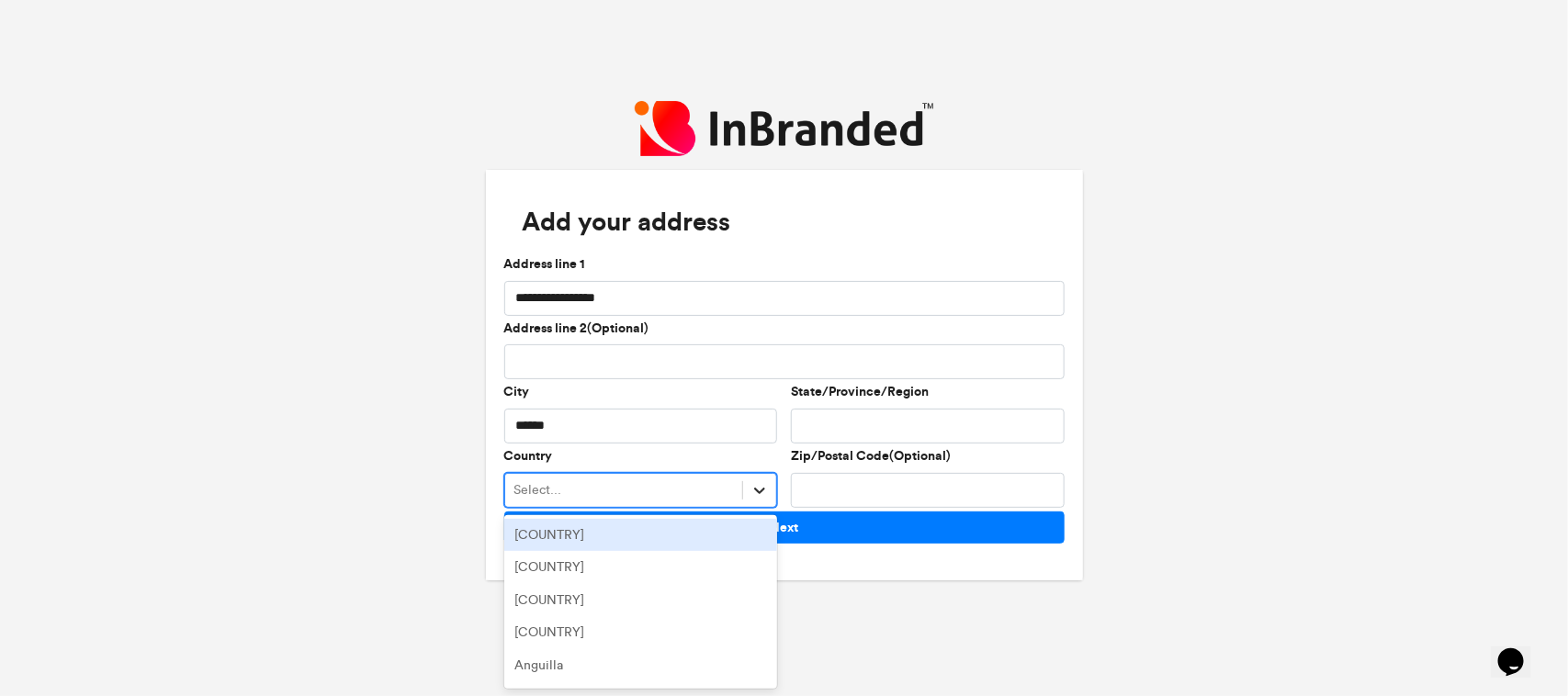 click 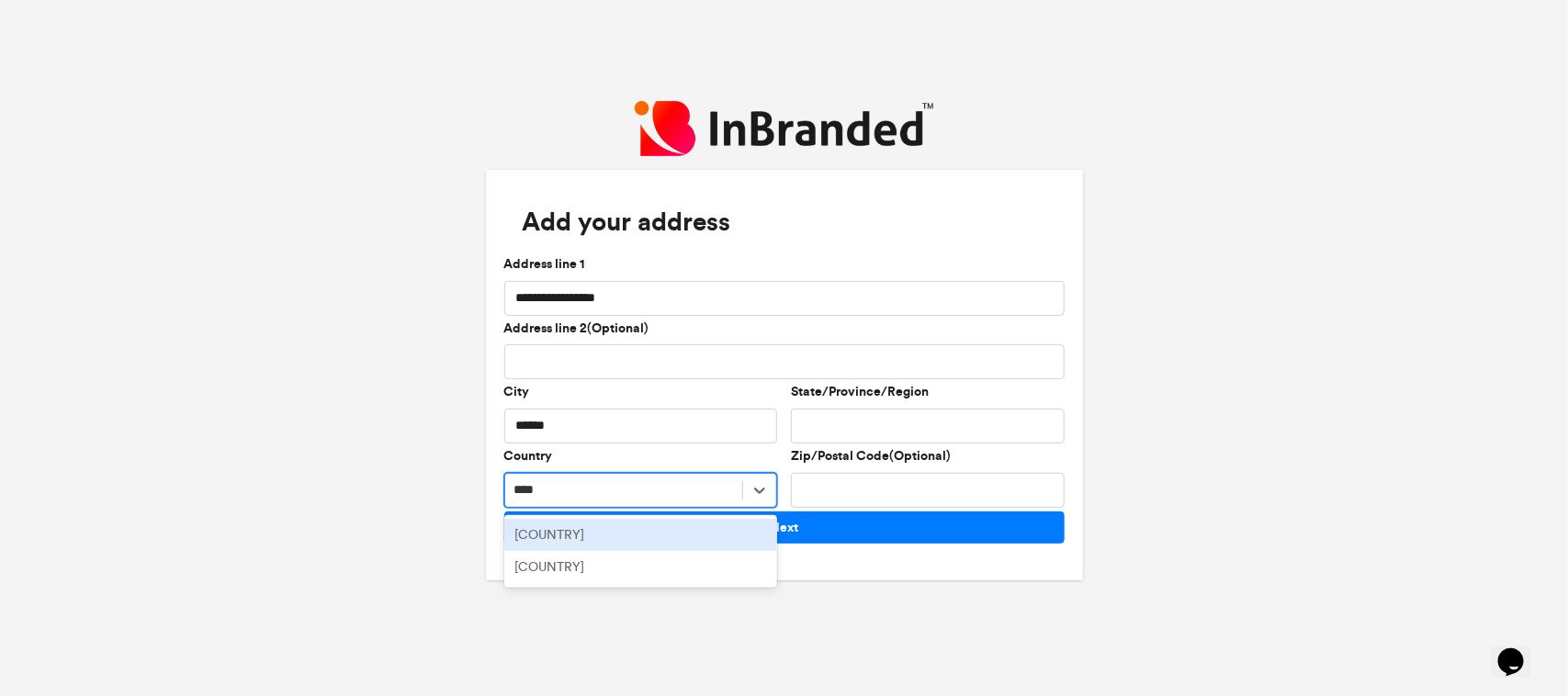 type on "*****" 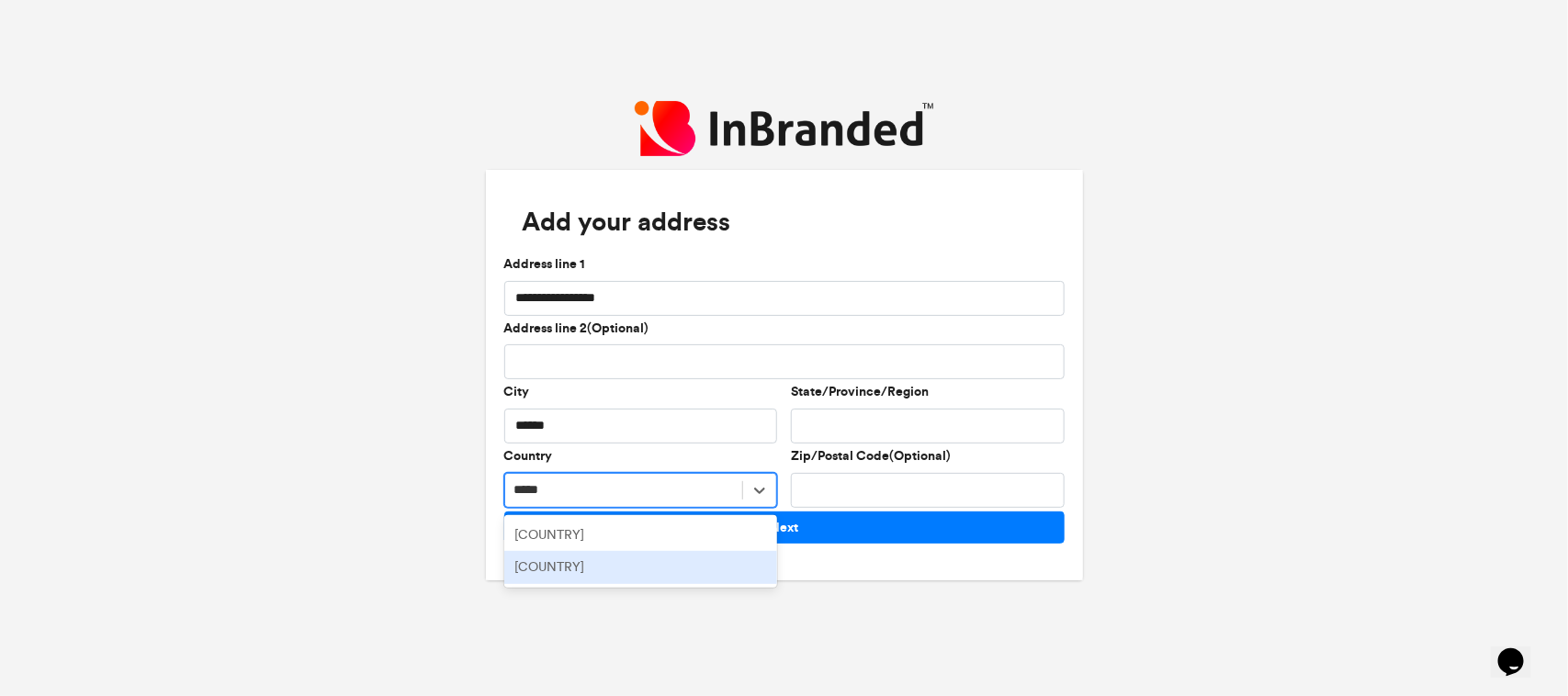 click on "Nigeria" at bounding box center [641, 567] 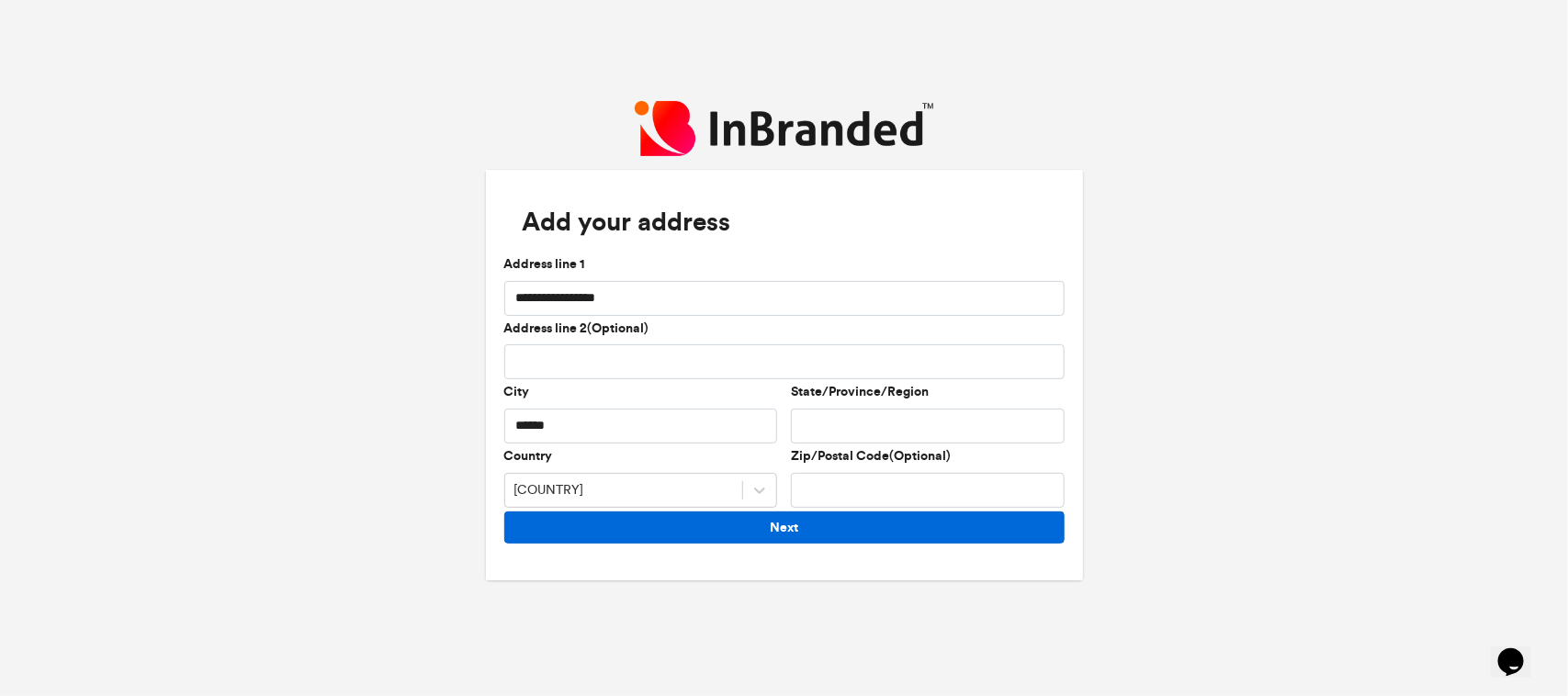 click on "Next" at bounding box center [784, 527] 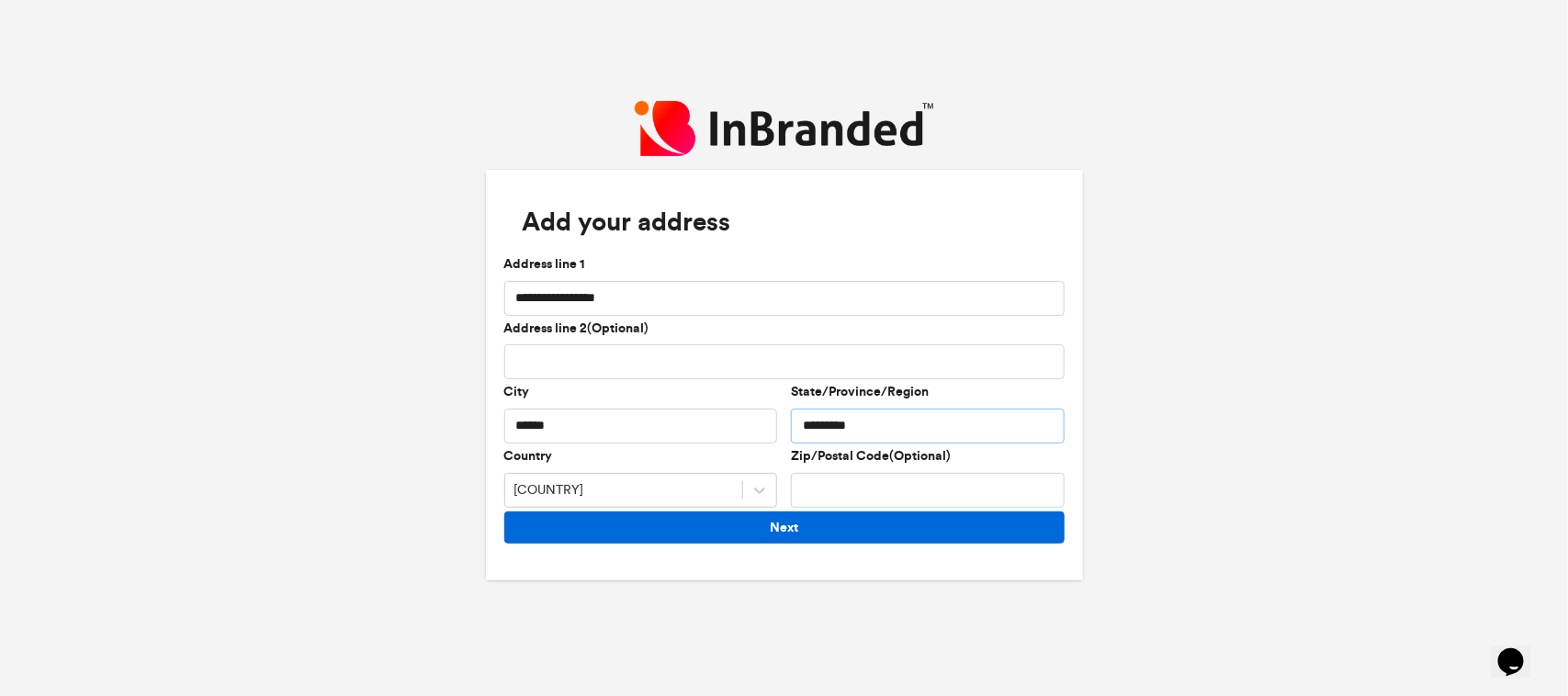type on "*********" 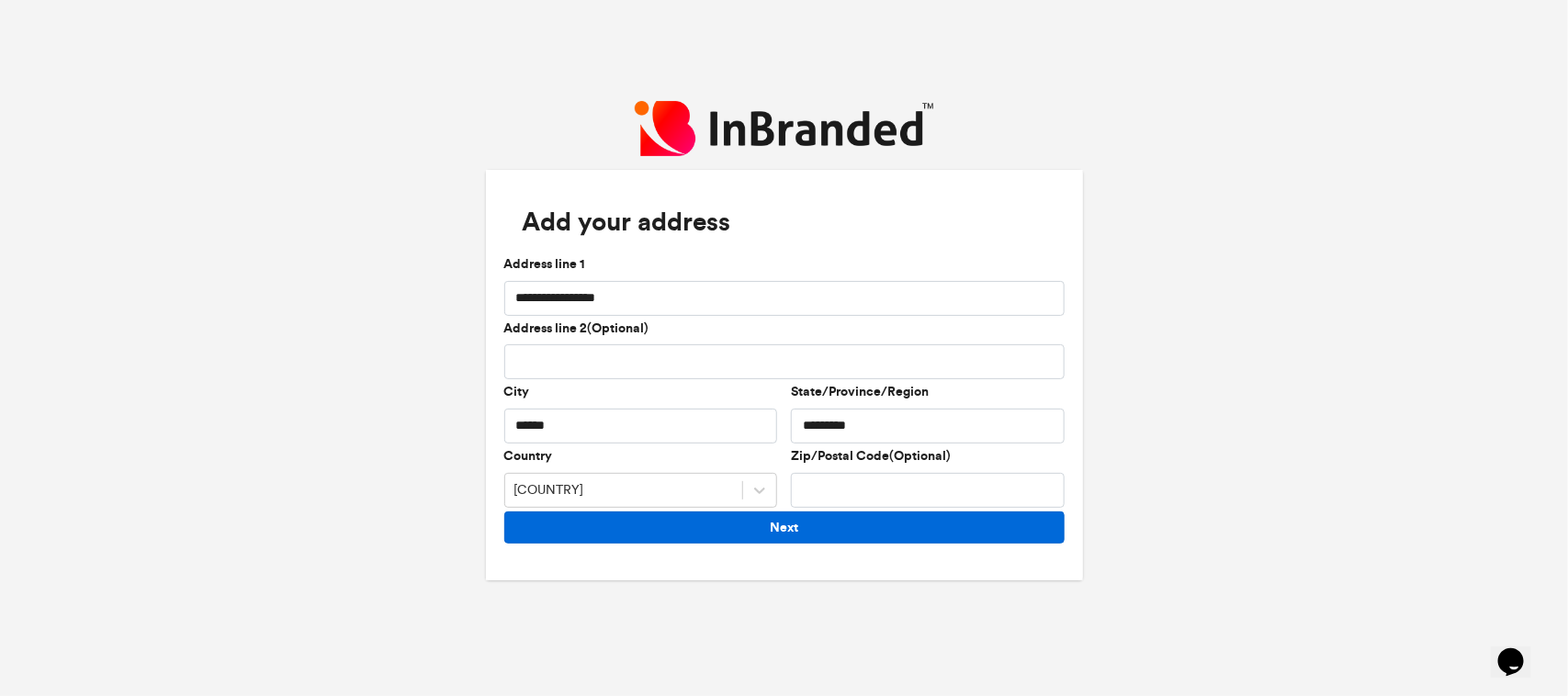click on "Next" at bounding box center (784, 527) 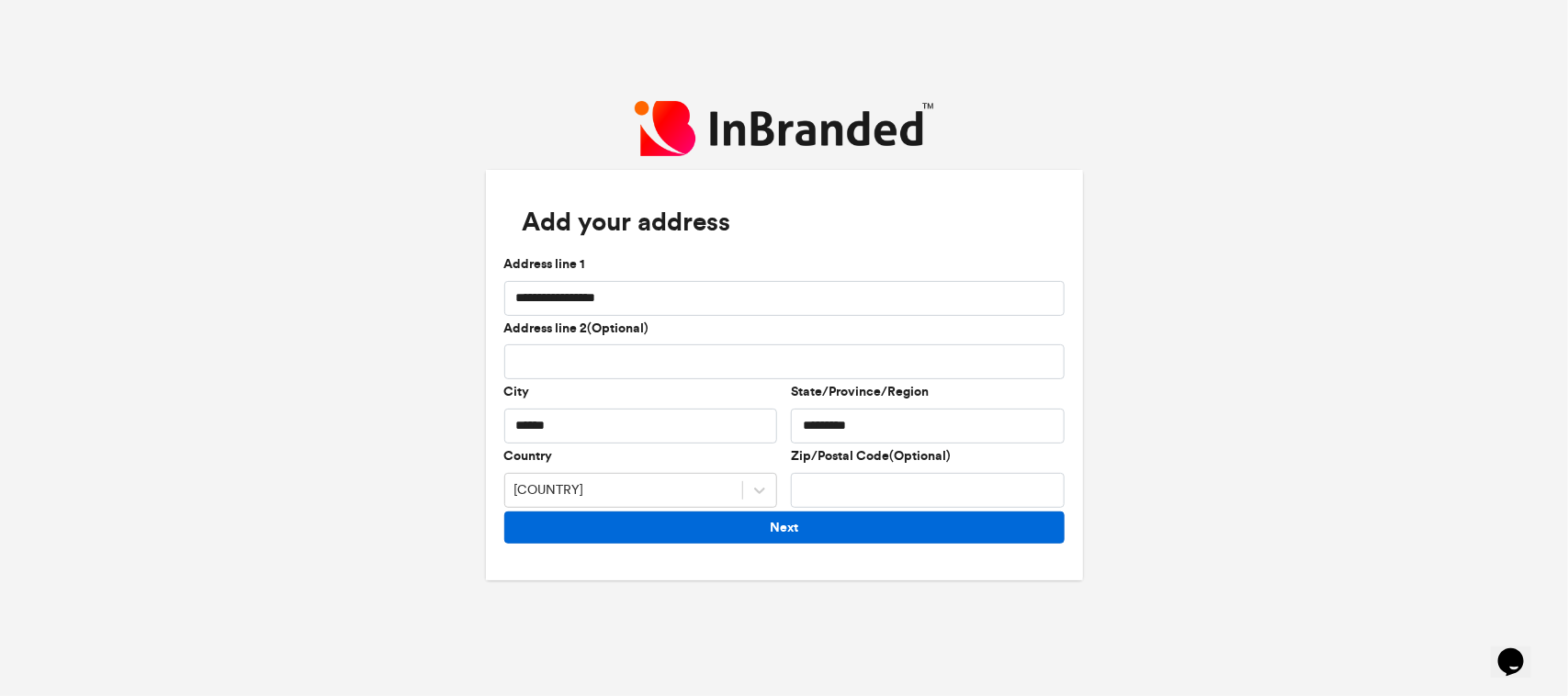 click on "Next" at bounding box center [784, 527] 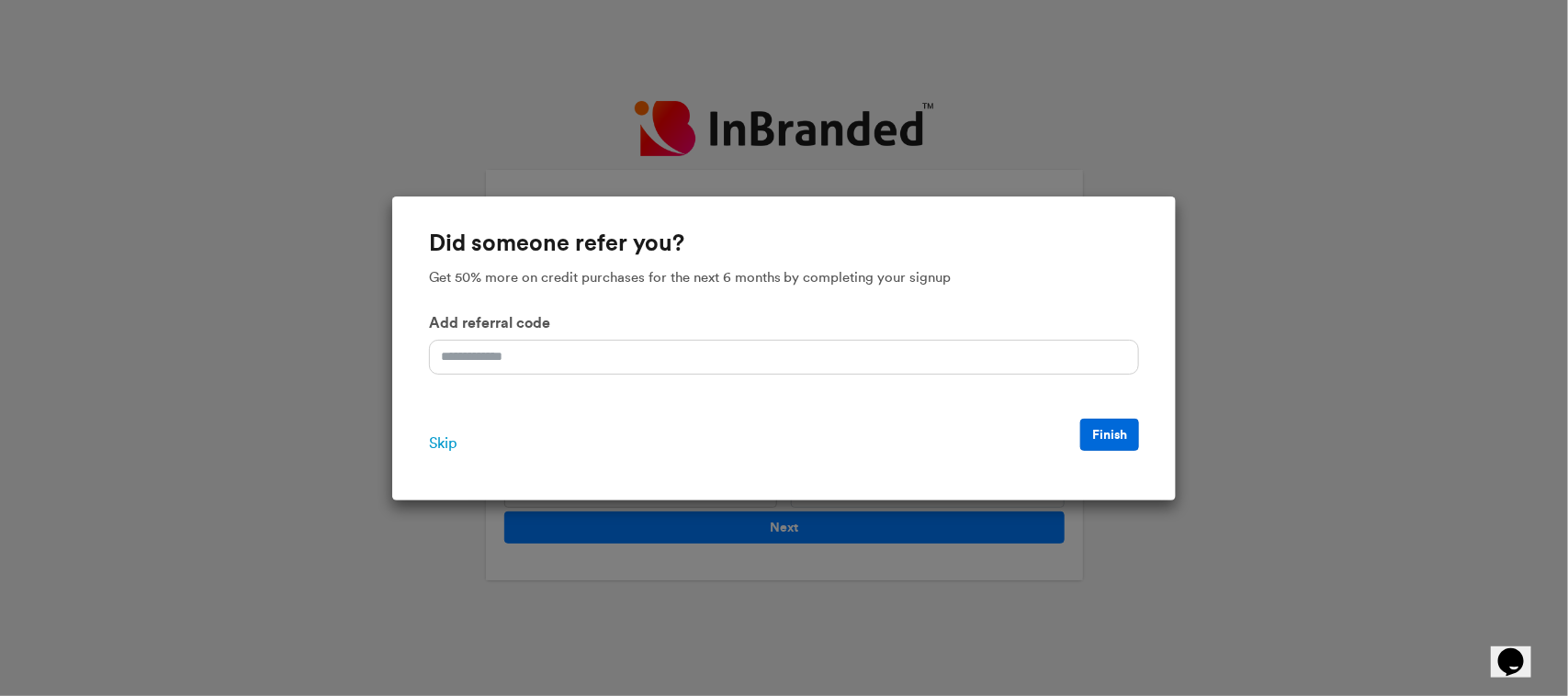 click on "Finish" at bounding box center (1110, 434) 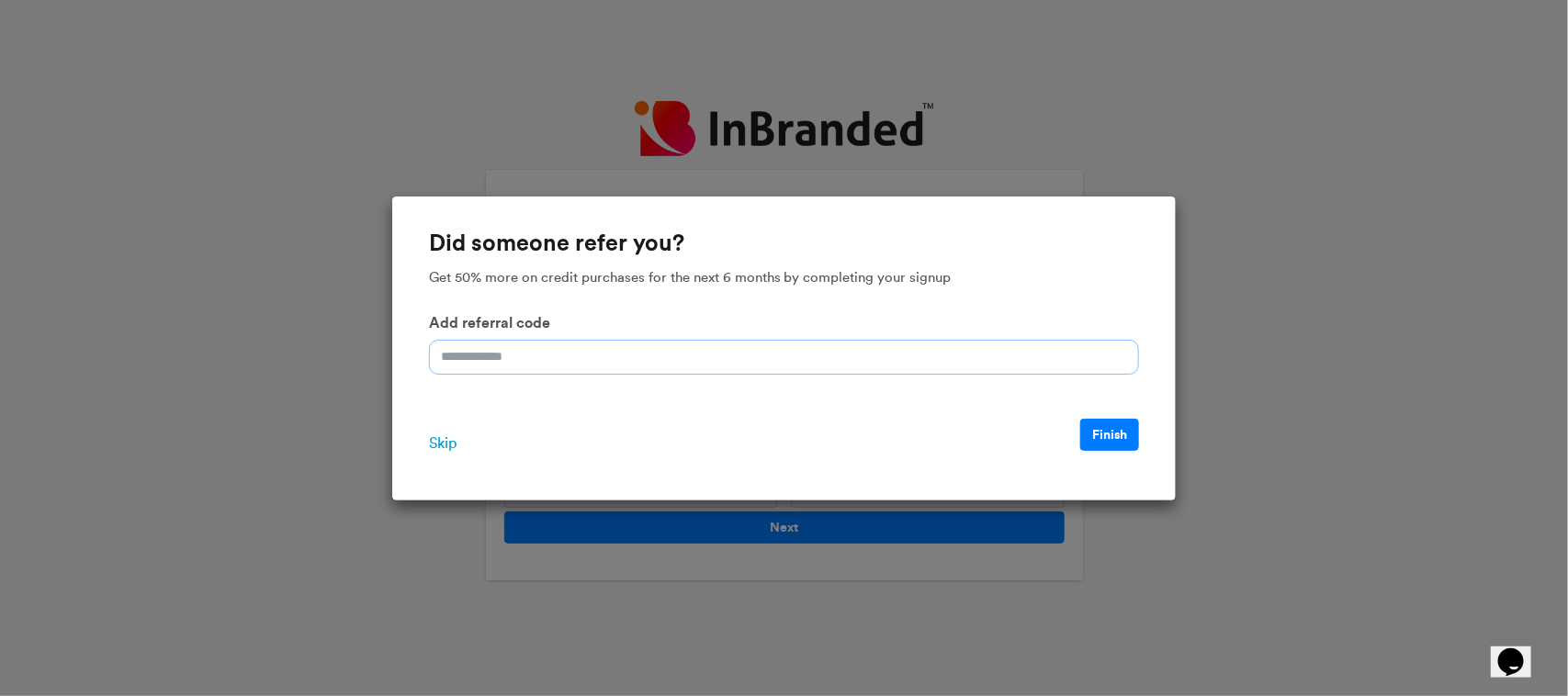 click on "Add referral code" at bounding box center [784, 357] 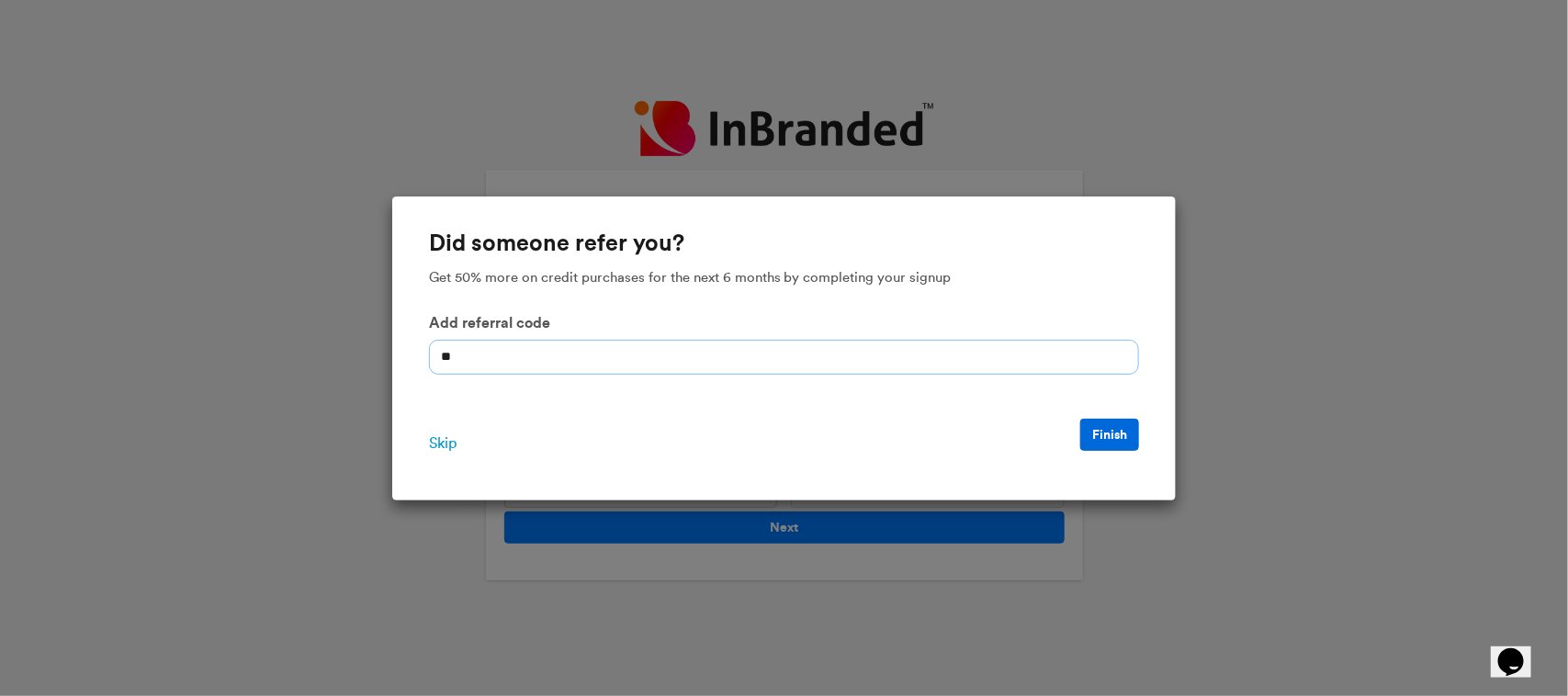 type on "**" 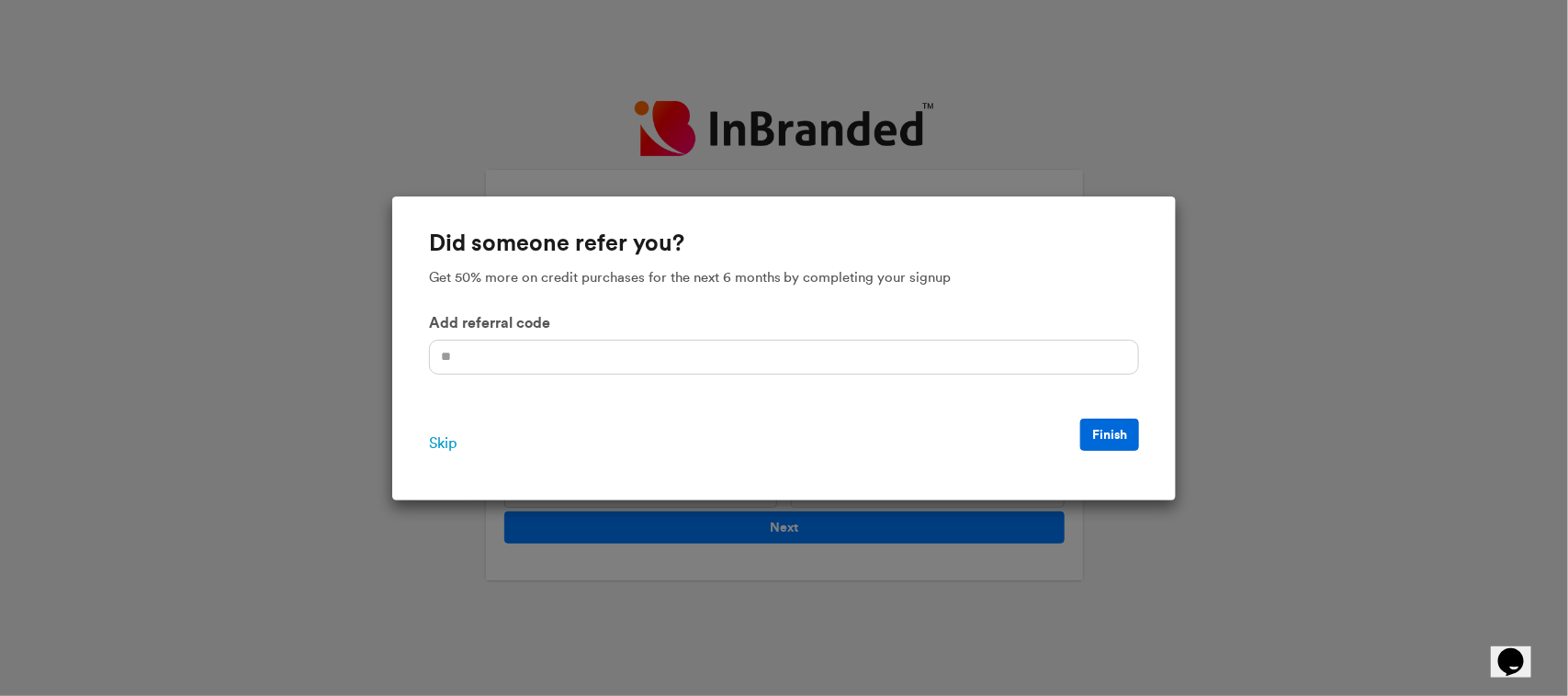 click on "Finish" at bounding box center [1110, 434] 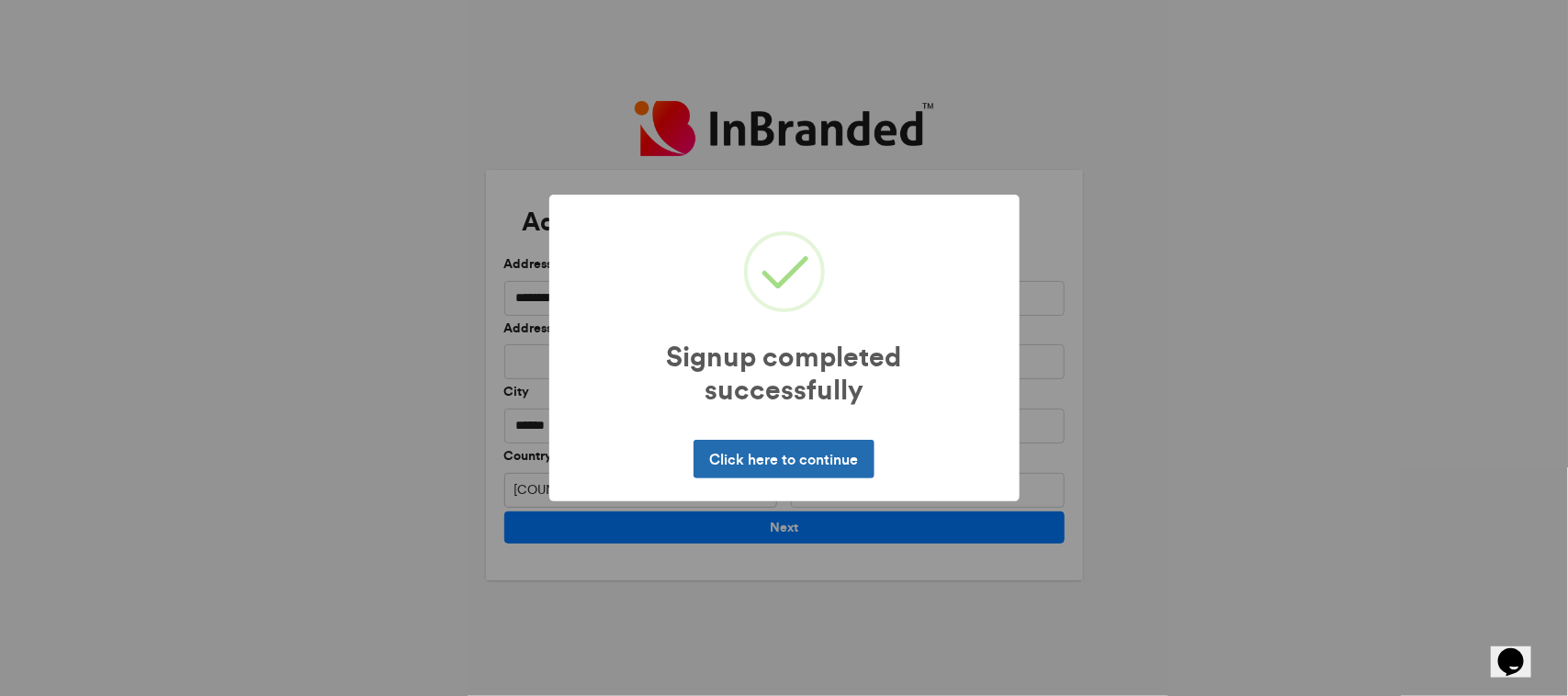 click on "Click here to continue" at bounding box center (784, 459) 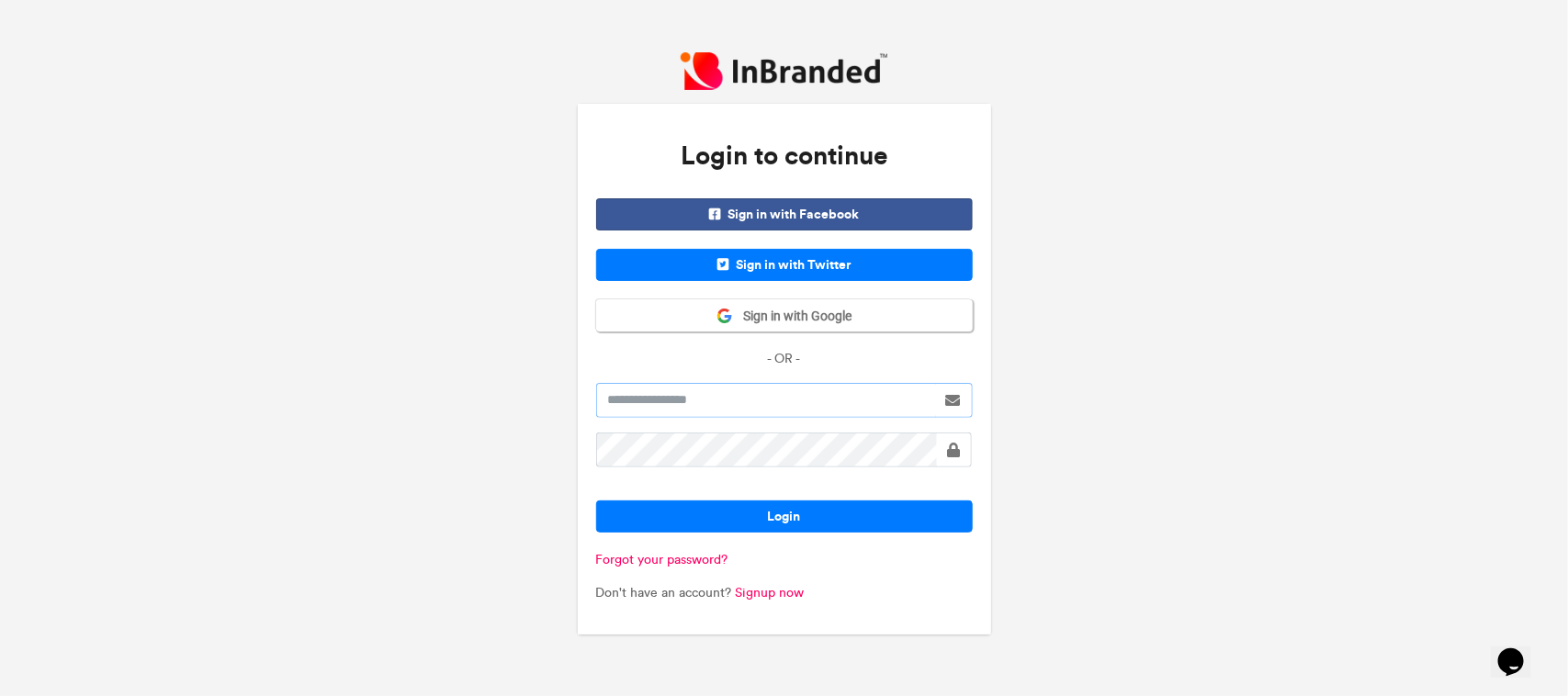 type on "**********" 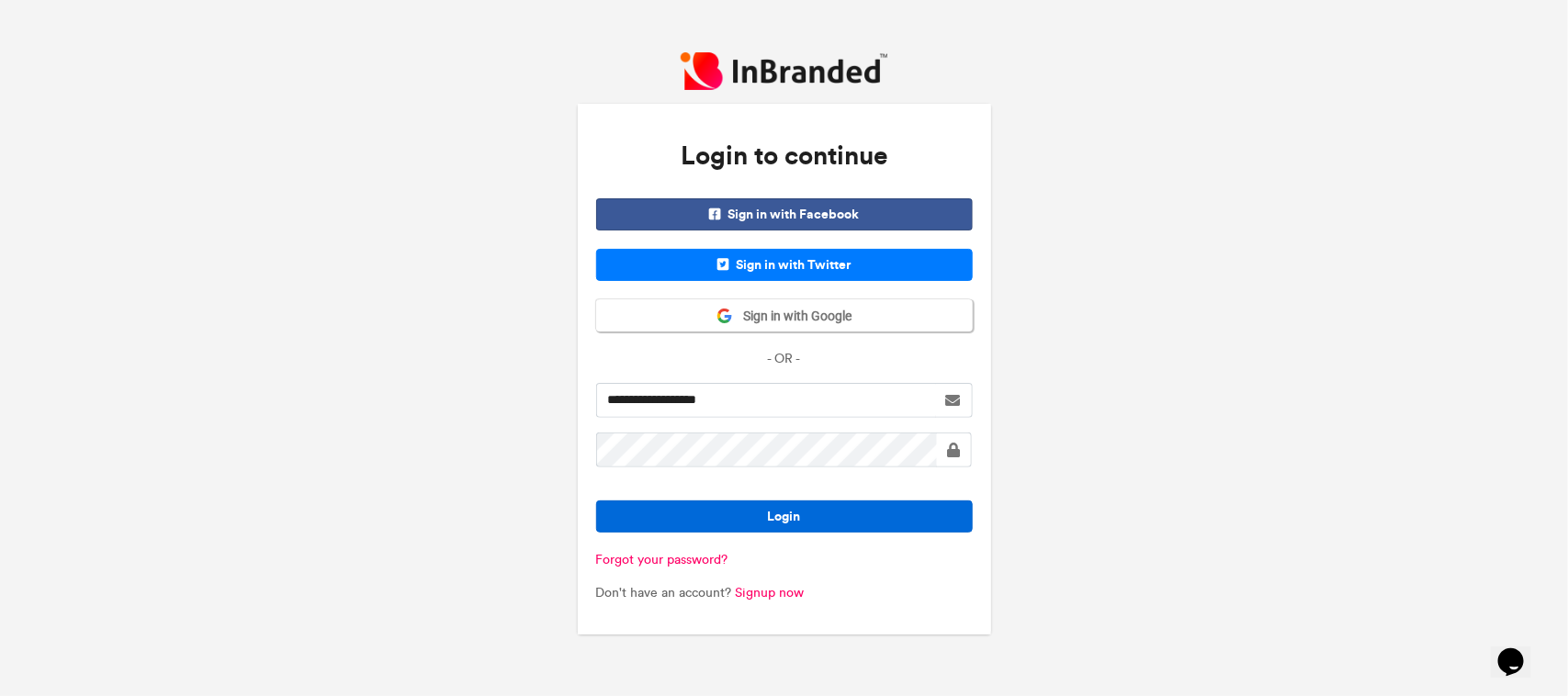 click on "Login" at bounding box center [784, 516] 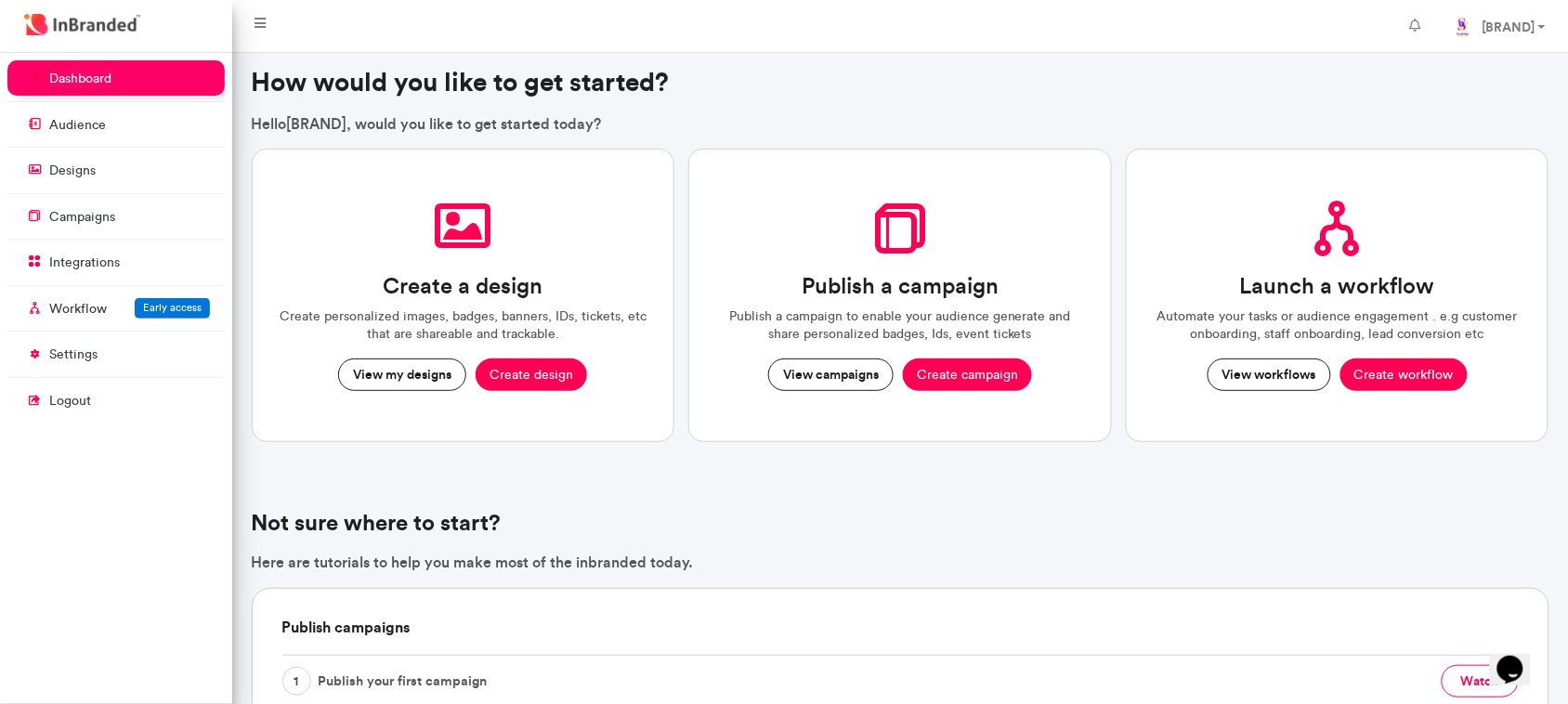 scroll, scrollTop: 0, scrollLeft: 0, axis: both 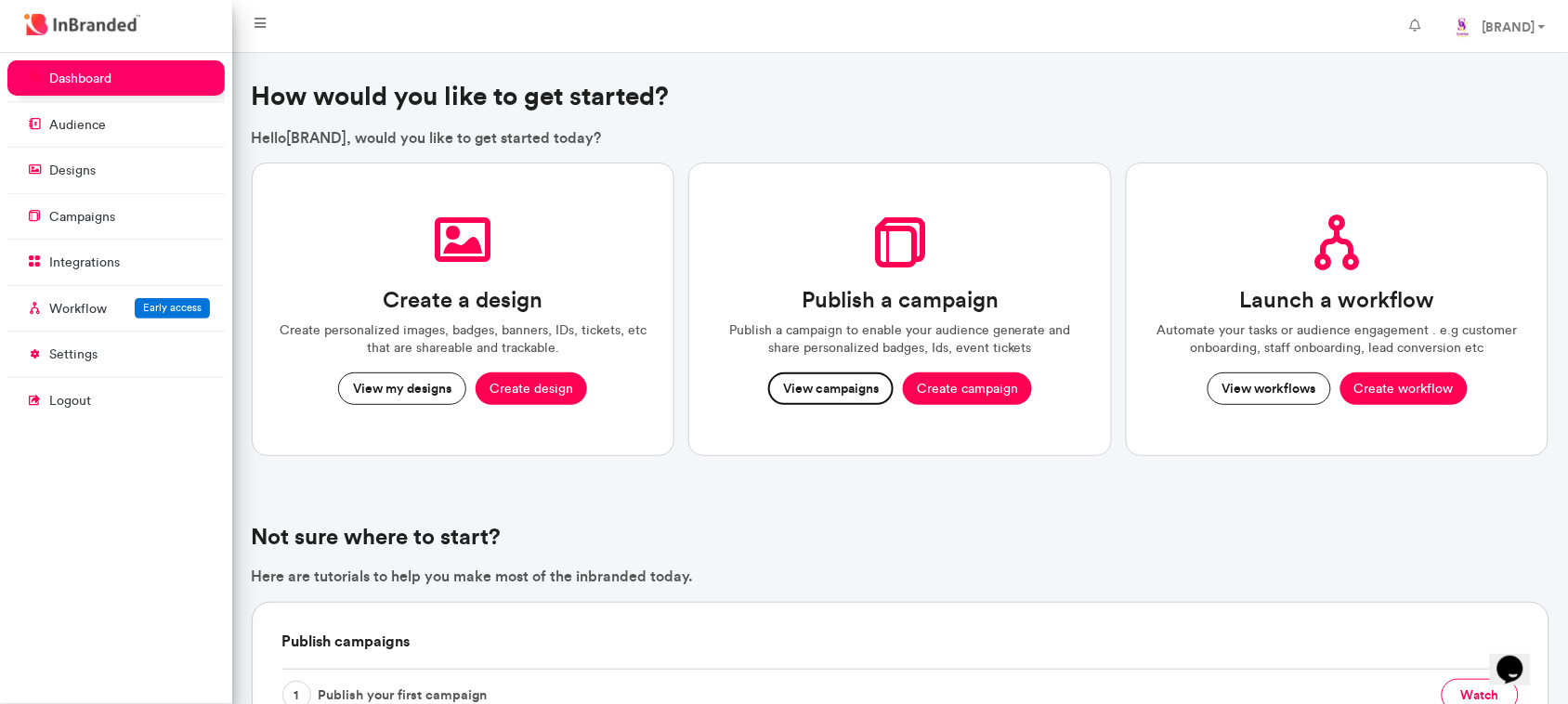 click on "View campaigns" at bounding box center (830, 389) 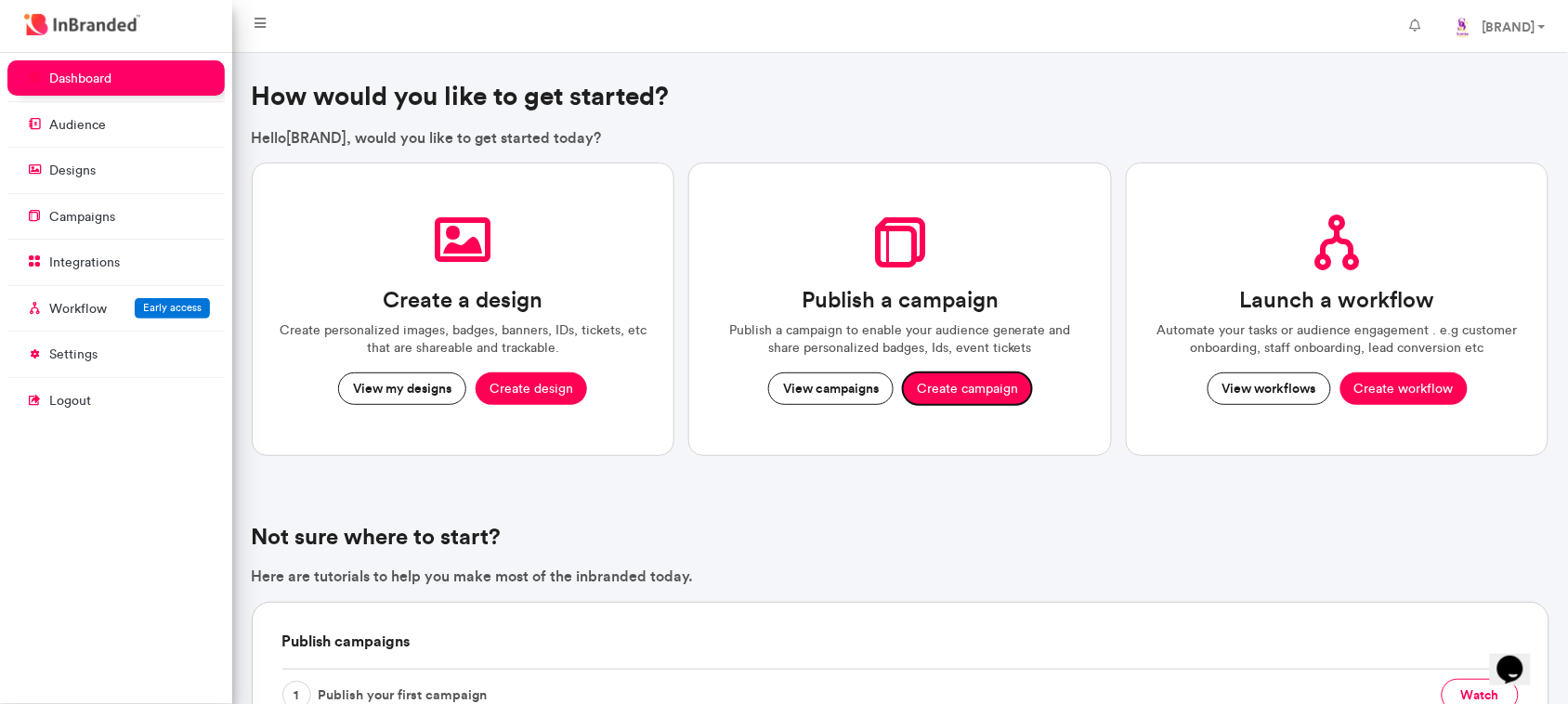 click on "Create campaign" at bounding box center (967, 389) 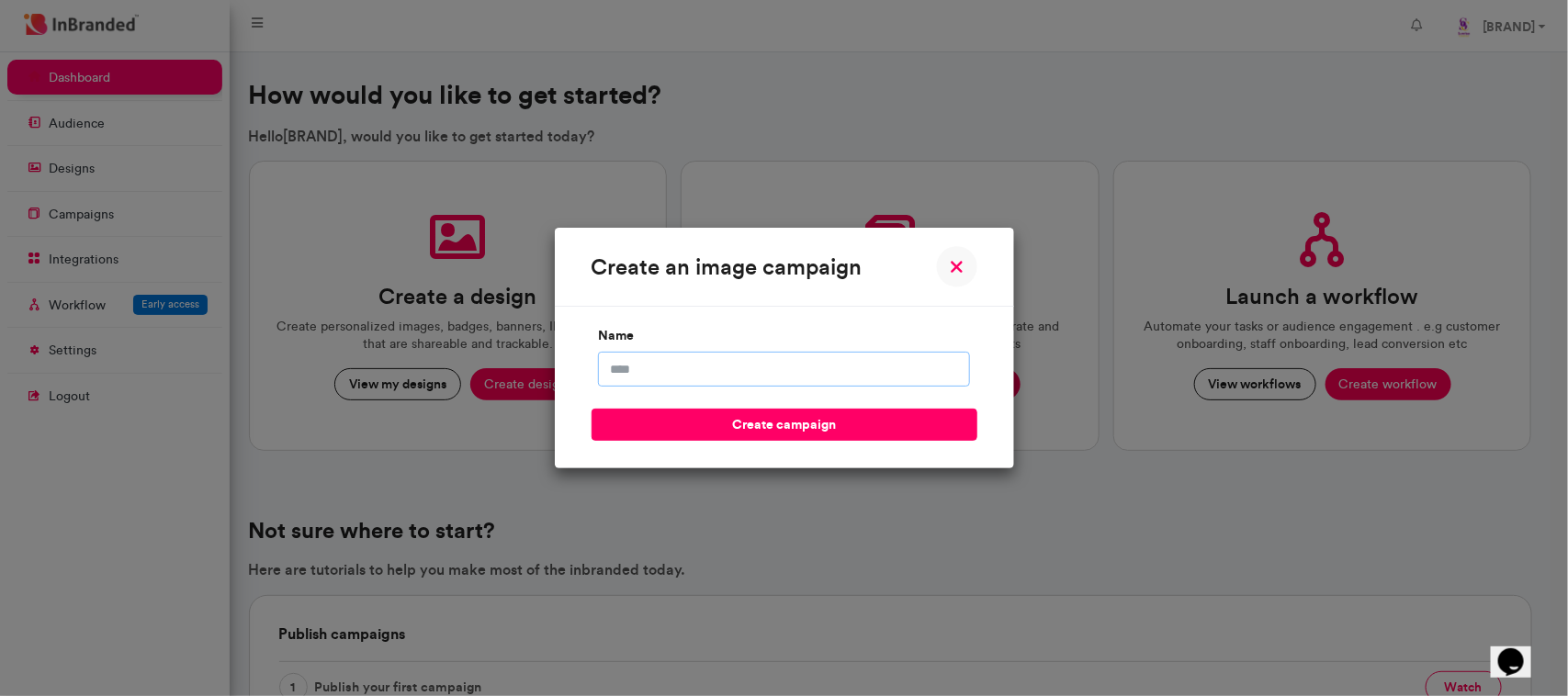 click on "name" at bounding box center (784, 369) 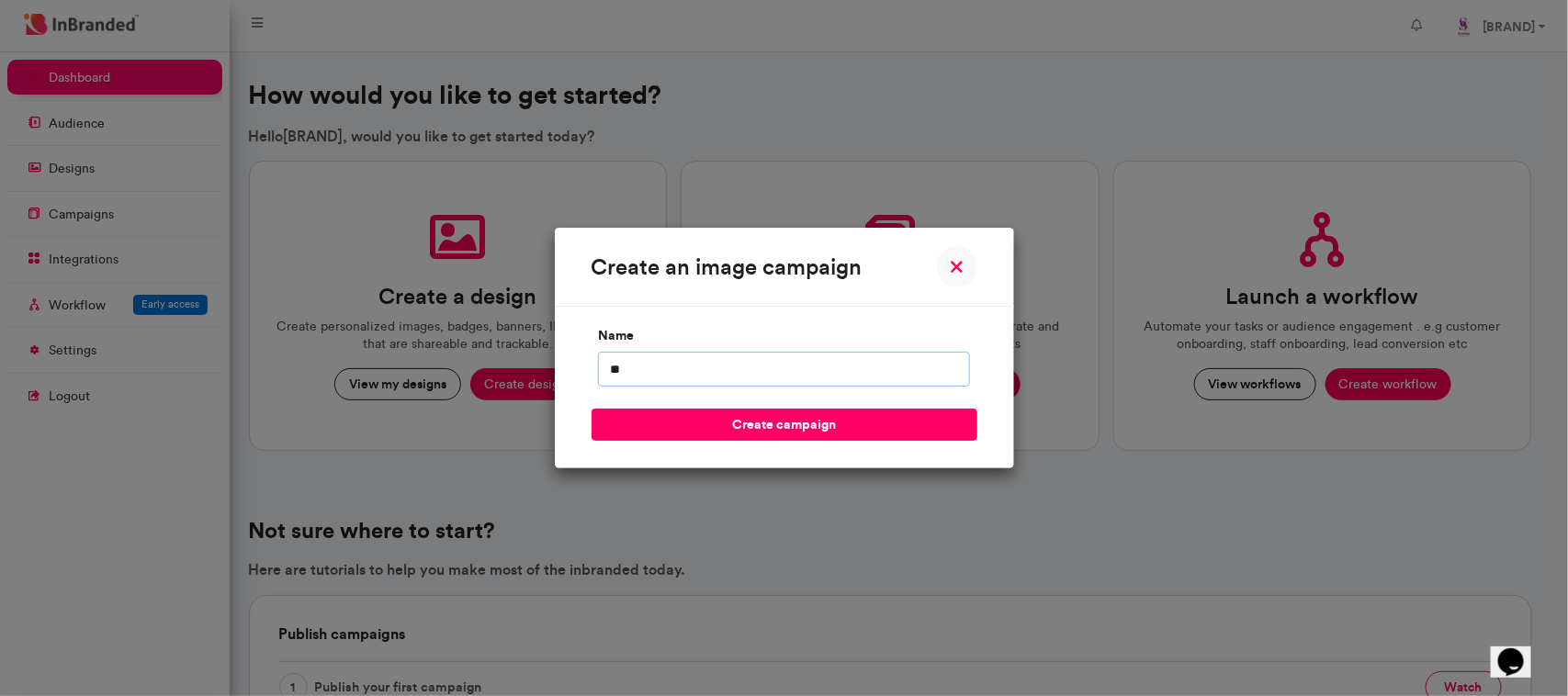 type on "*" 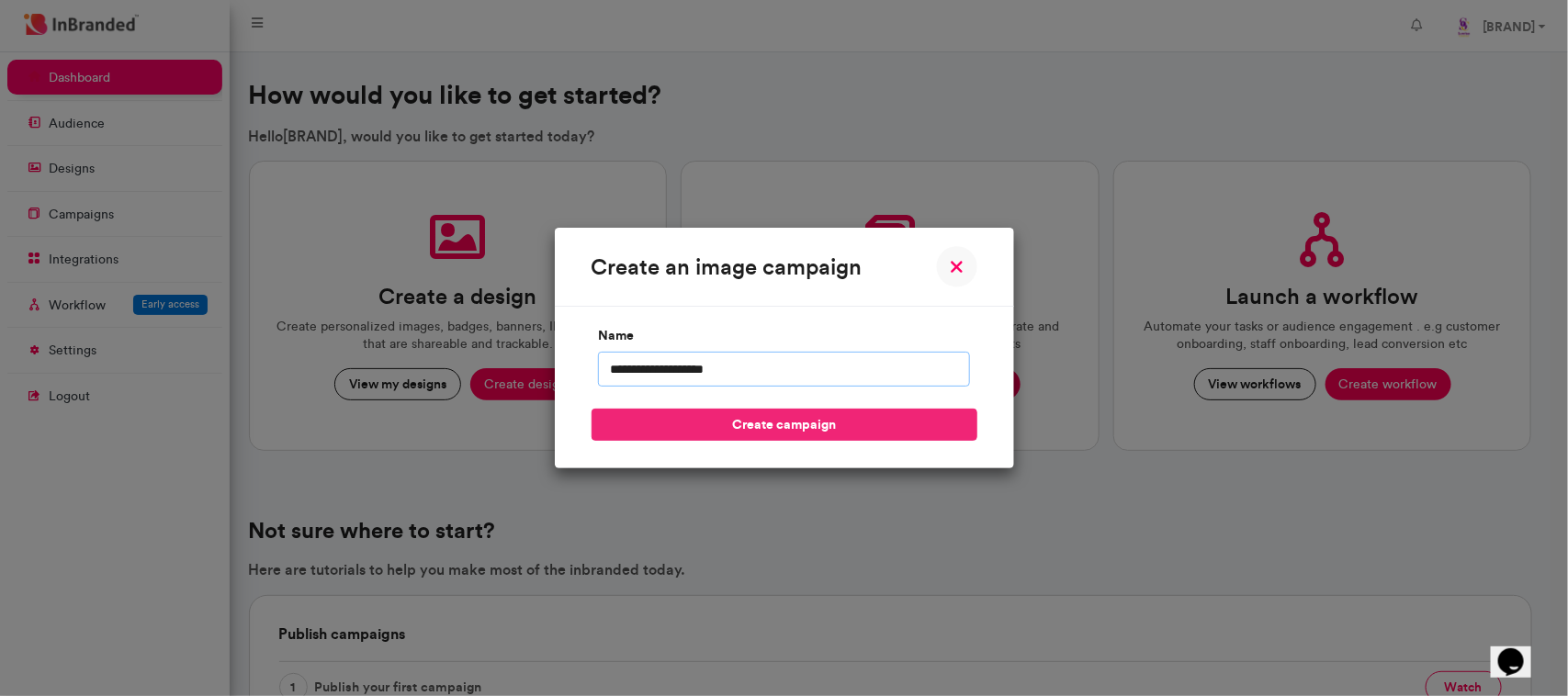 type on "**********" 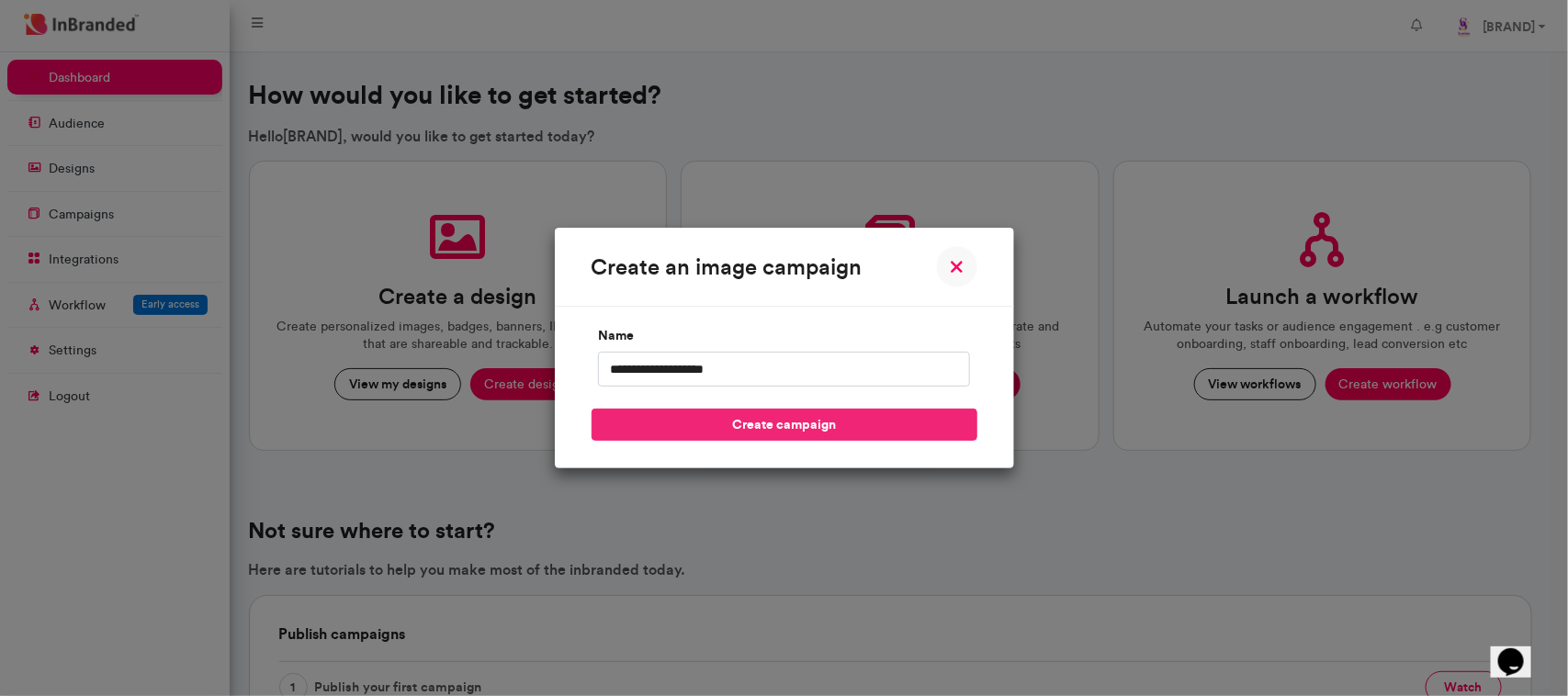 click on "create campaign" at bounding box center (784, 424) 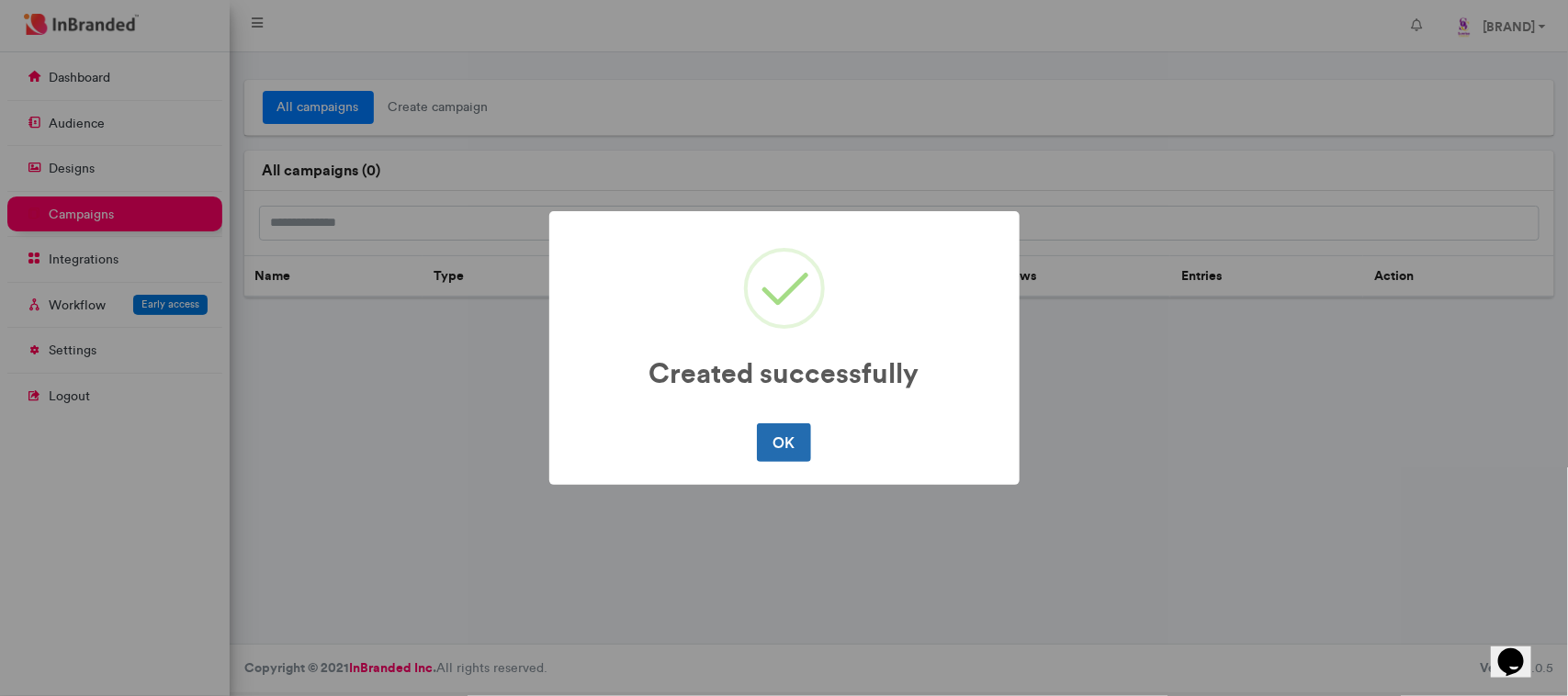 click on "OK" at bounding box center (784, 443) 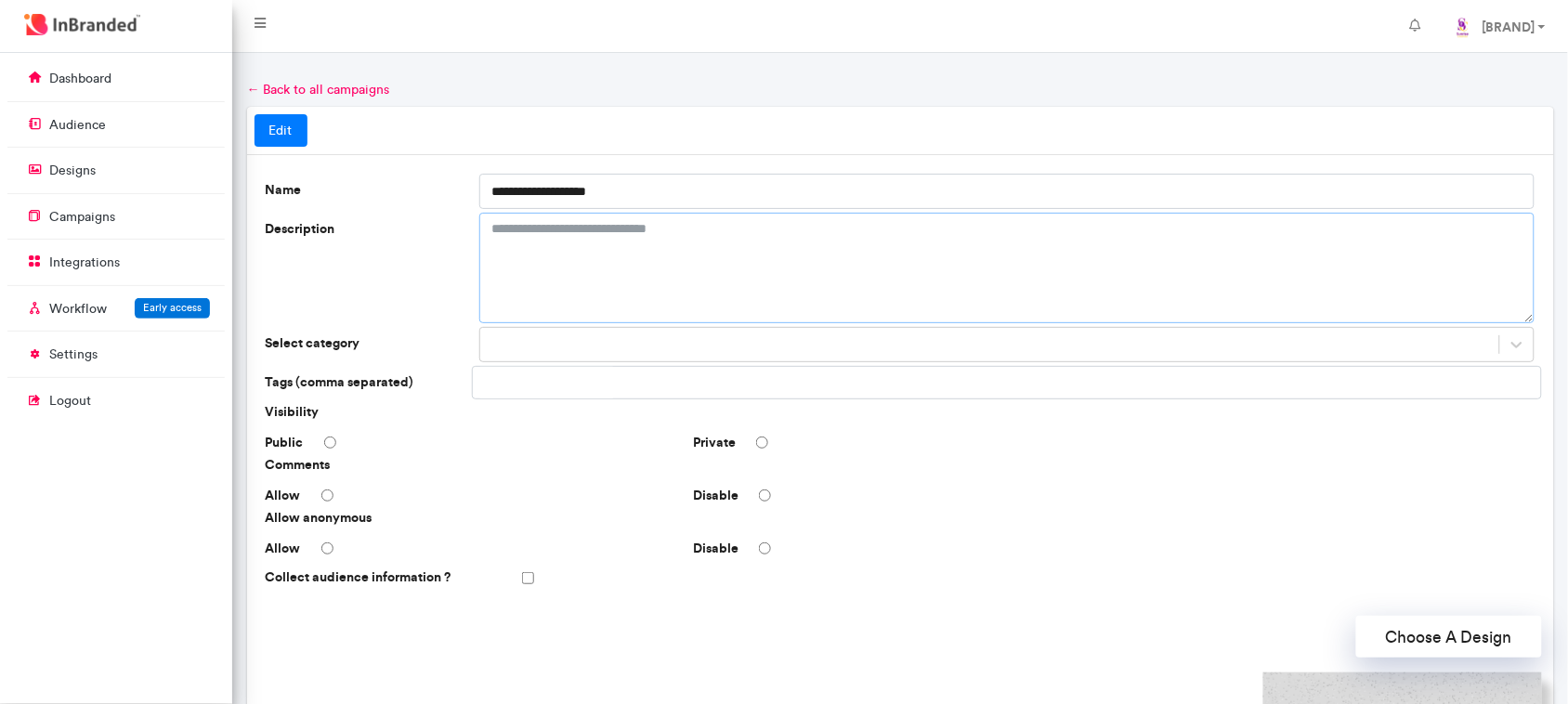 click on "Description" at bounding box center [1007, 267] 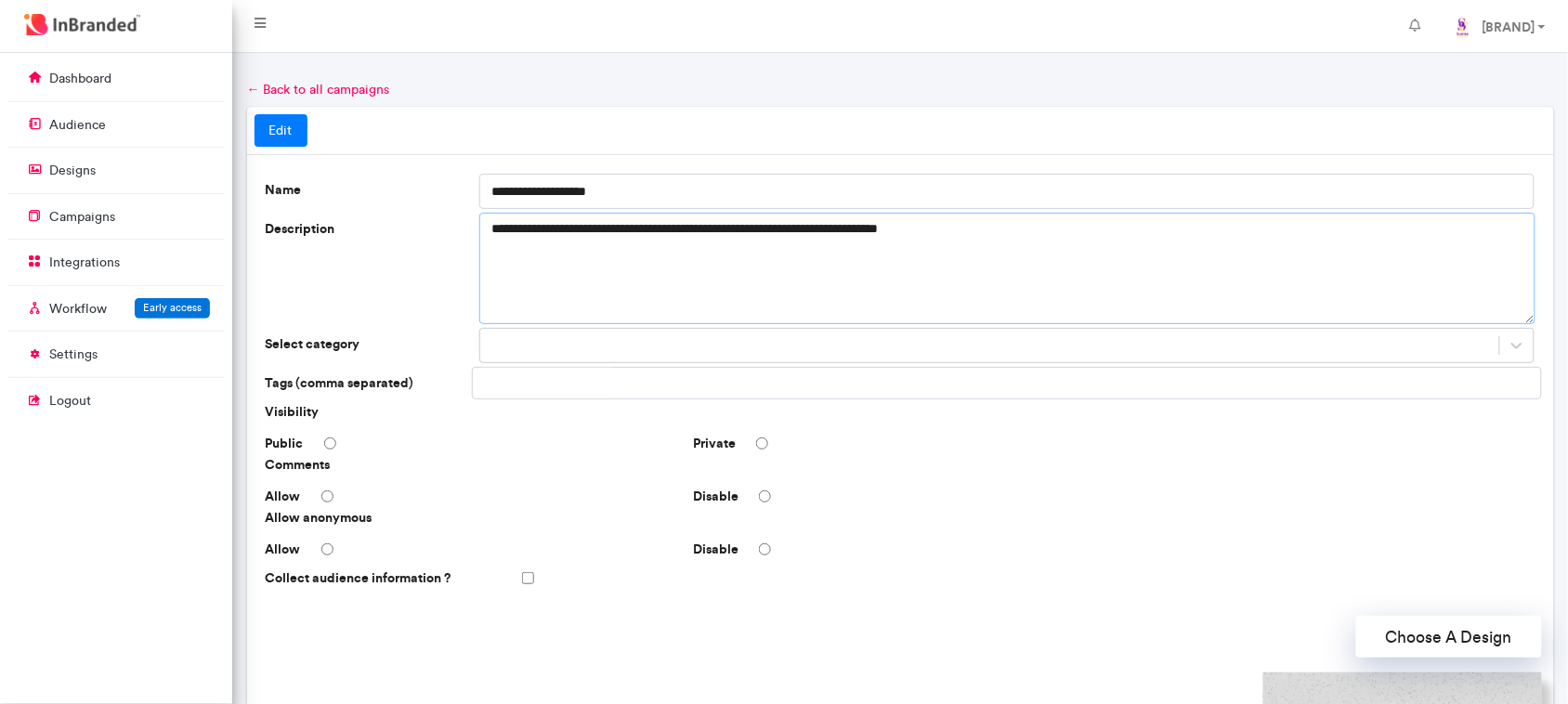 click on "**********" at bounding box center [1007, 267] 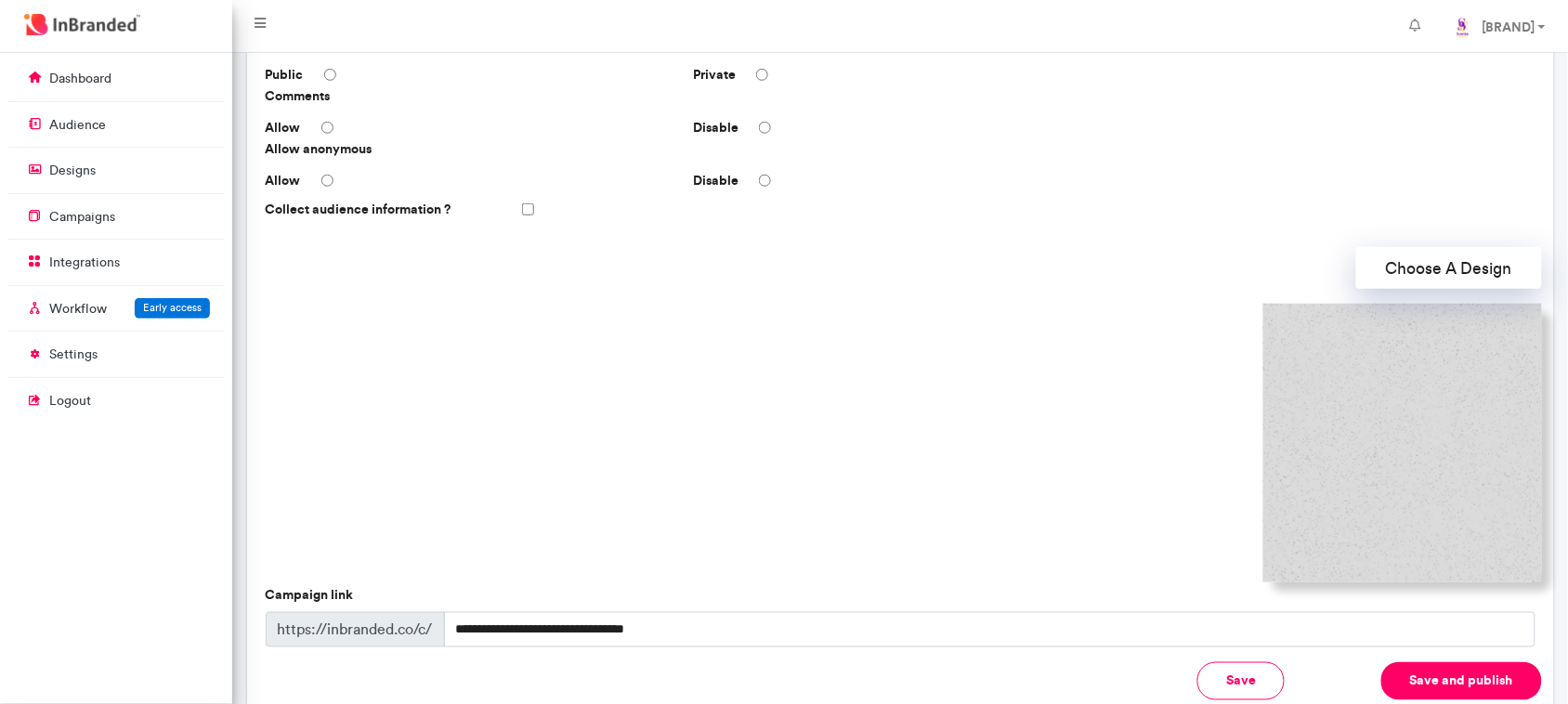 scroll, scrollTop: 415, scrollLeft: 0, axis: vertical 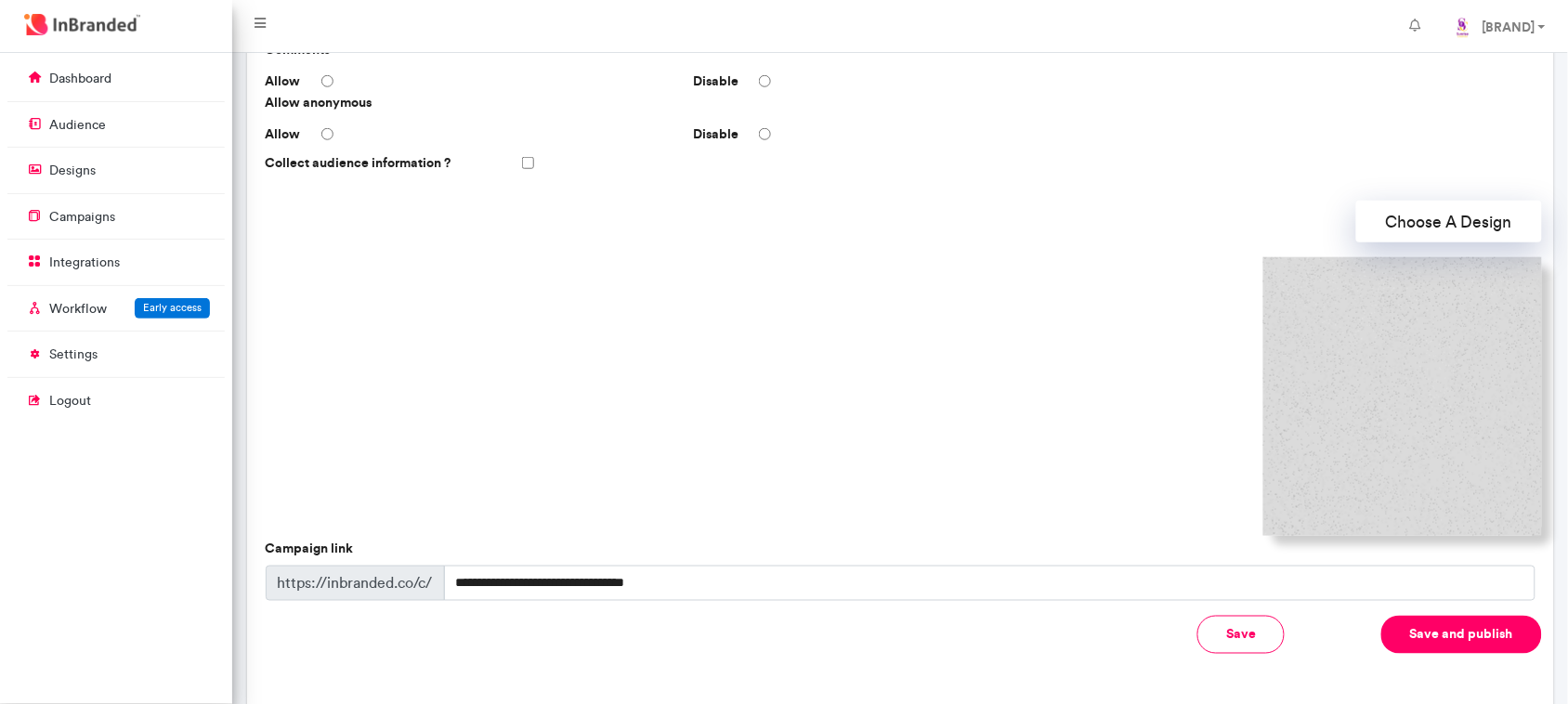 type on "**********" 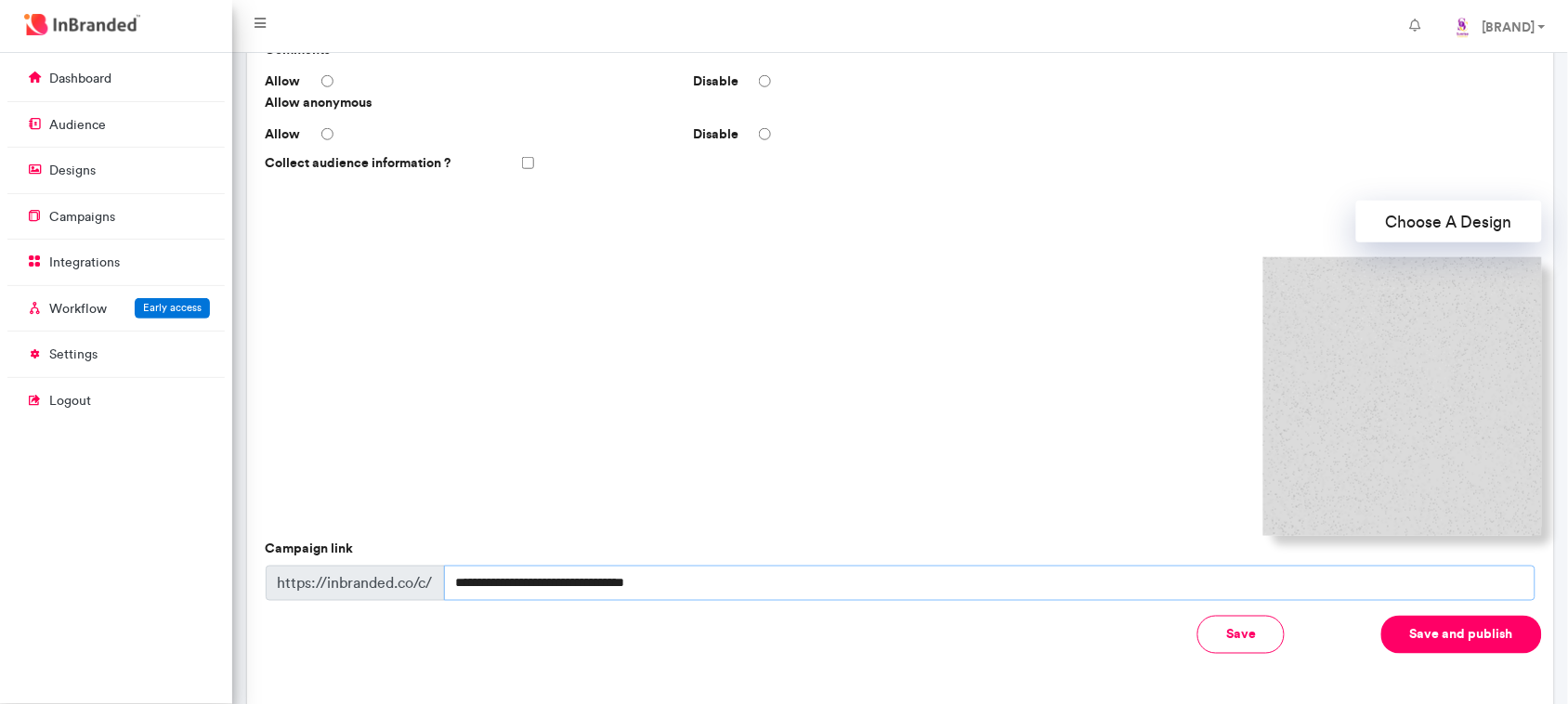 drag, startPoint x: 743, startPoint y: 581, endPoint x: 444, endPoint y: 588, distance: 299.08193 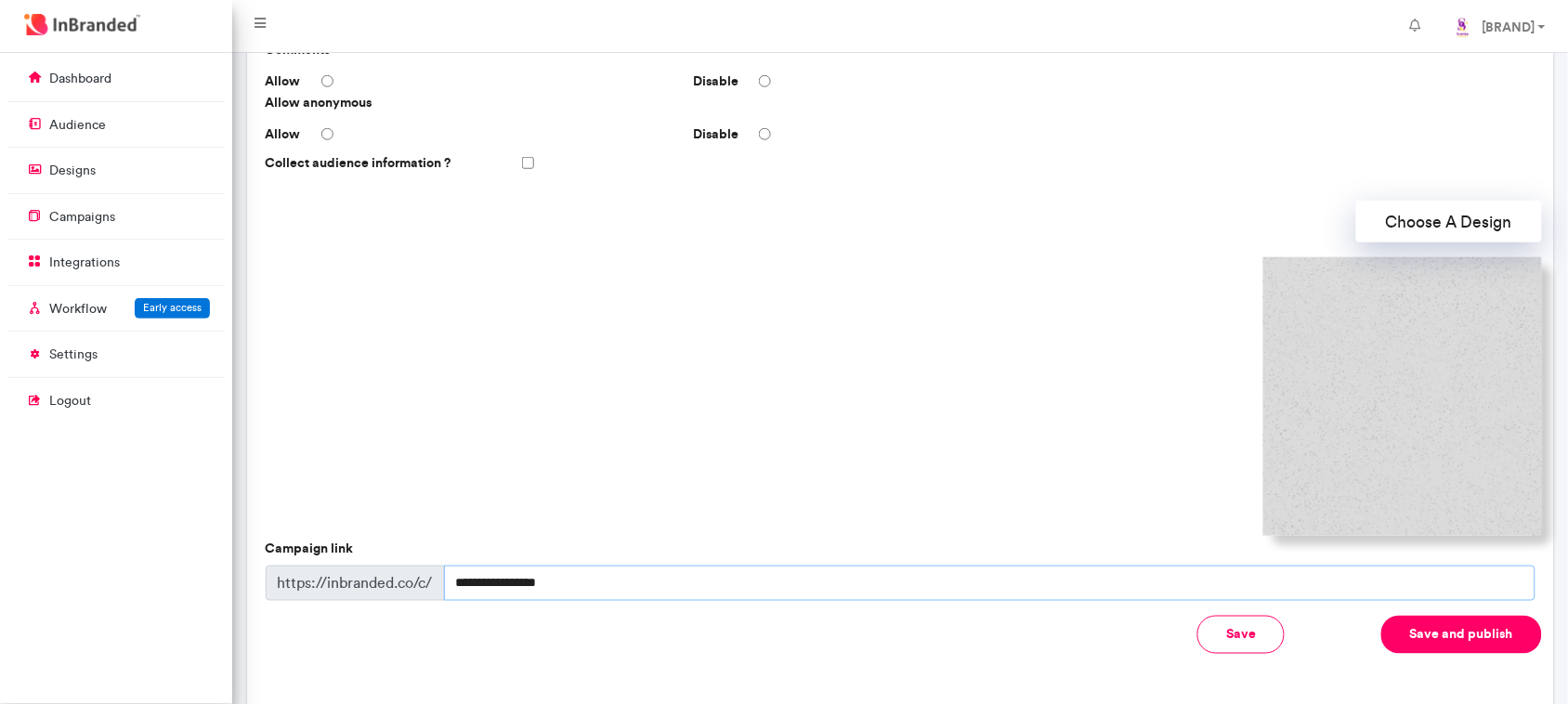 type on "**********" 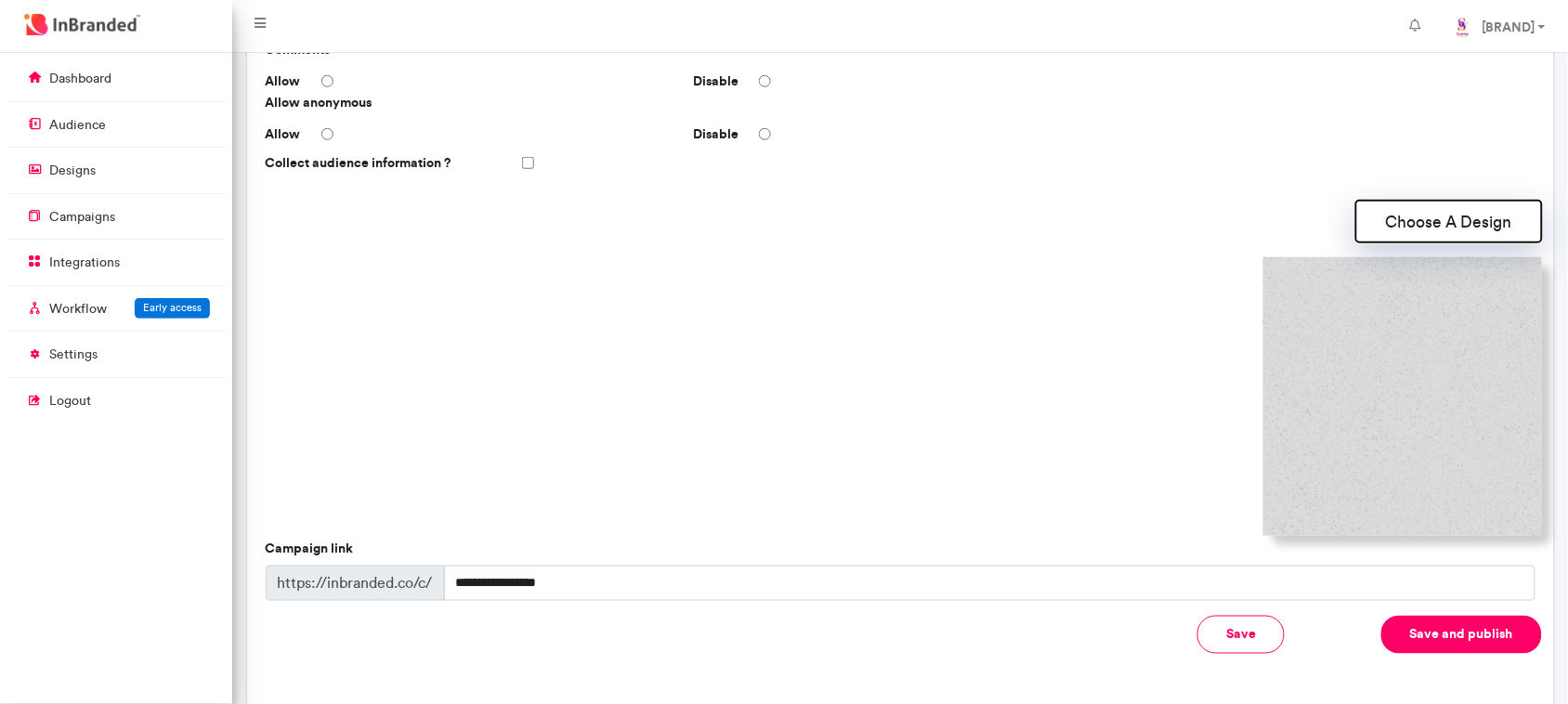 click on "Choose A Design" at bounding box center (1449, 221) 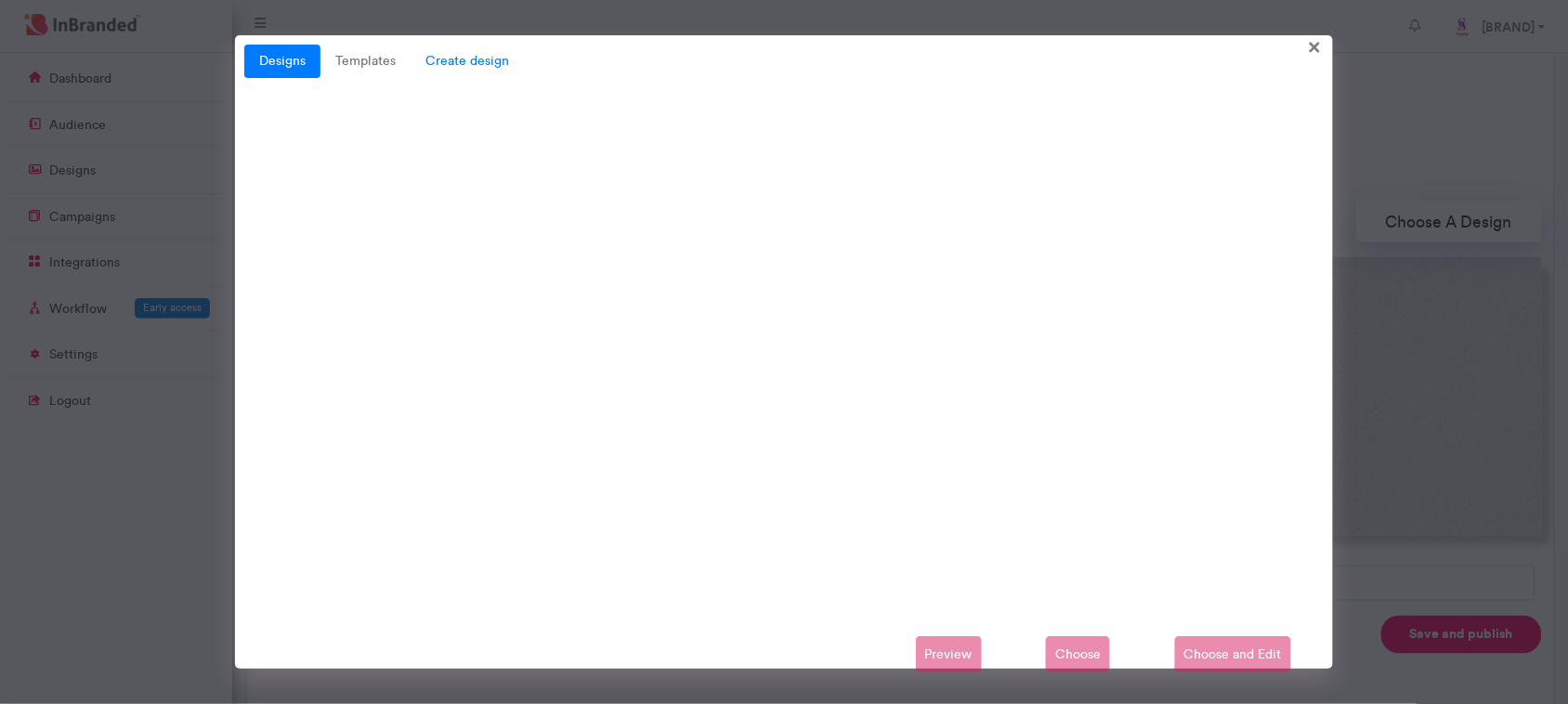 click on "Create design" at bounding box center [467, 61] 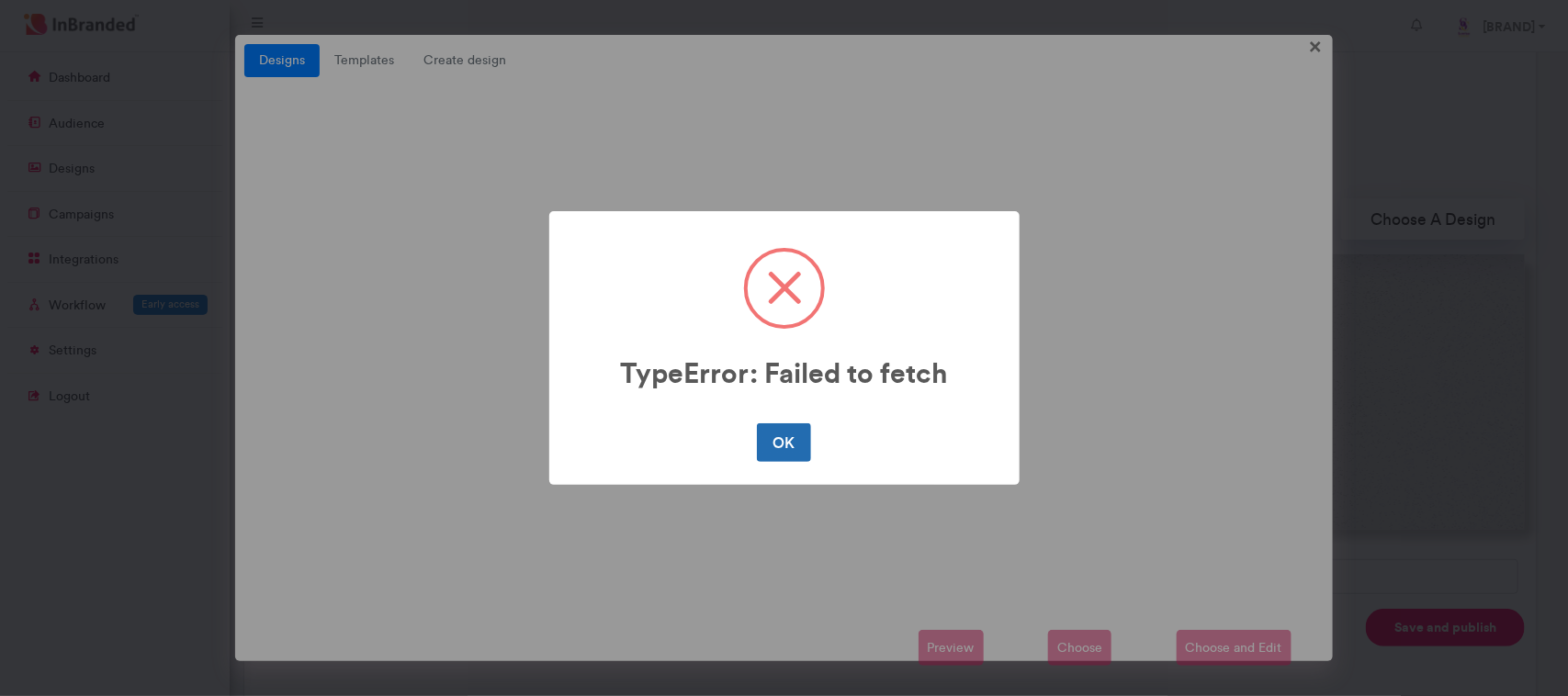 click on "OK" at bounding box center [784, 443] 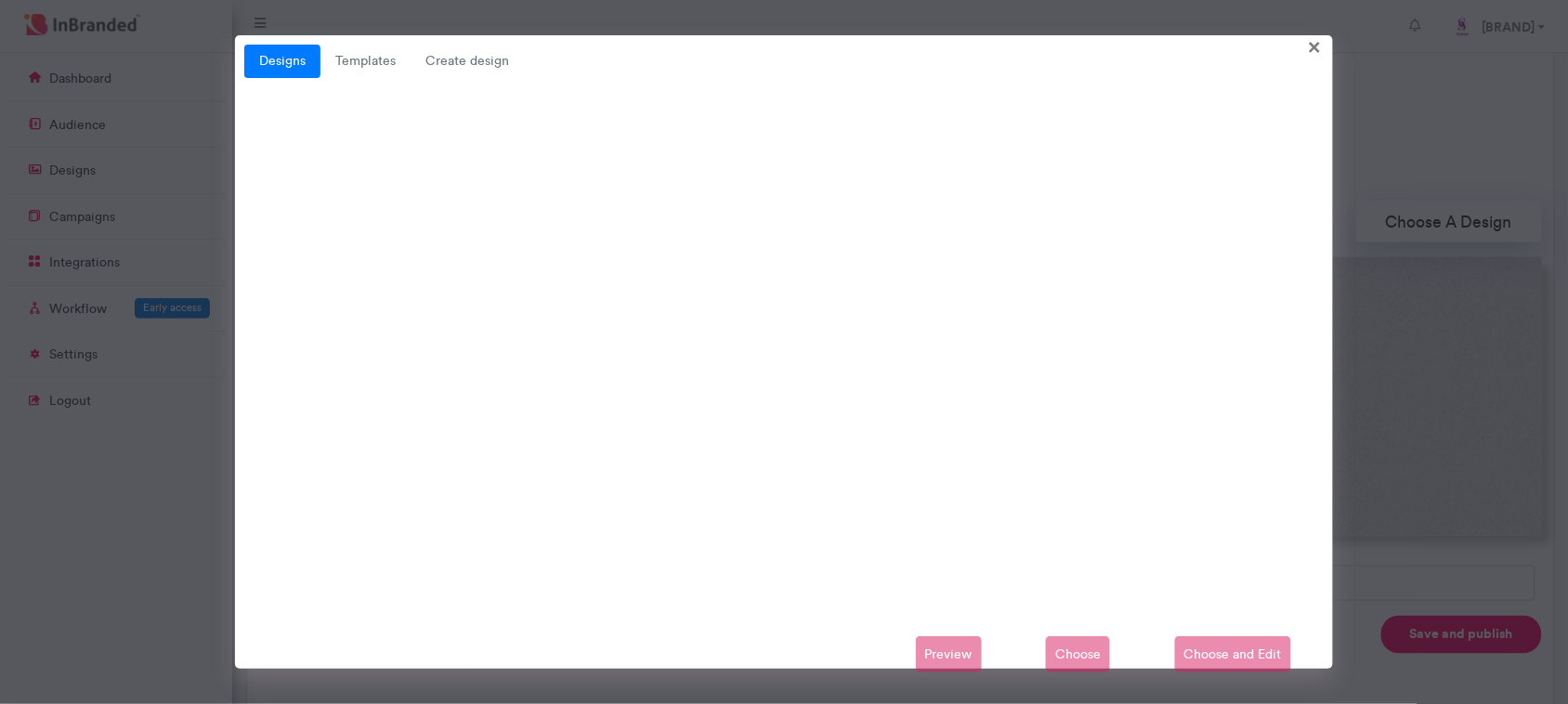 click on "Designs Templates Create design × The Future of Tech Published on  23/5/2021, 3:40:01 PM Input count :      1   John's Movie Night Out Published on  10/1/2021, 2:29:49 PM Input count :      2   Meritorious Service Award Published on  24/7/2021, 11:20:09 PM Input count :      2   Happy birthday Published on  30/5/2021, 3:38:05 PM Input count :      3   Technology Conference (Attendee's Badge) Published on  10/4/2021, 12:32:24 AM Input count :      2   Art  & Culture Festival Published on  27/11/2021, 11:36:45 PM Input count :      6   Fashion Design Masterclass Attendee Badge Published on  14/2/2021, 3:43:47 PM Input count :      2   Delicious meals Published on  10/10/2021, 3:08:03 PM Input count :      1   Meritorious Service Award Published on  16/7/2021, 9:54:56 PM Input count :      2   Business Strategy Published on  18/9/2021, 11:08:57 PM Input count :      3   Certificate of Participation Design Published on  26/6/2021, 11:29:49 PM Input count :      3   Business Expo Published on  Input count :" at bounding box center (784, 352) 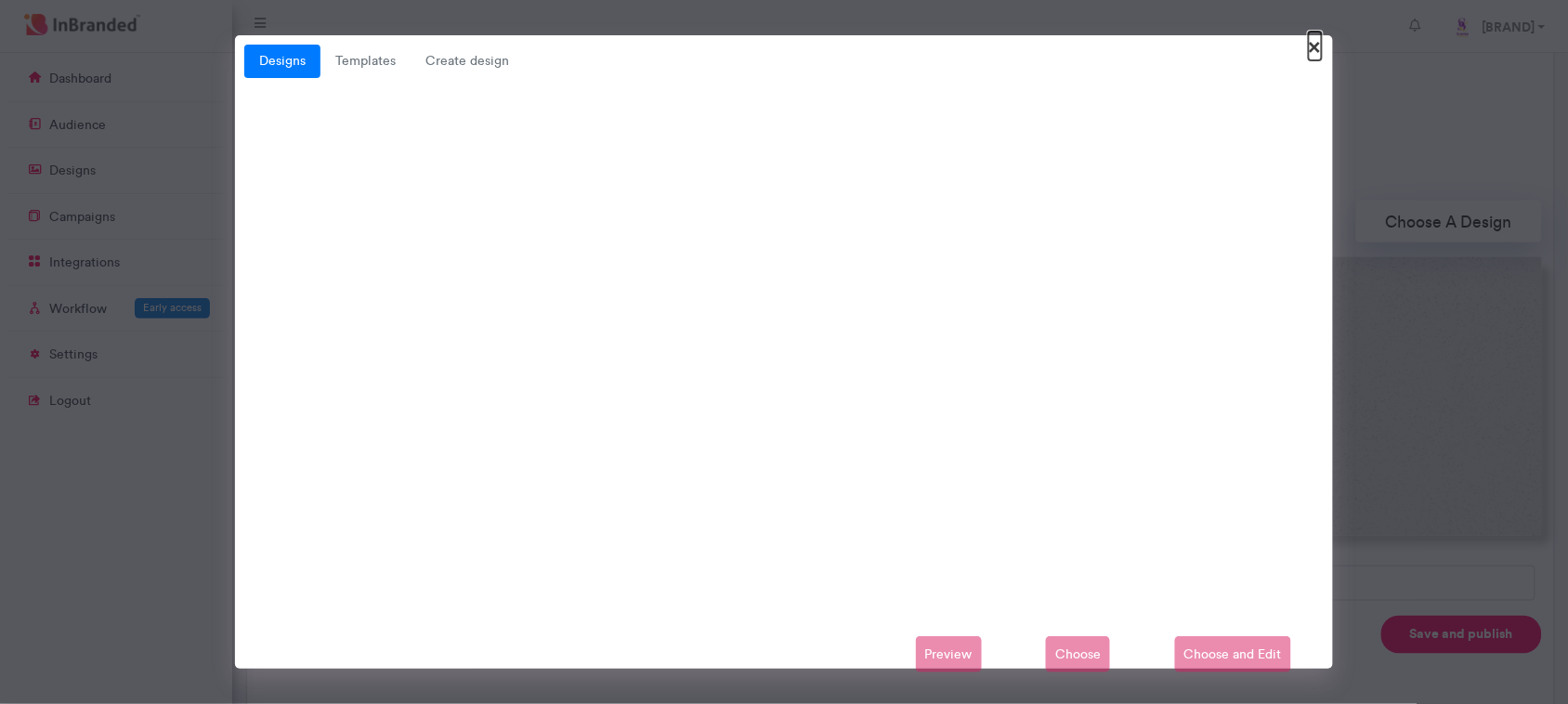click on "×" at bounding box center (1315, 46) 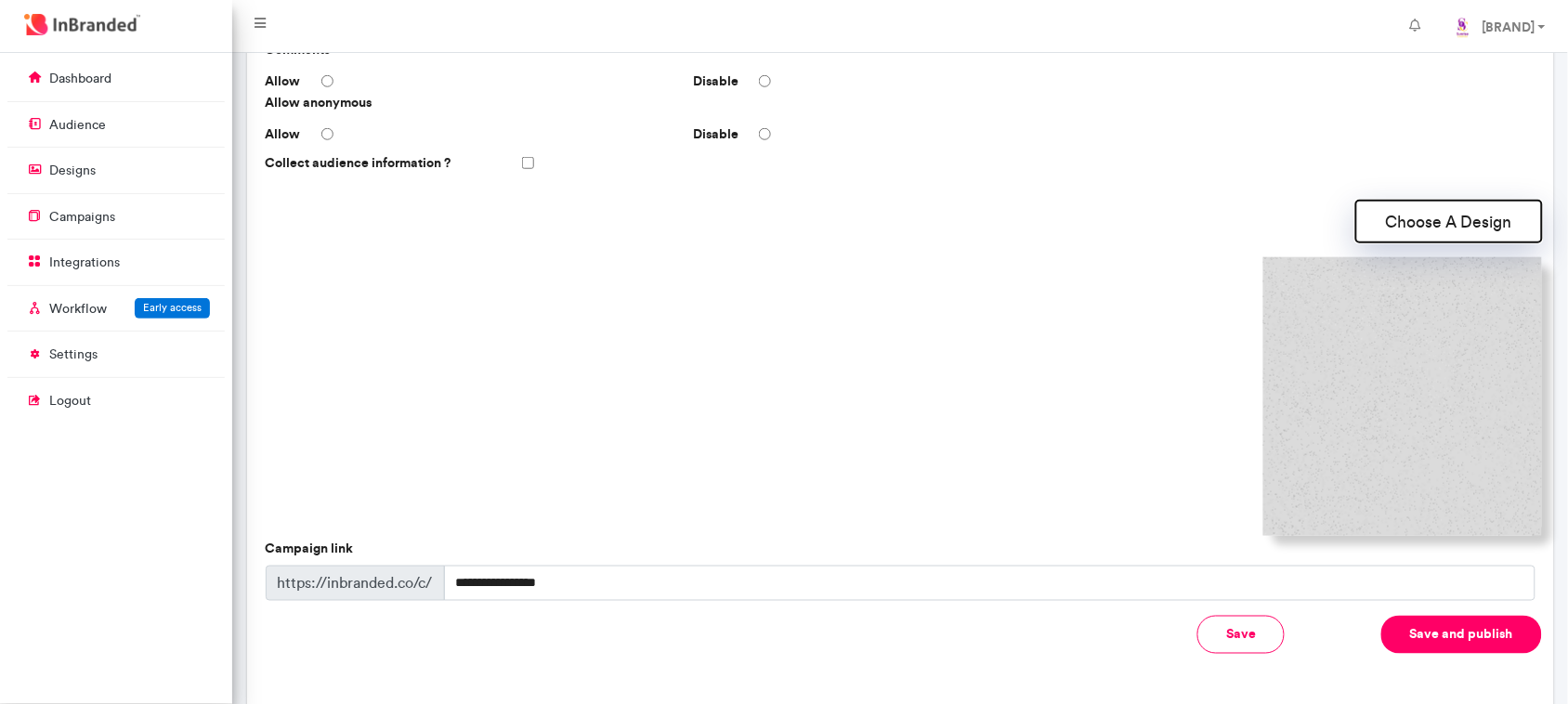 click on "Choose A Design" at bounding box center [1449, 221] 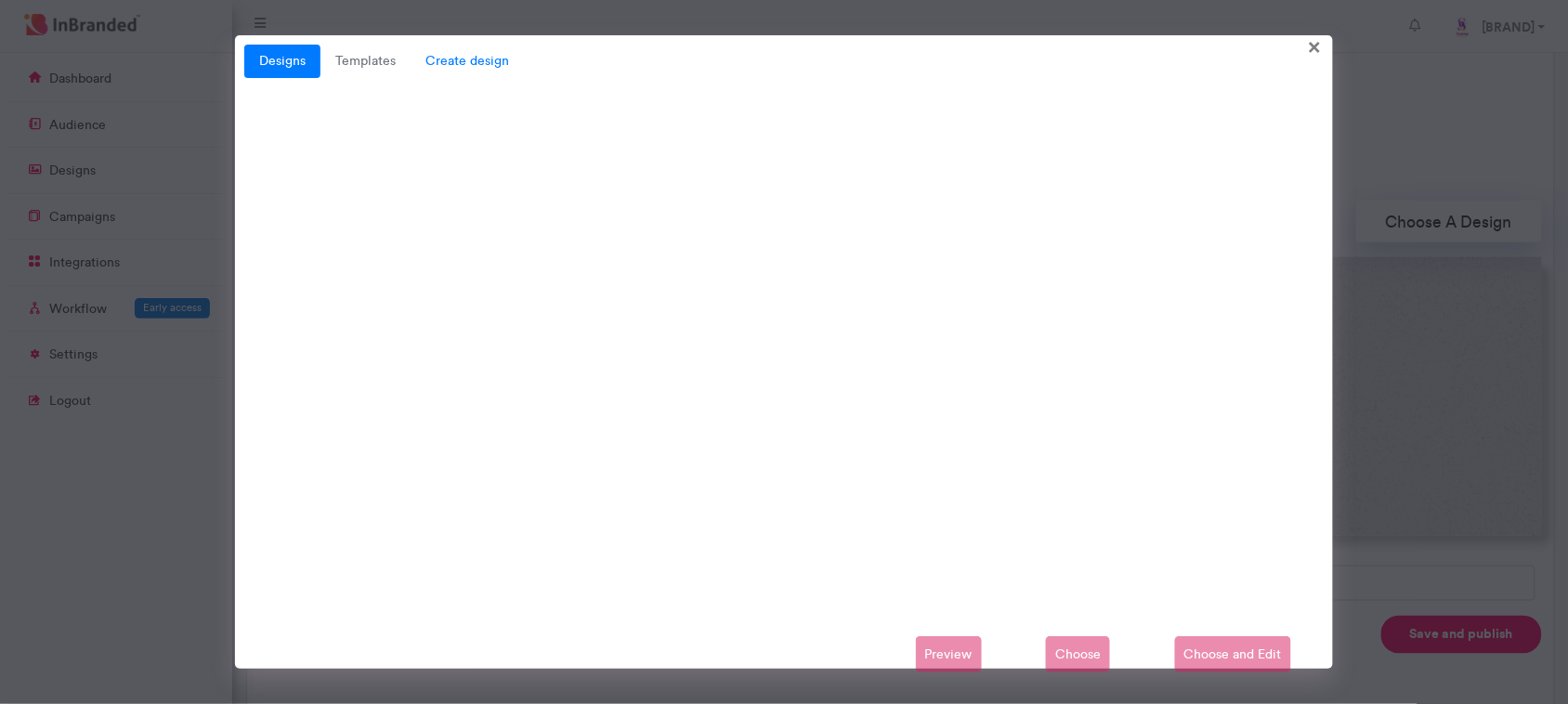 click on "Create design" at bounding box center (467, 61) 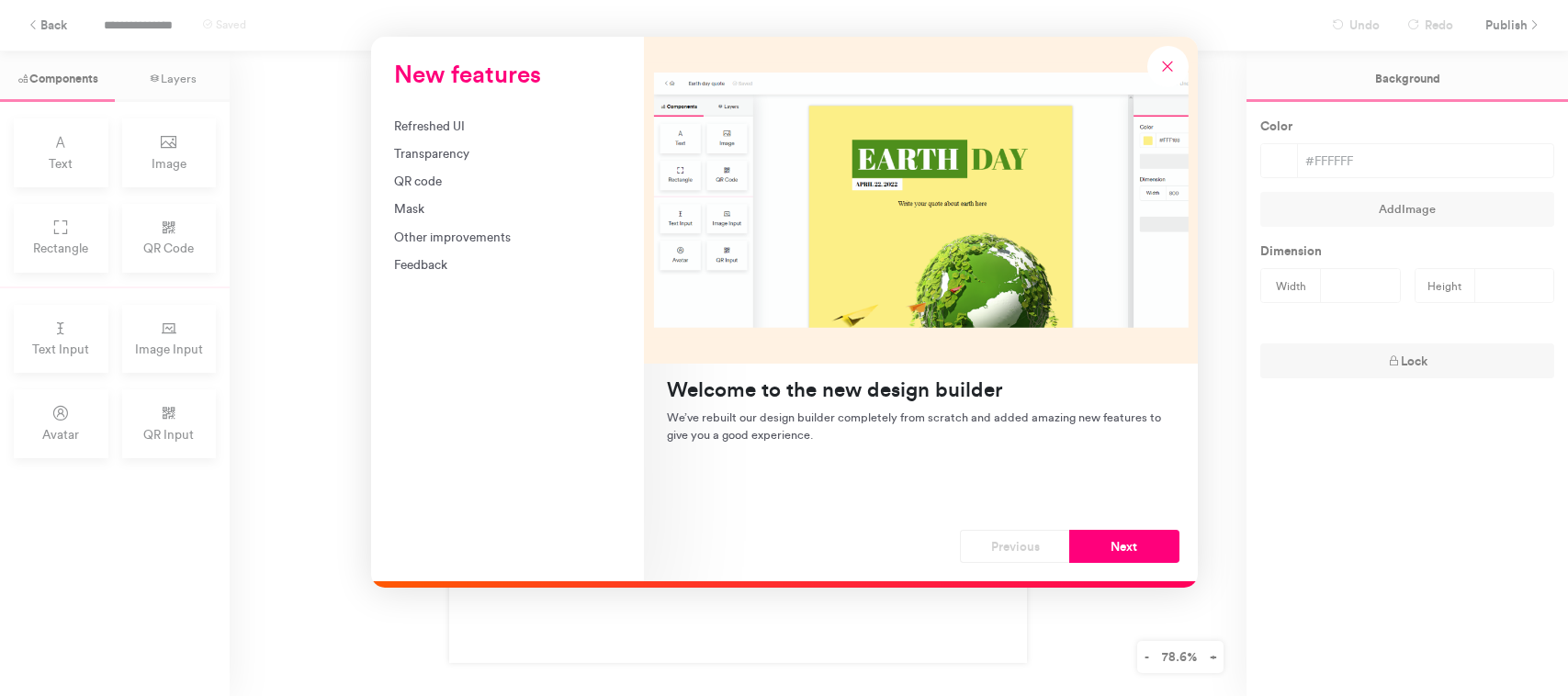 scroll, scrollTop: 0, scrollLeft: 0, axis: both 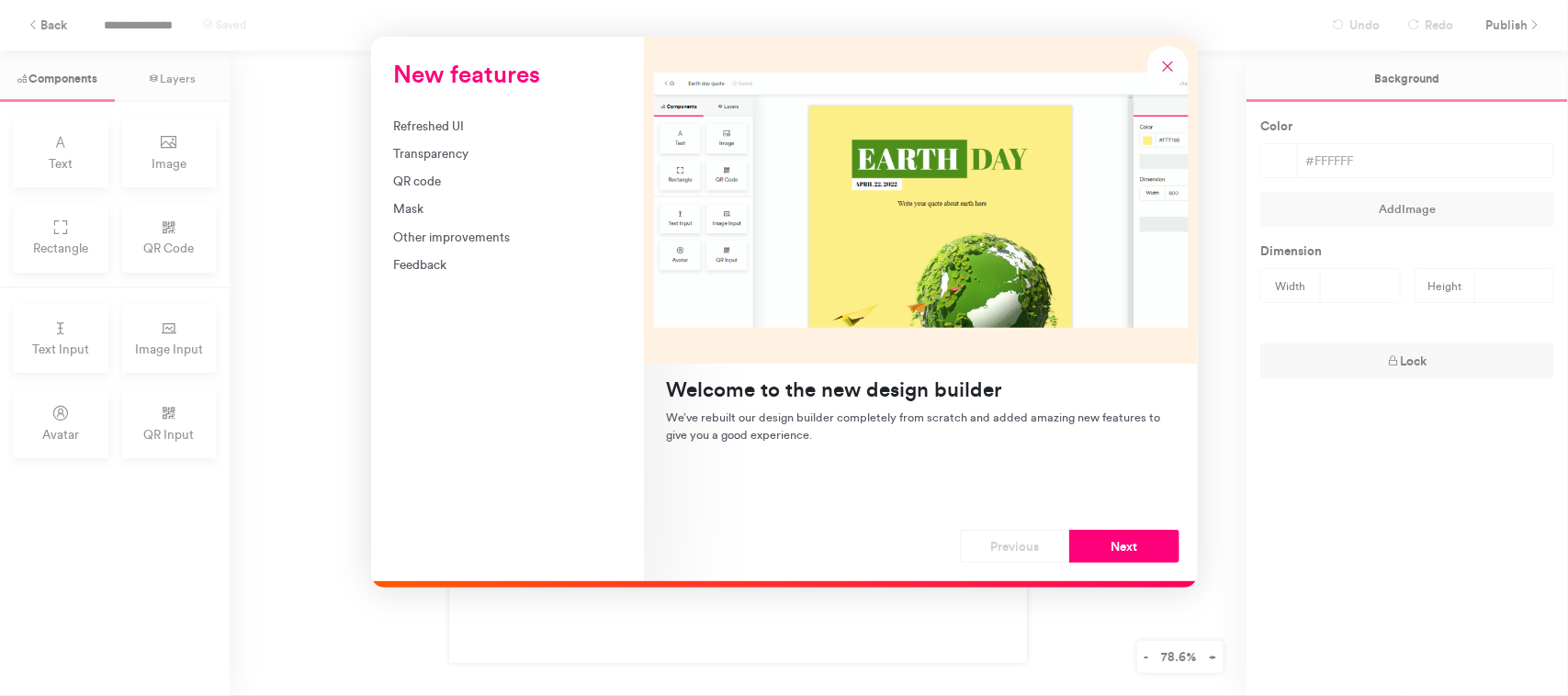 drag, startPoint x: 1567, startPoint y: 309, endPoint x: 1567, endPoint y: 352, distance: 43 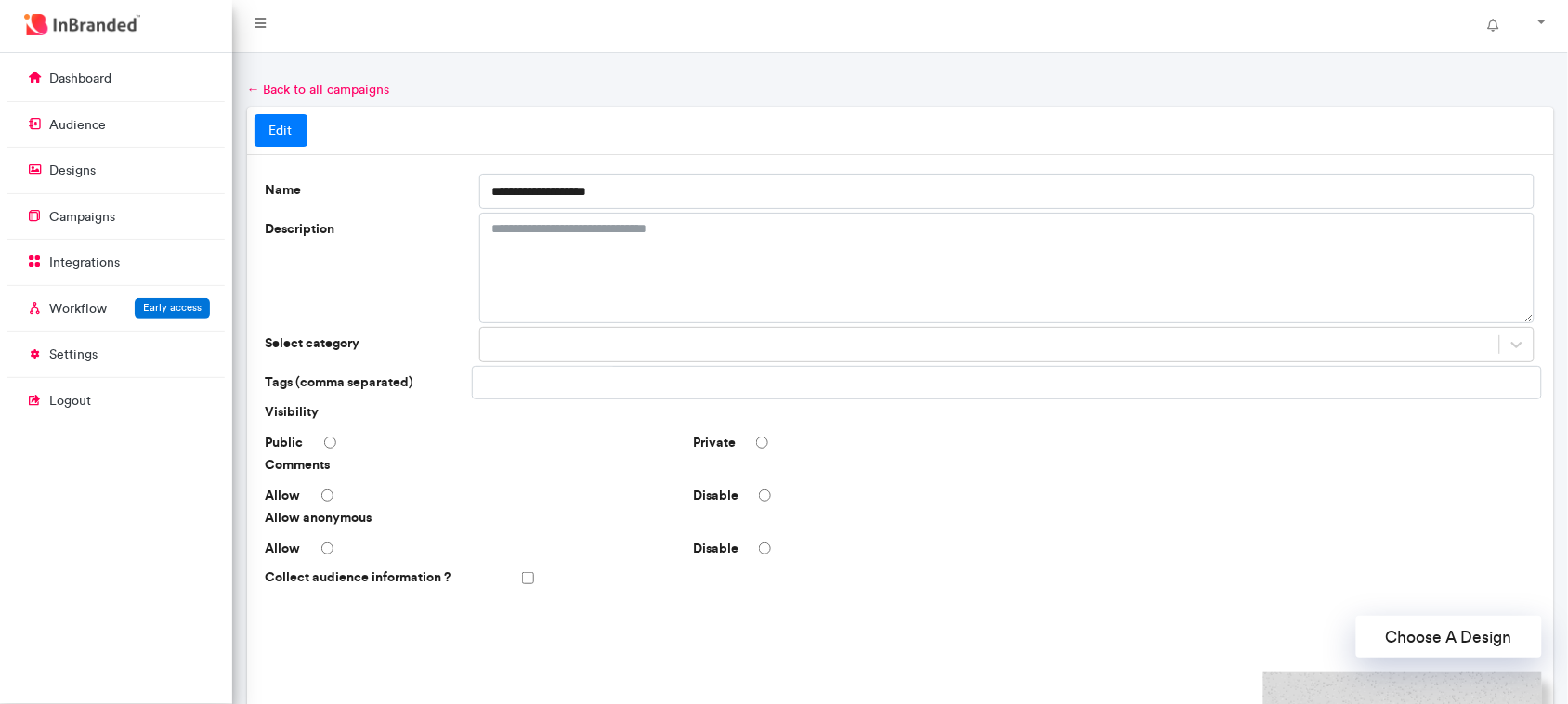 scroll, scrollTop: 415, scrollLeft: 0, axis: vertical 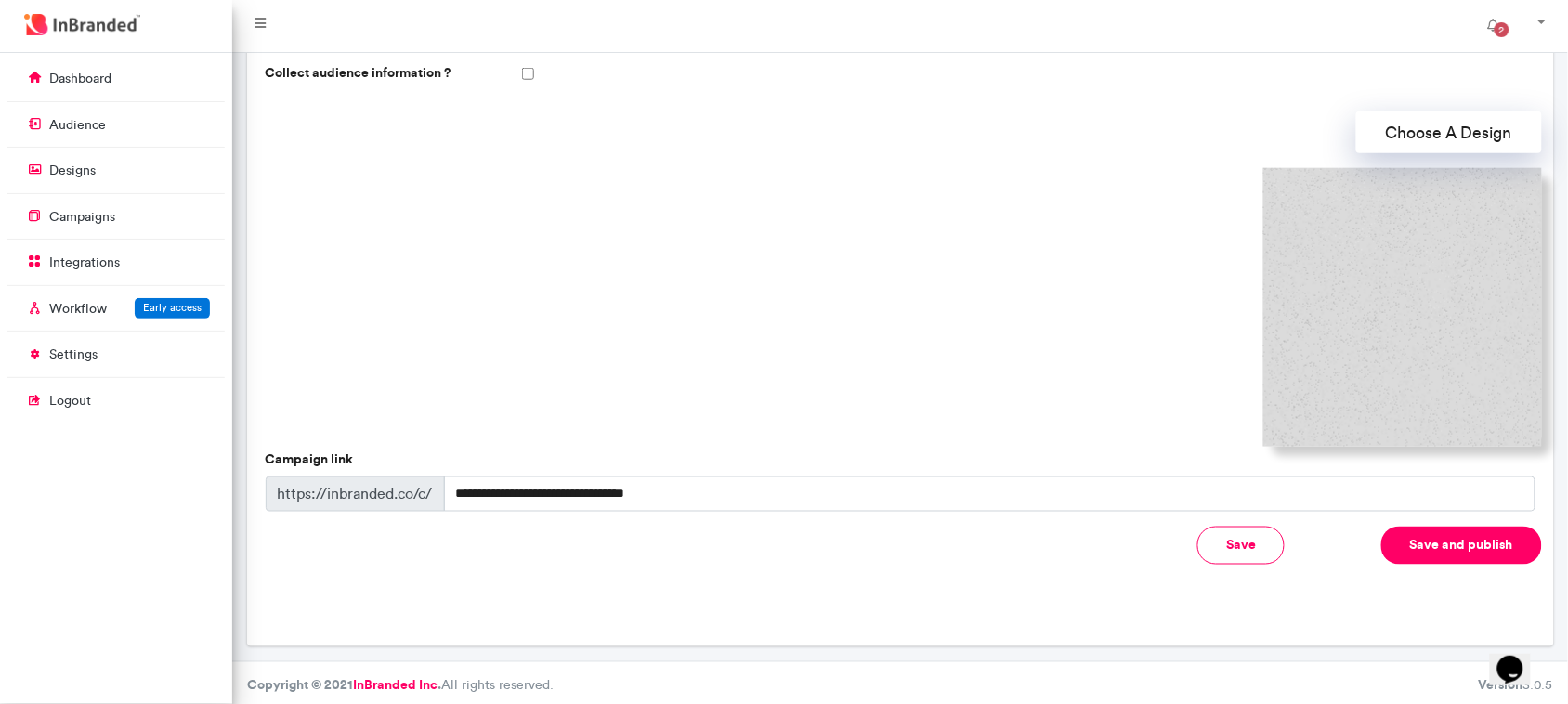 click on "Save" at bounding box center (1241, 545) 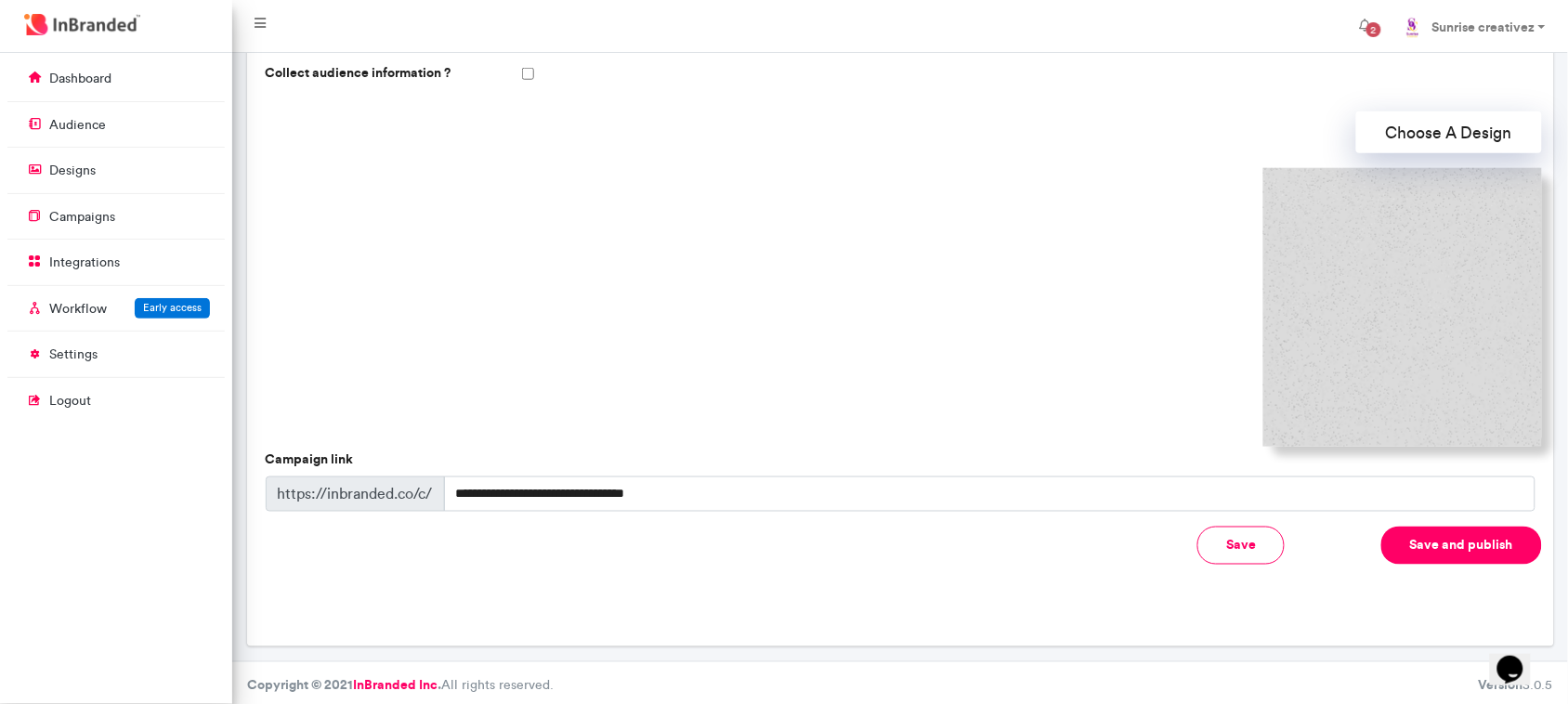 click on "Save" at bounding box center (1241, 545) 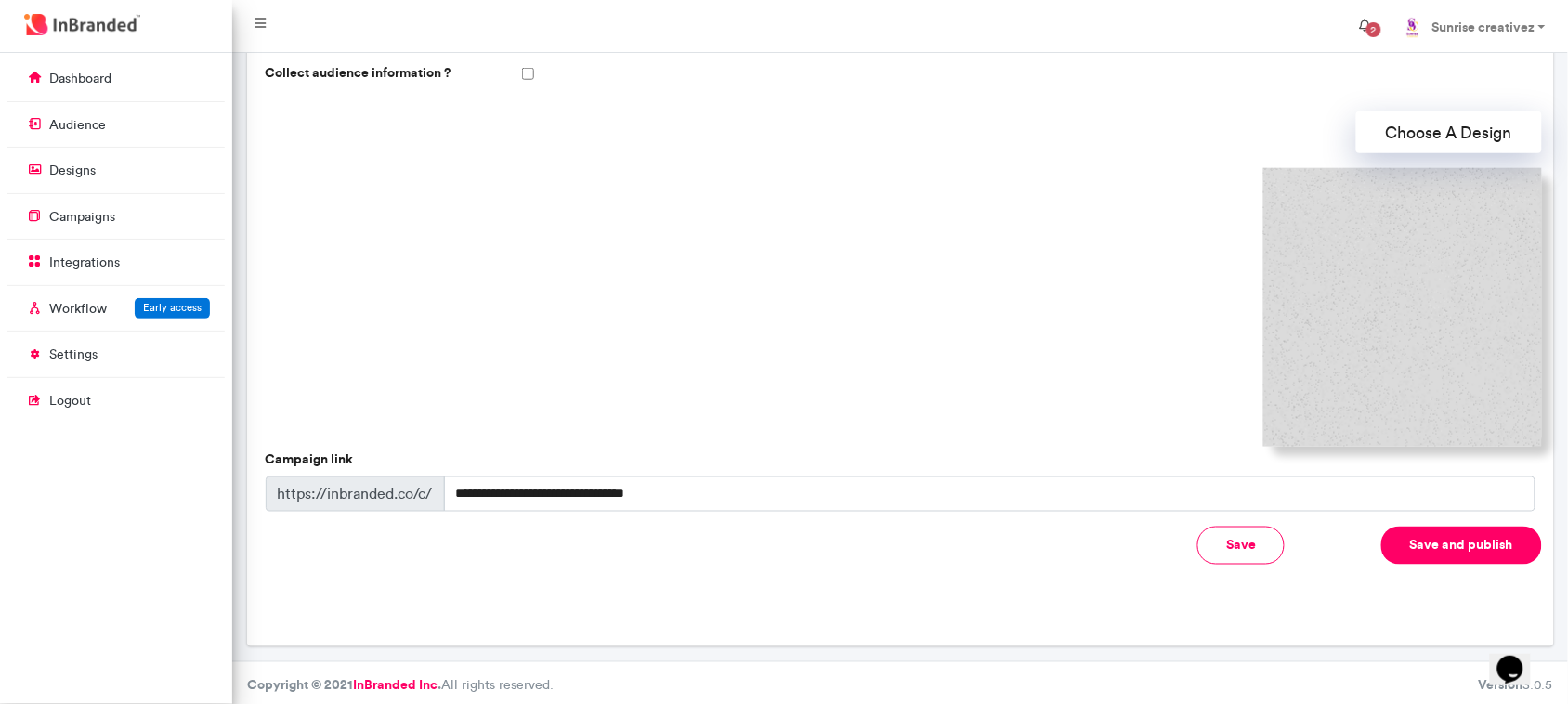 click on "2" at bounding box center [1374, 30] 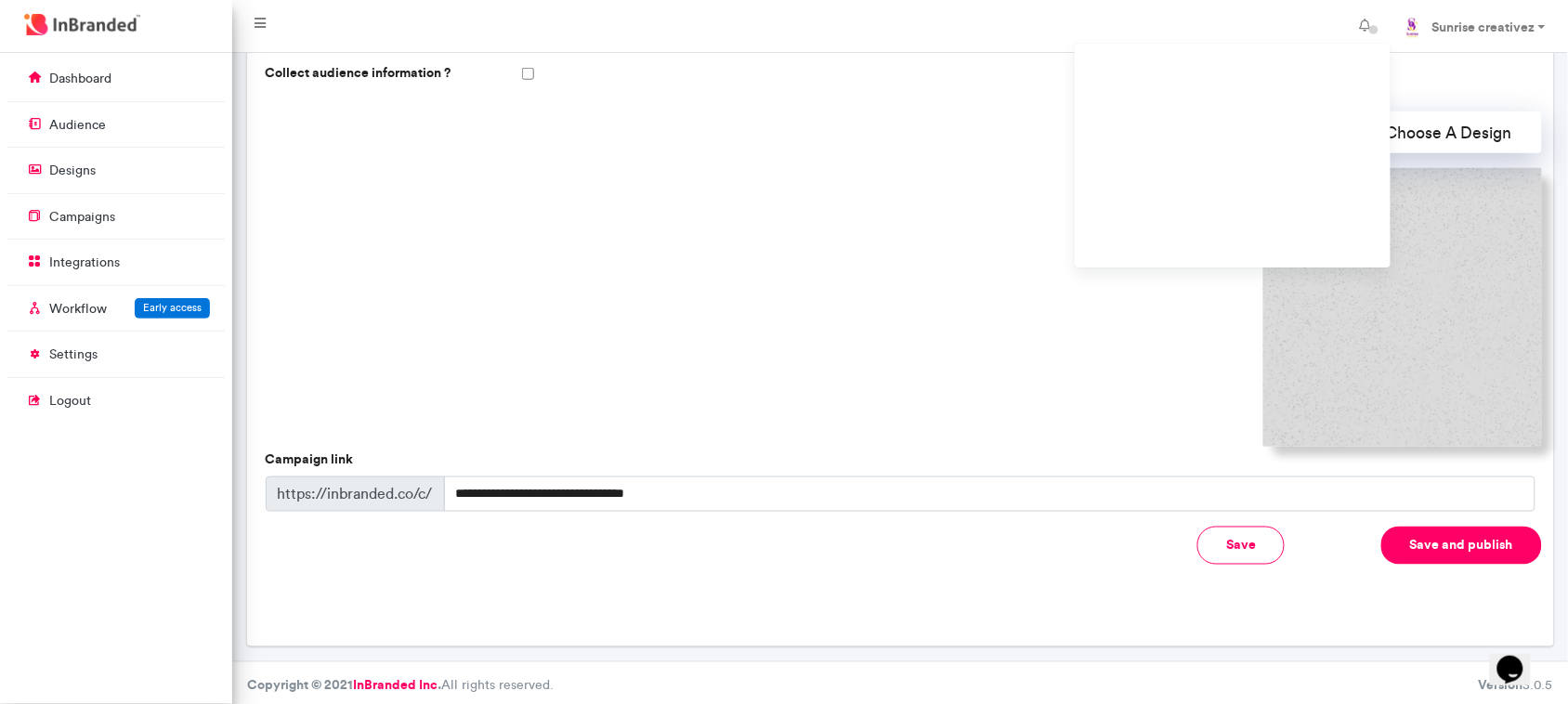 click at bounding box center [900, 307] 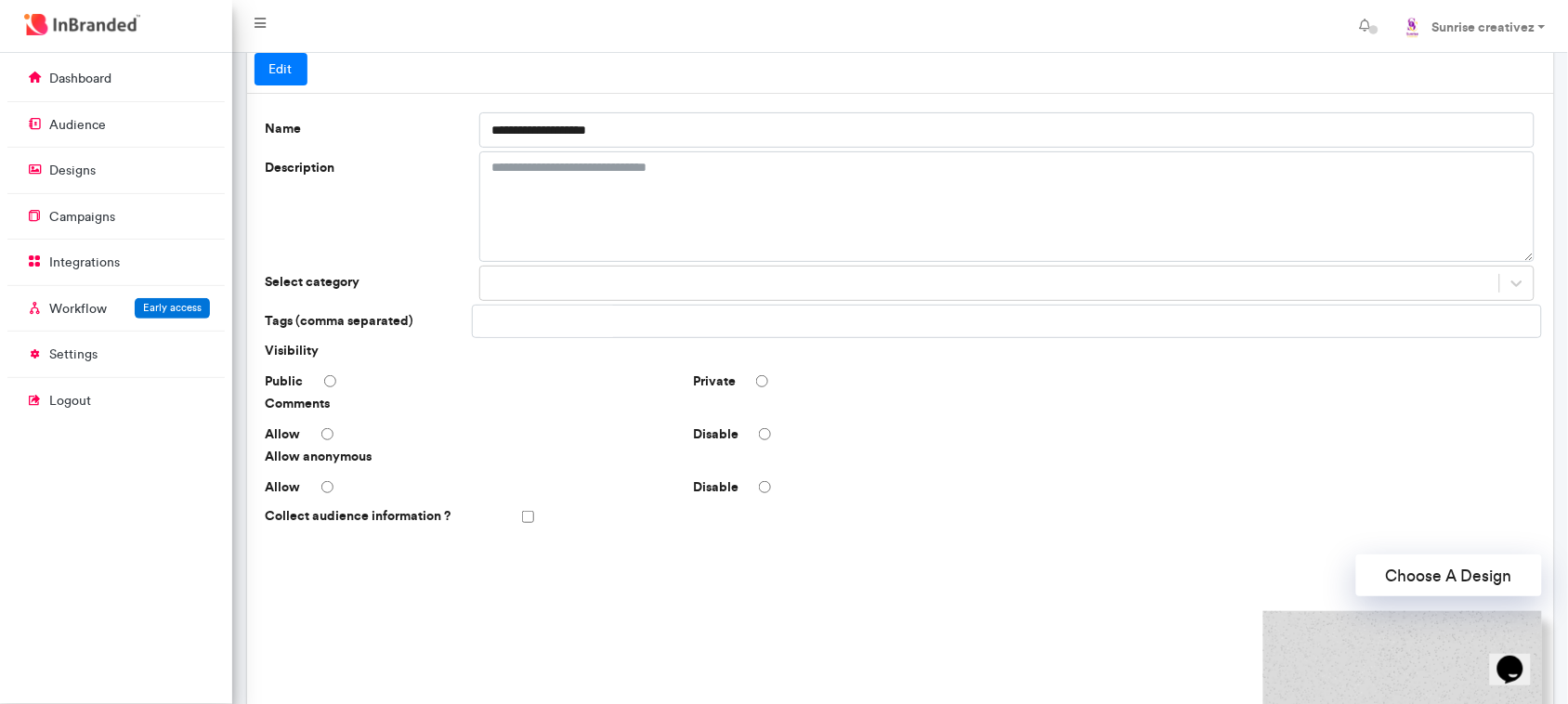 scroll, scrollTop: 59, scrollLeft: 0, axis: vertical 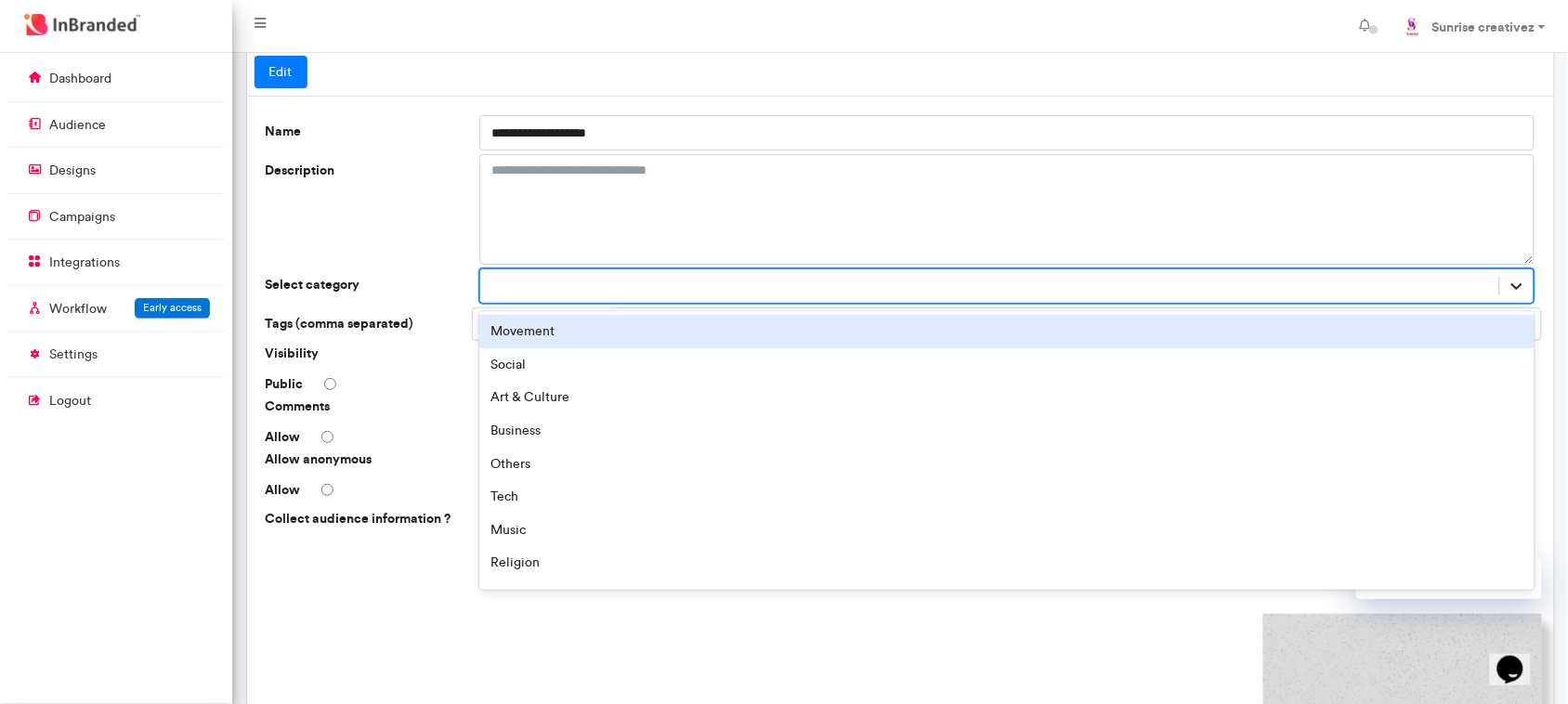 click 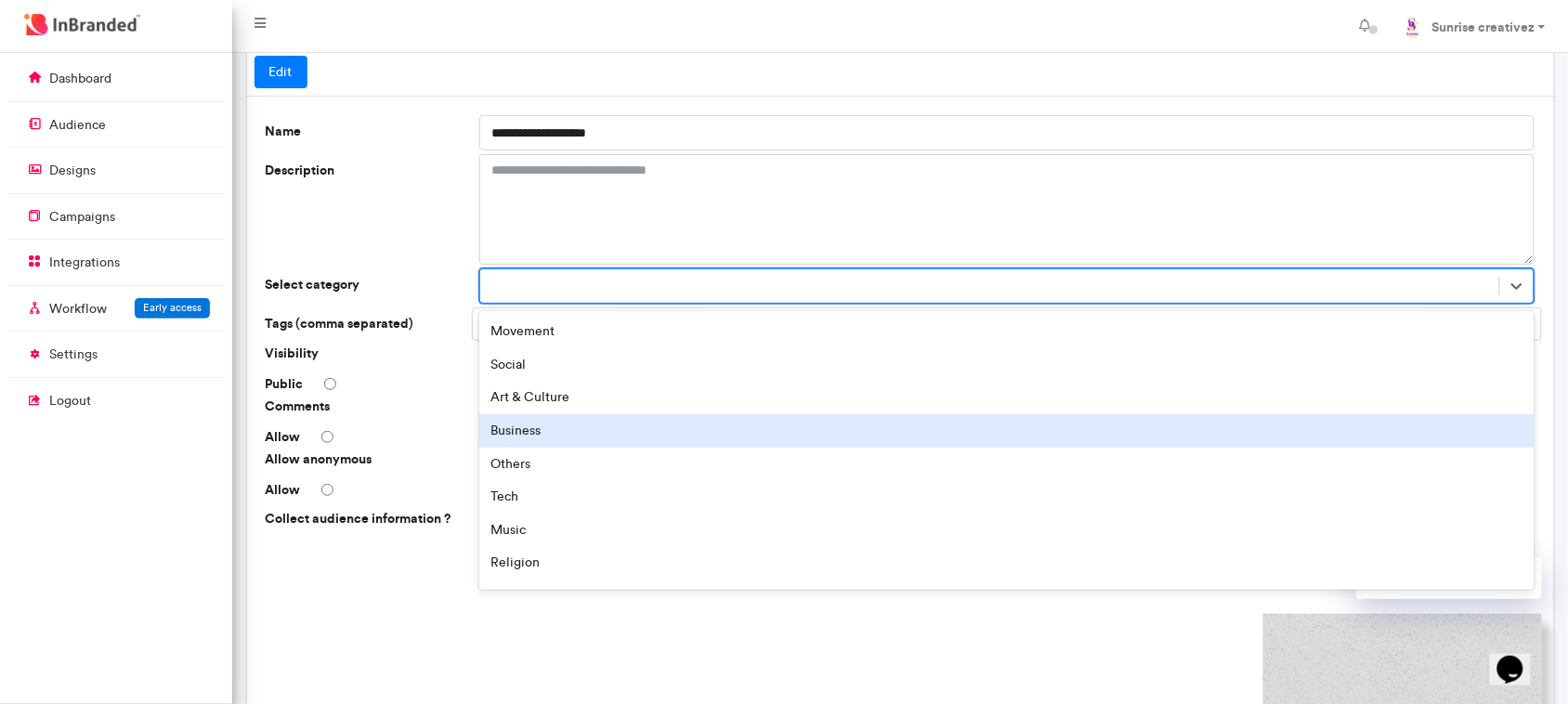 click on "Business" at bounding box center [1007, 431] 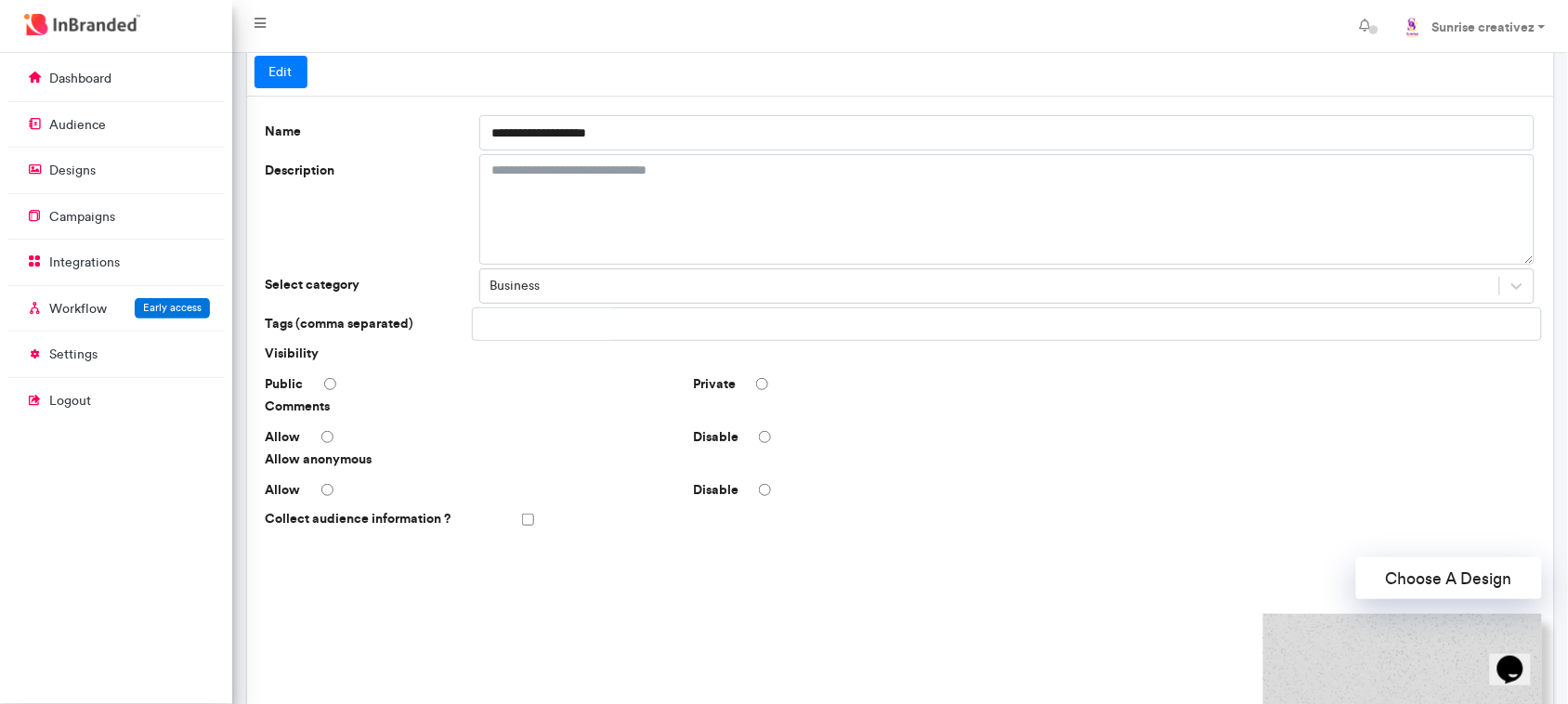 click at bounding box center [1007, 324] 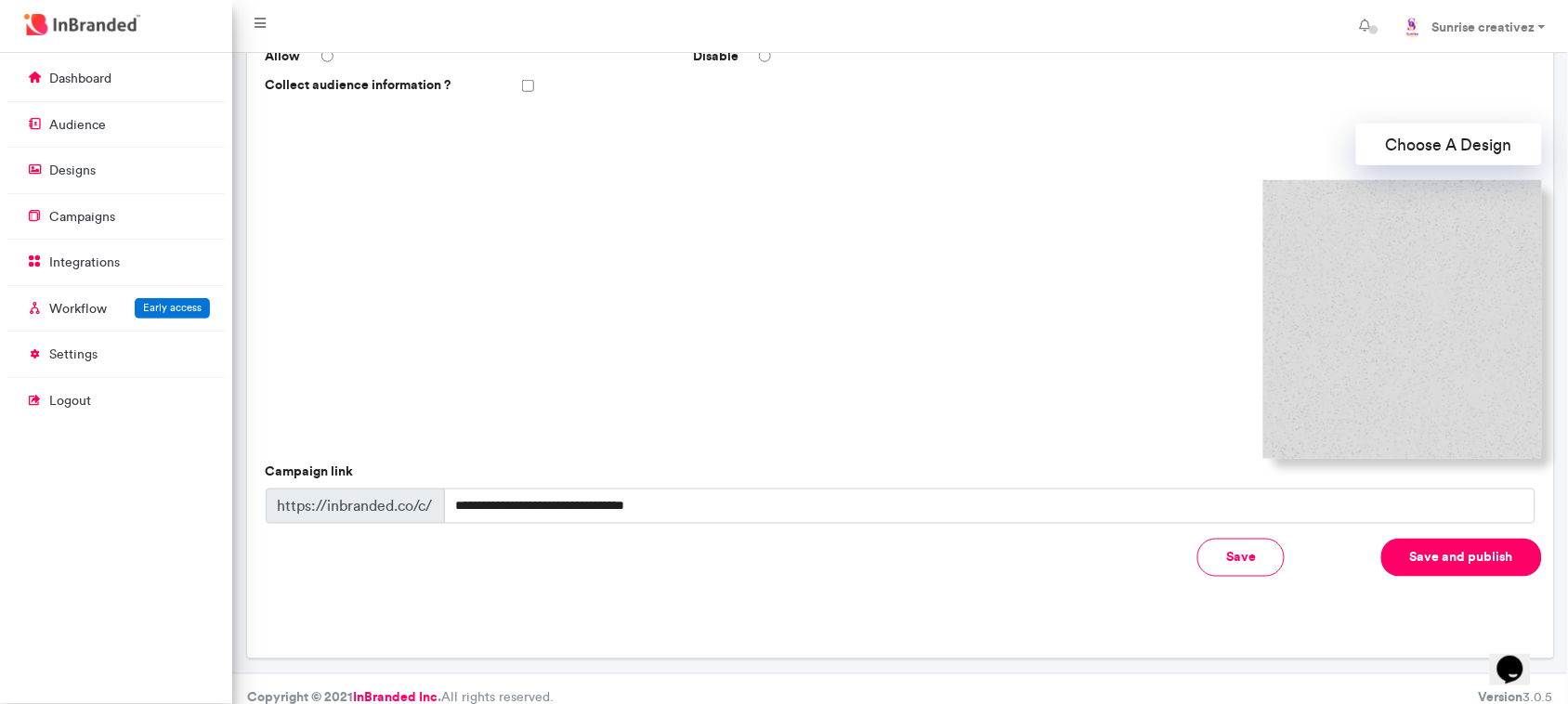 scroll, scrollTop: 512, scrollLeft: 0, axis: vertical 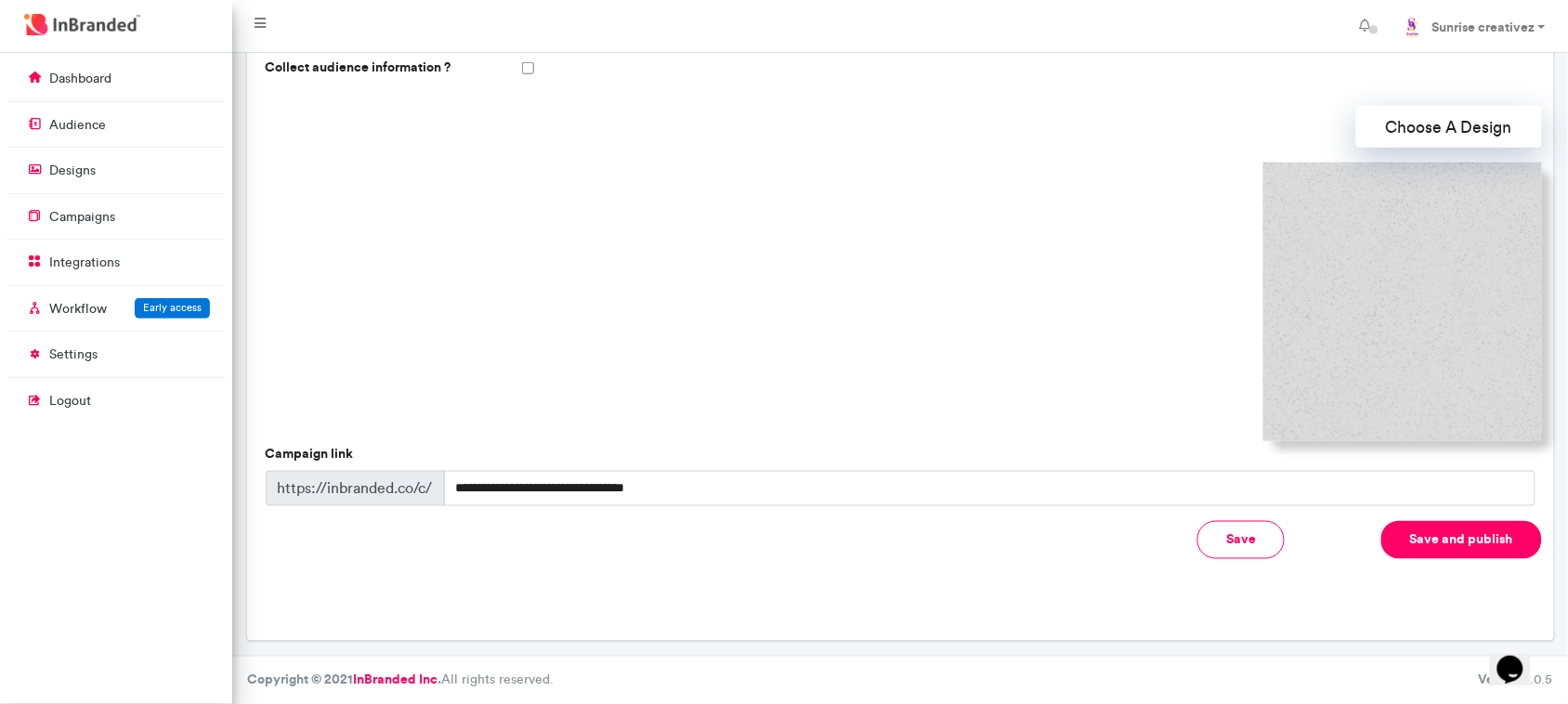 click on "Save" at bounding box center [1241, 540] 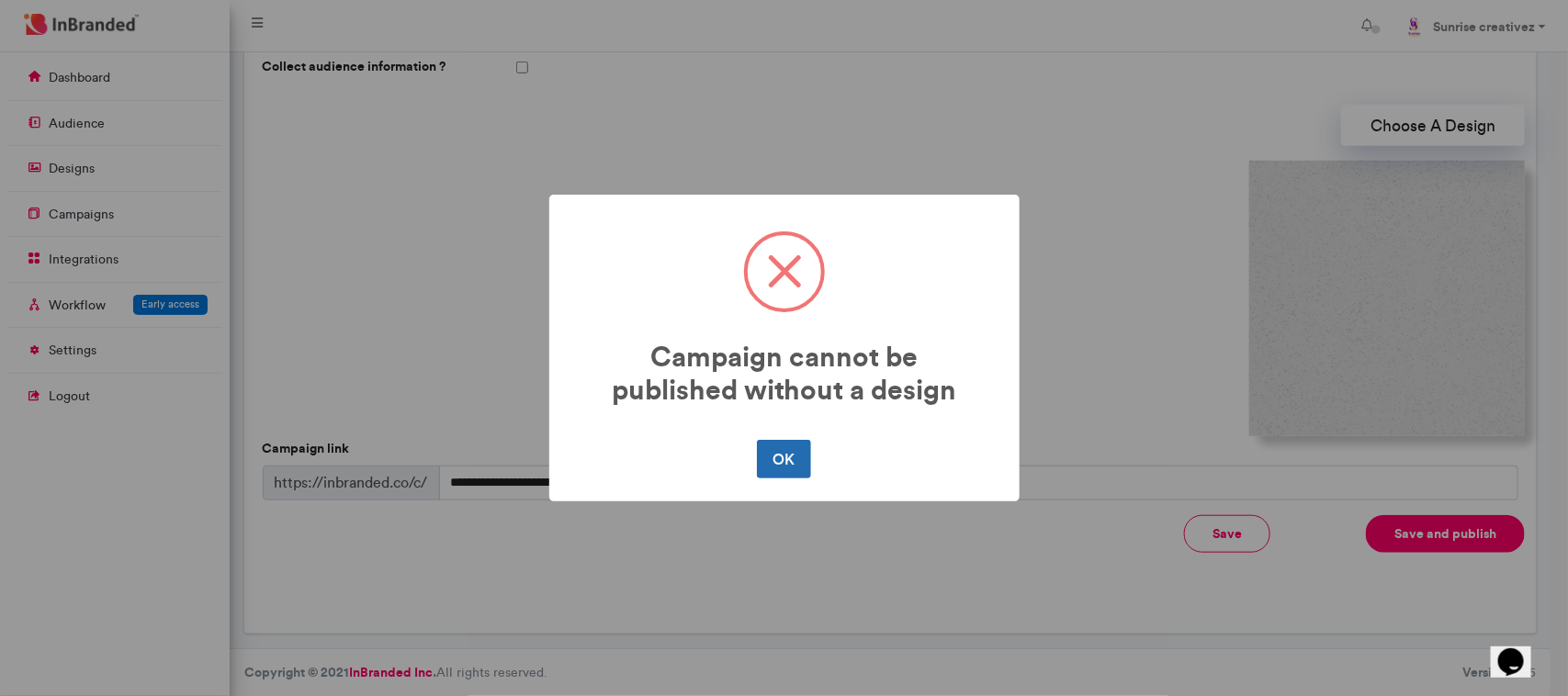 click on "OK" at bounding box center (784, 459) 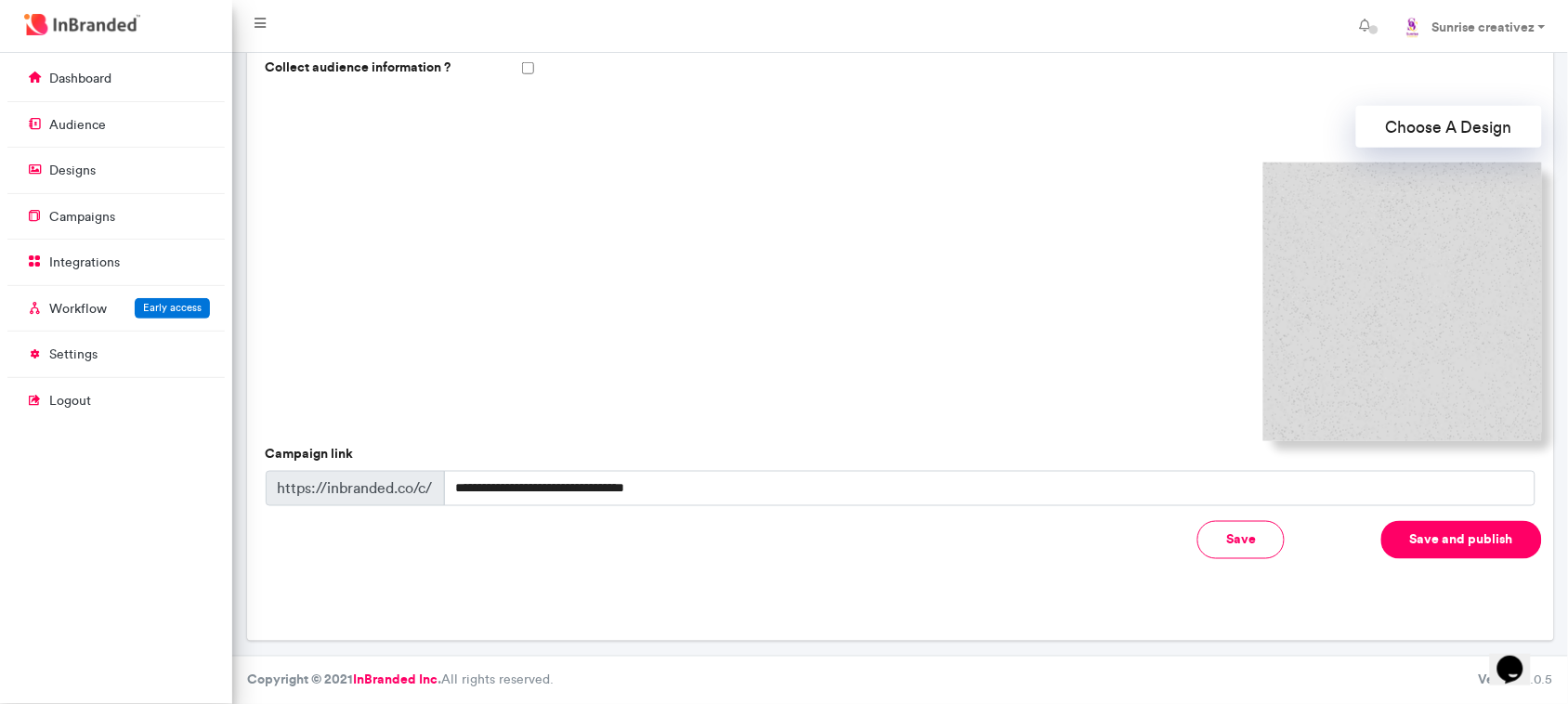 click at bounding box center [1403, 302] 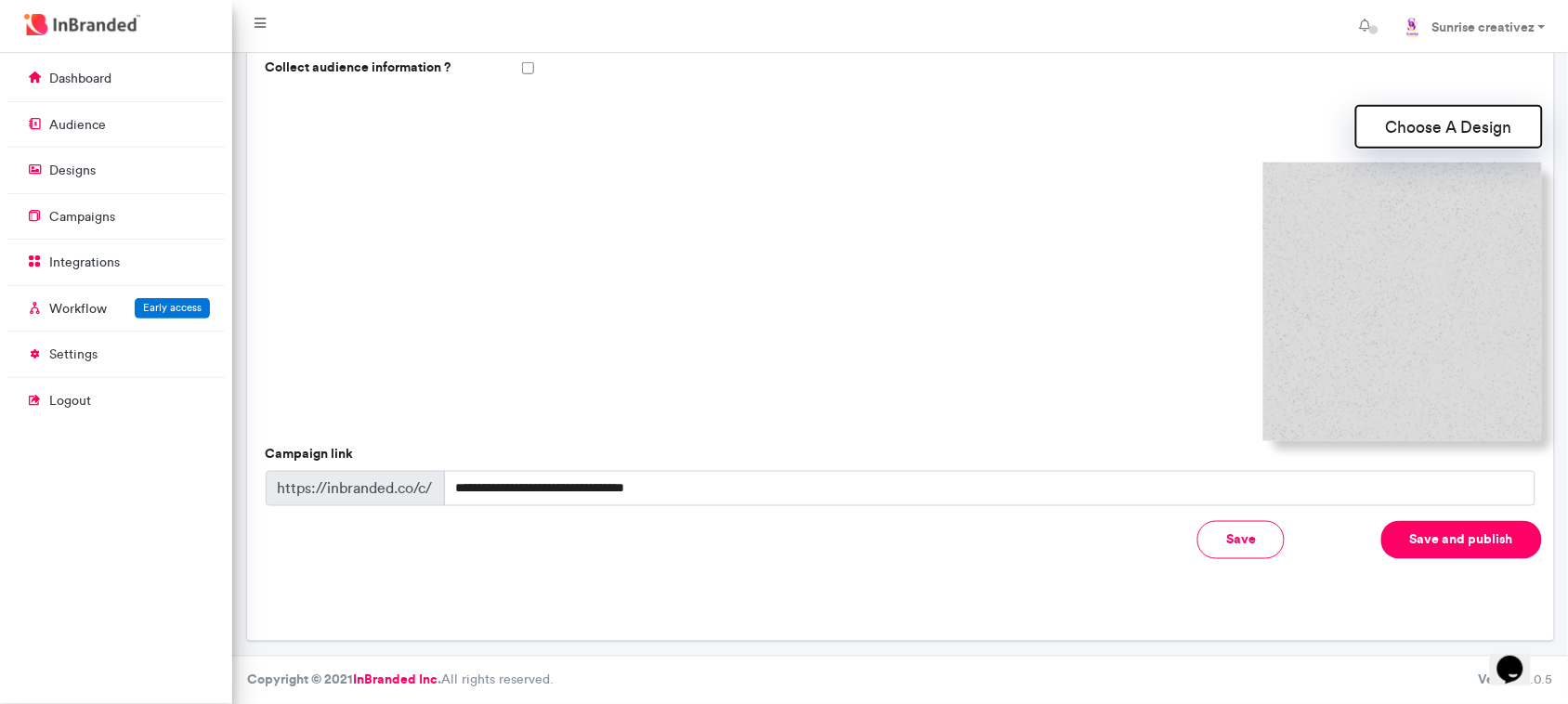 click on "Choose A Design" at bounding box center (1449, 126) 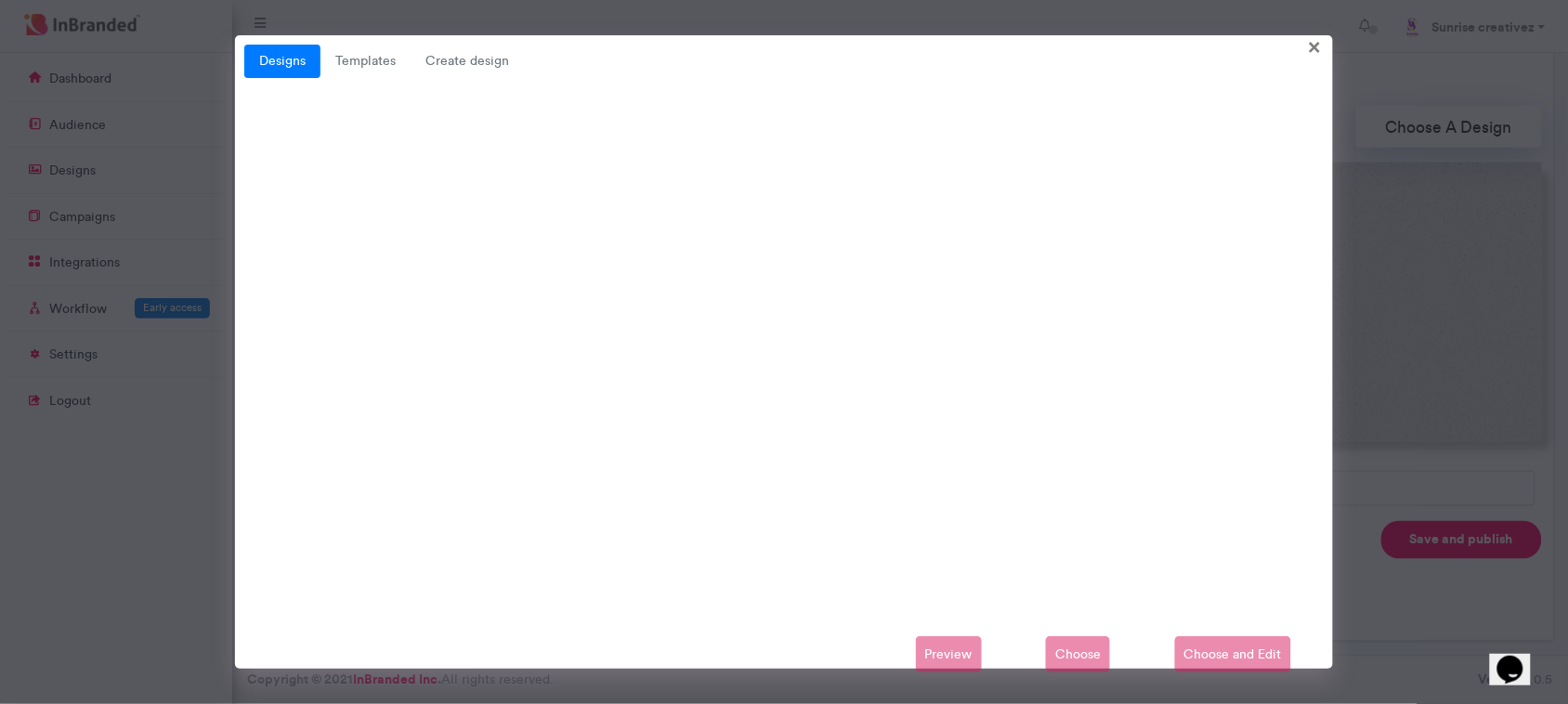 drag, startPoint x: 339, startPoint y: 67, endPoint x: 948, endPoint y: 201, distance: 623.56796 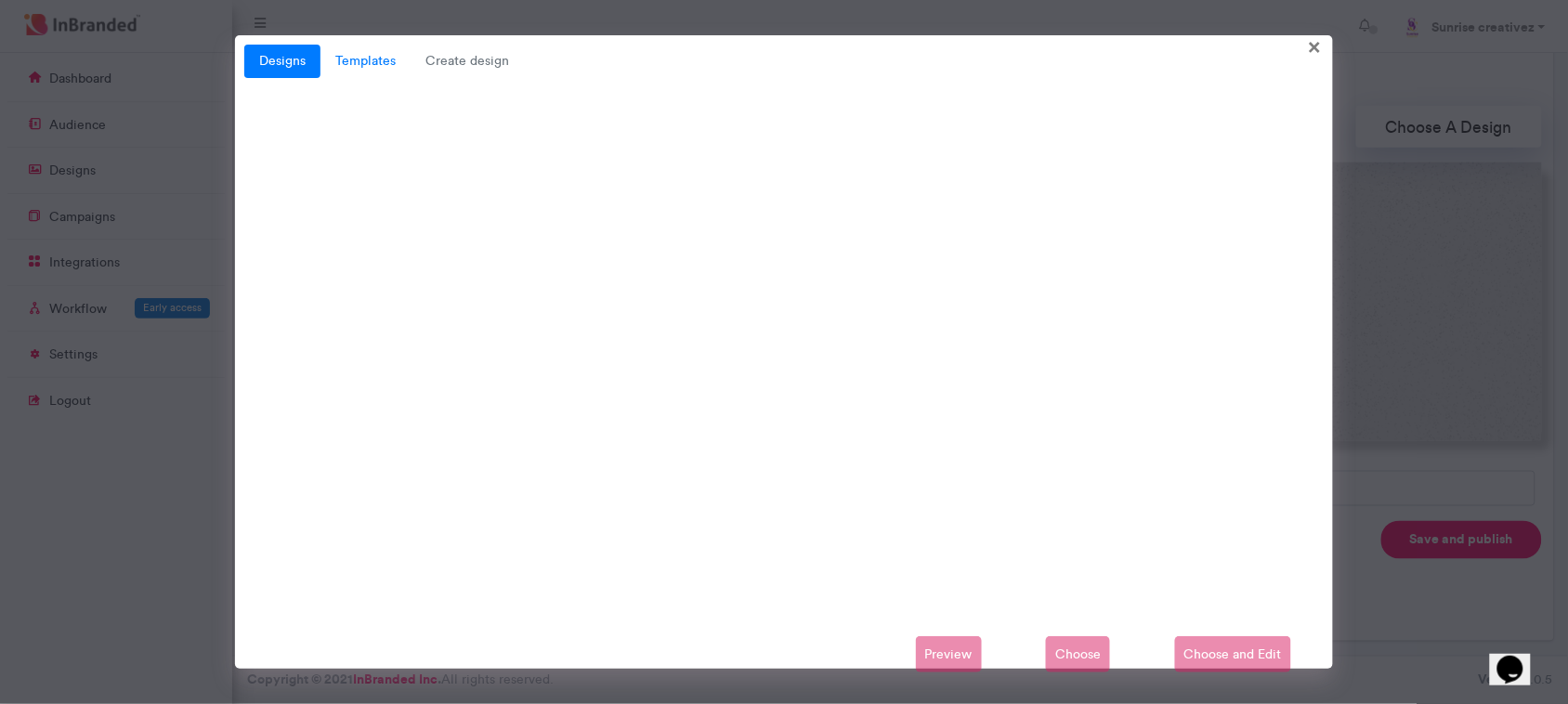click on "Templates" at bounding box center (365, 61) 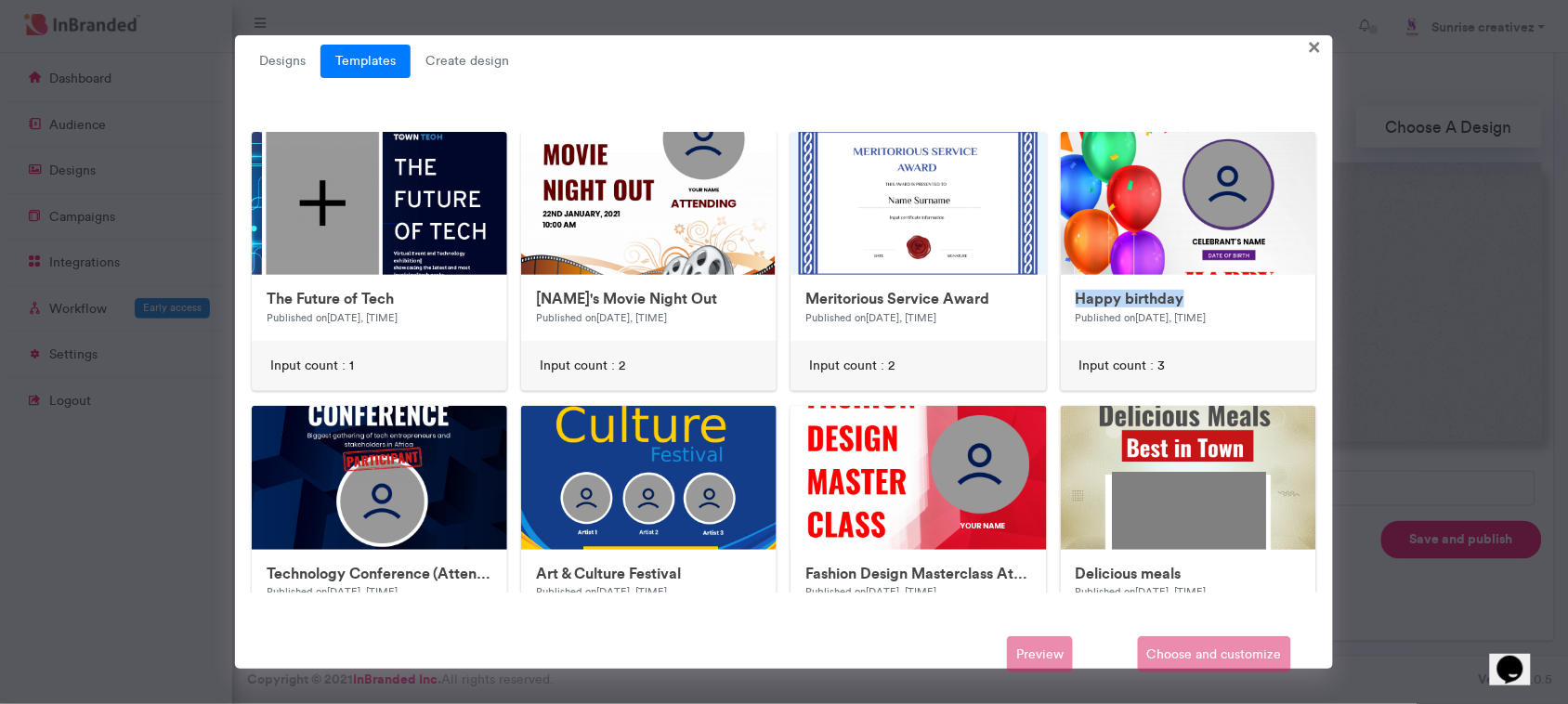 drag, startPoint x: 1324, startPoint y: 254, endPoint x: 1342, endPoint y: 304, distance: 53.14132 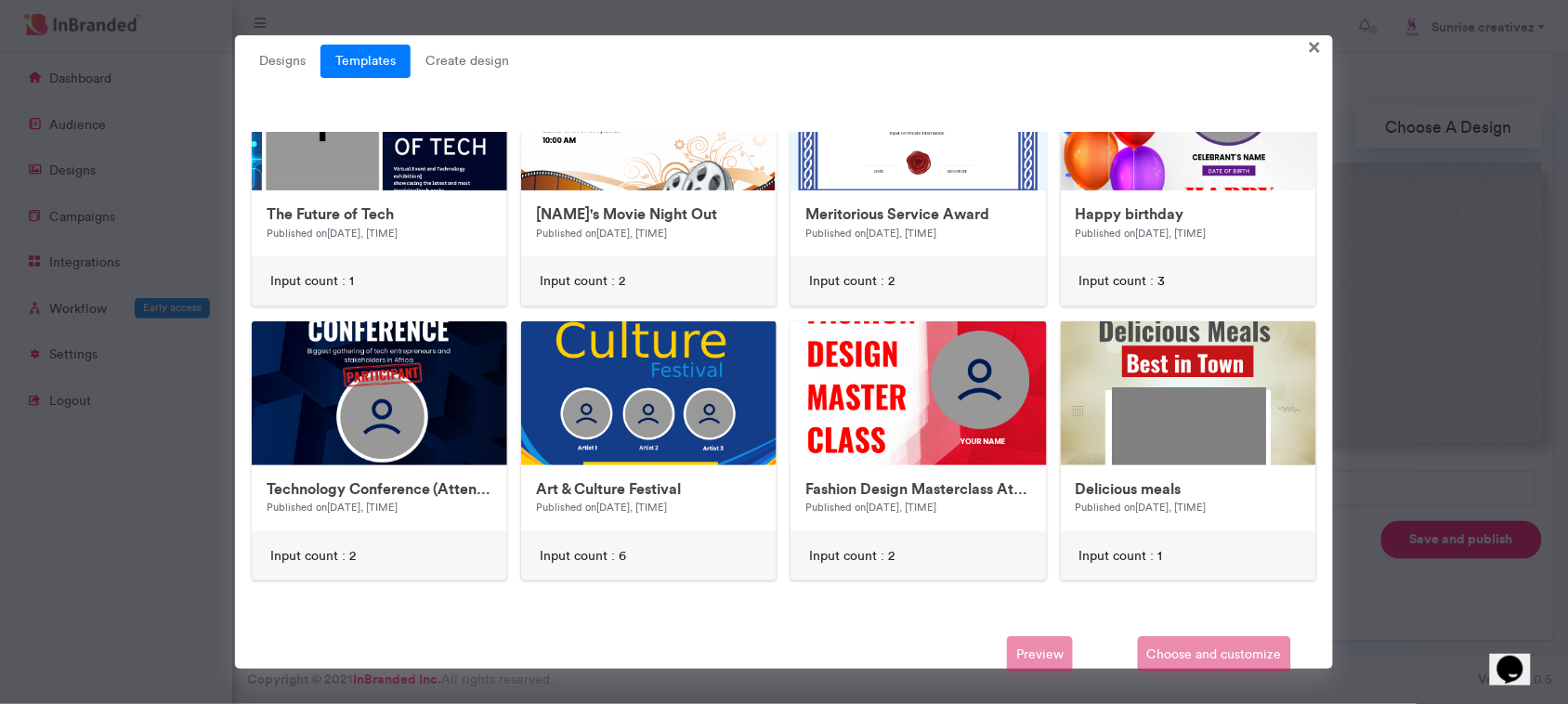 scroll, scrollTop: 0, scrollLeft: 0, axis: both 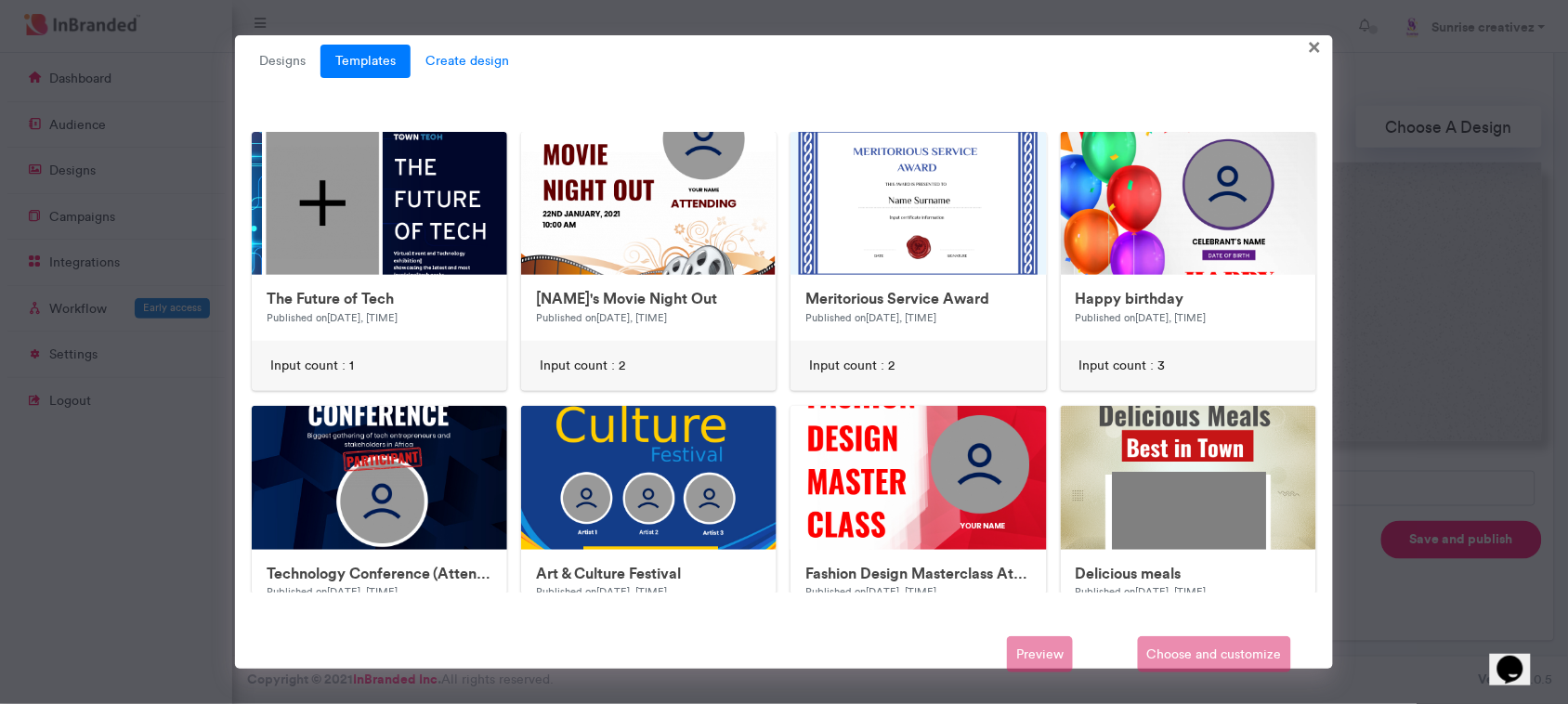 click on "Create design" at bounding box center (467, 61) 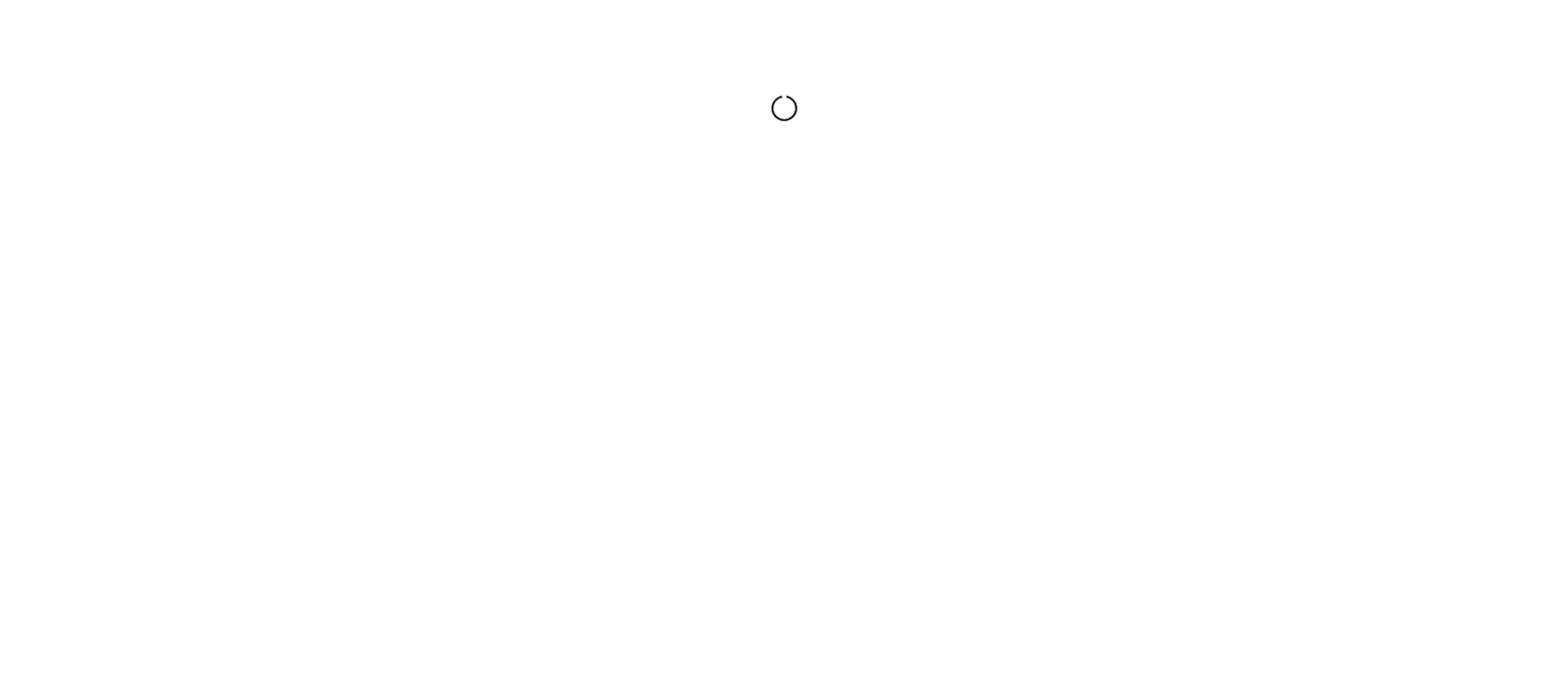 scroll, scrollTop: 0, scrollLeft: 0, axis: both 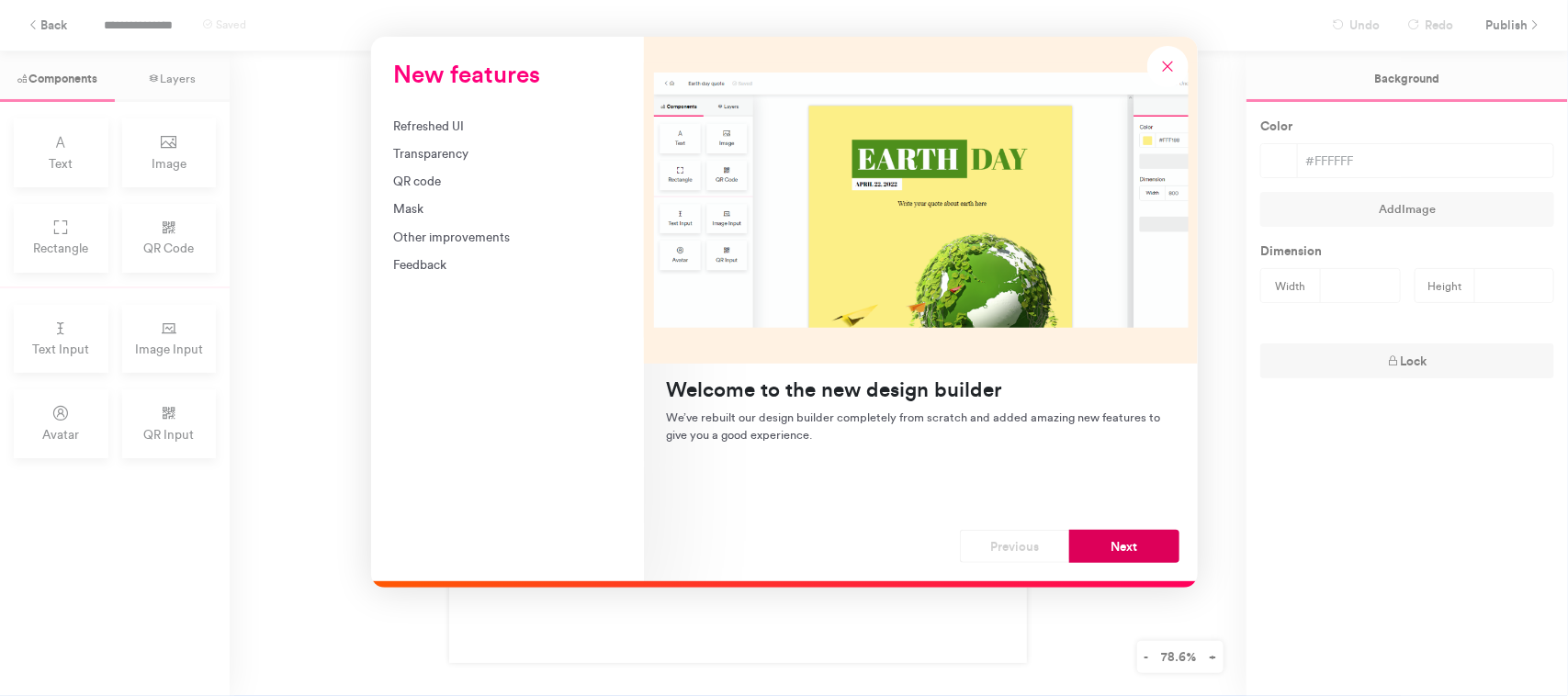 click on "Next" at bounding box center (1124, 546) 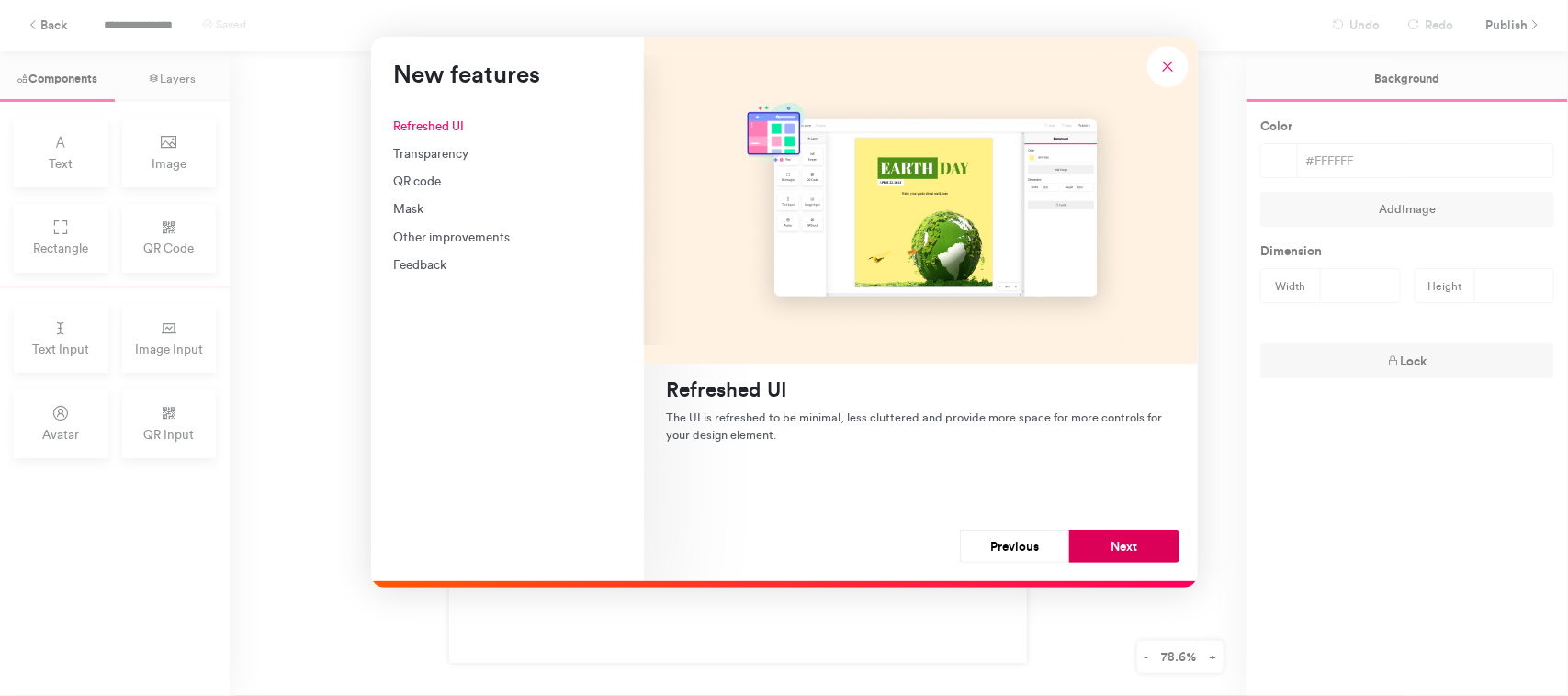 click on "Next" at bounding box center (1124, 546) 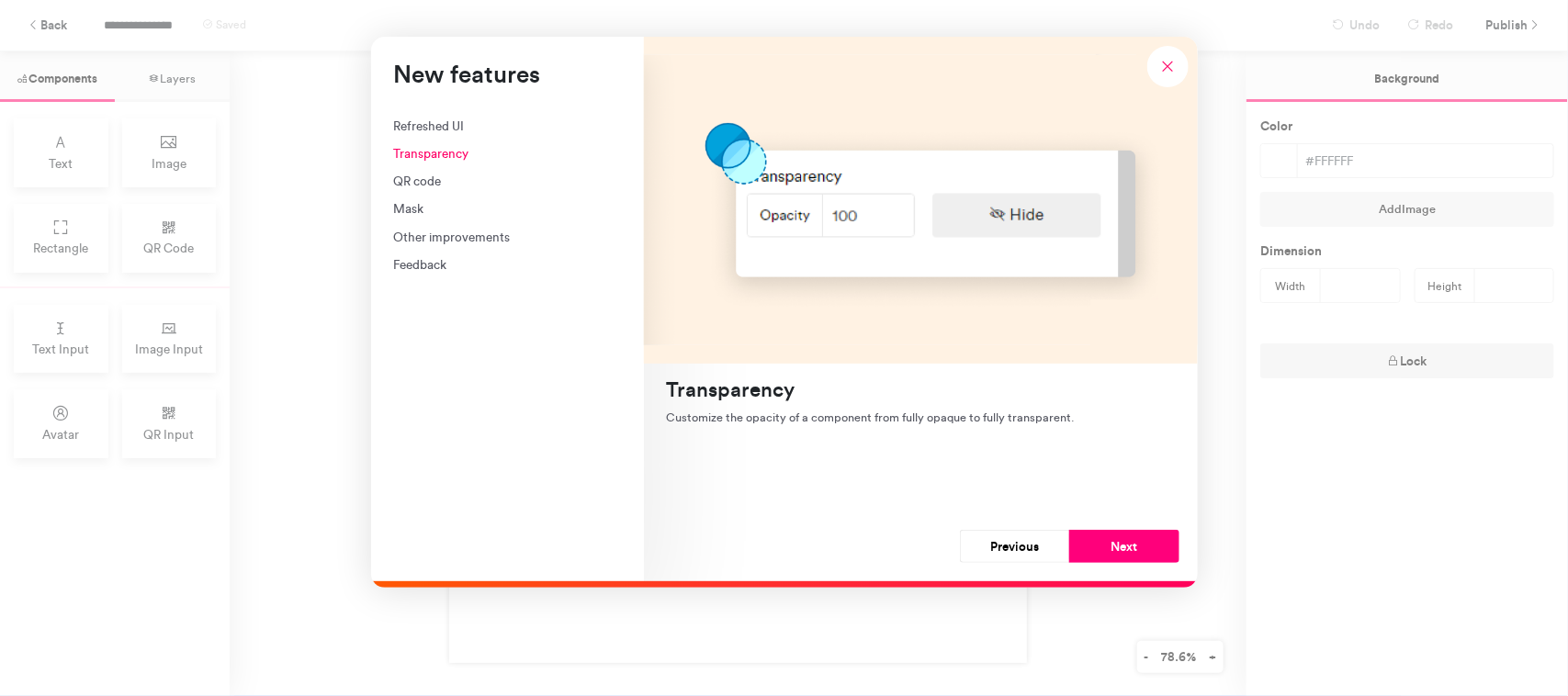 click on "Next" at bounding box center [1124, 546] 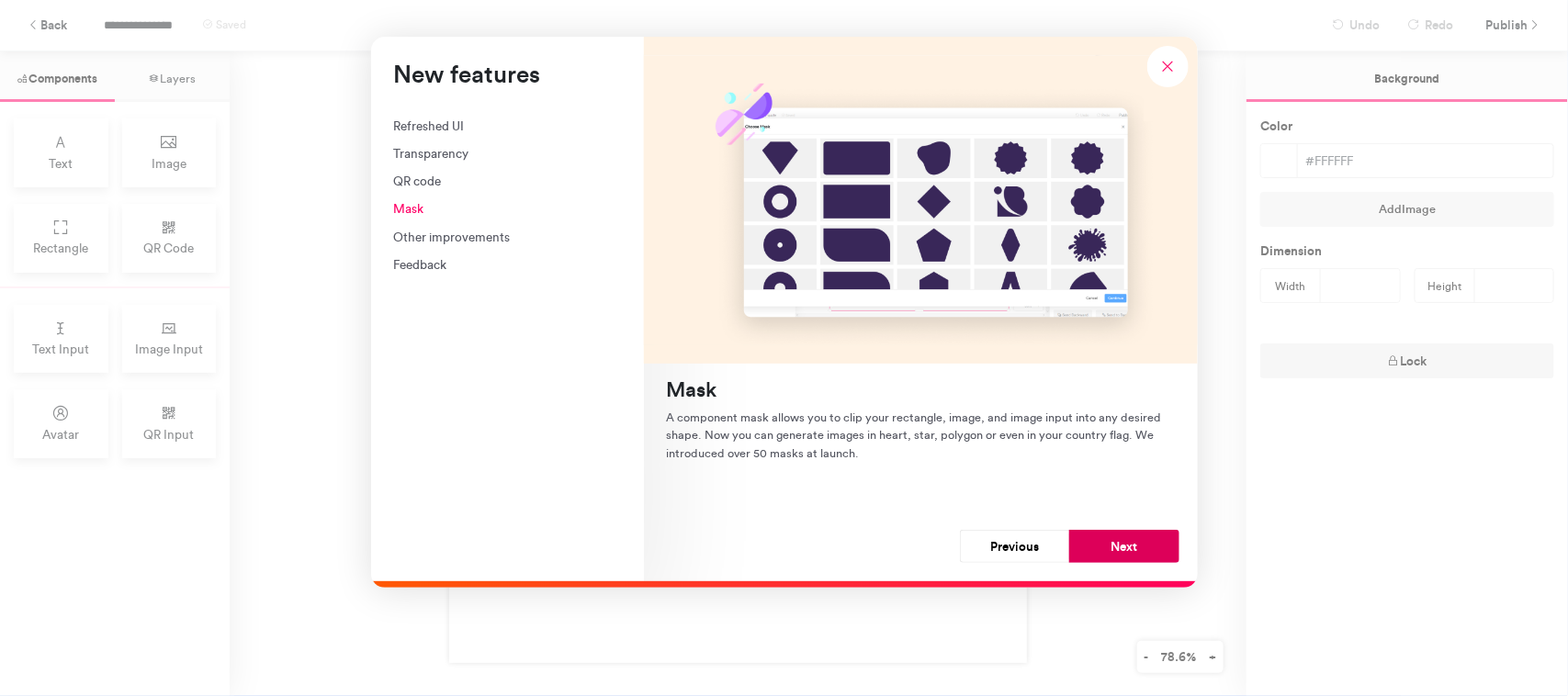 click on "Next" at bounding box center [1124, 546] 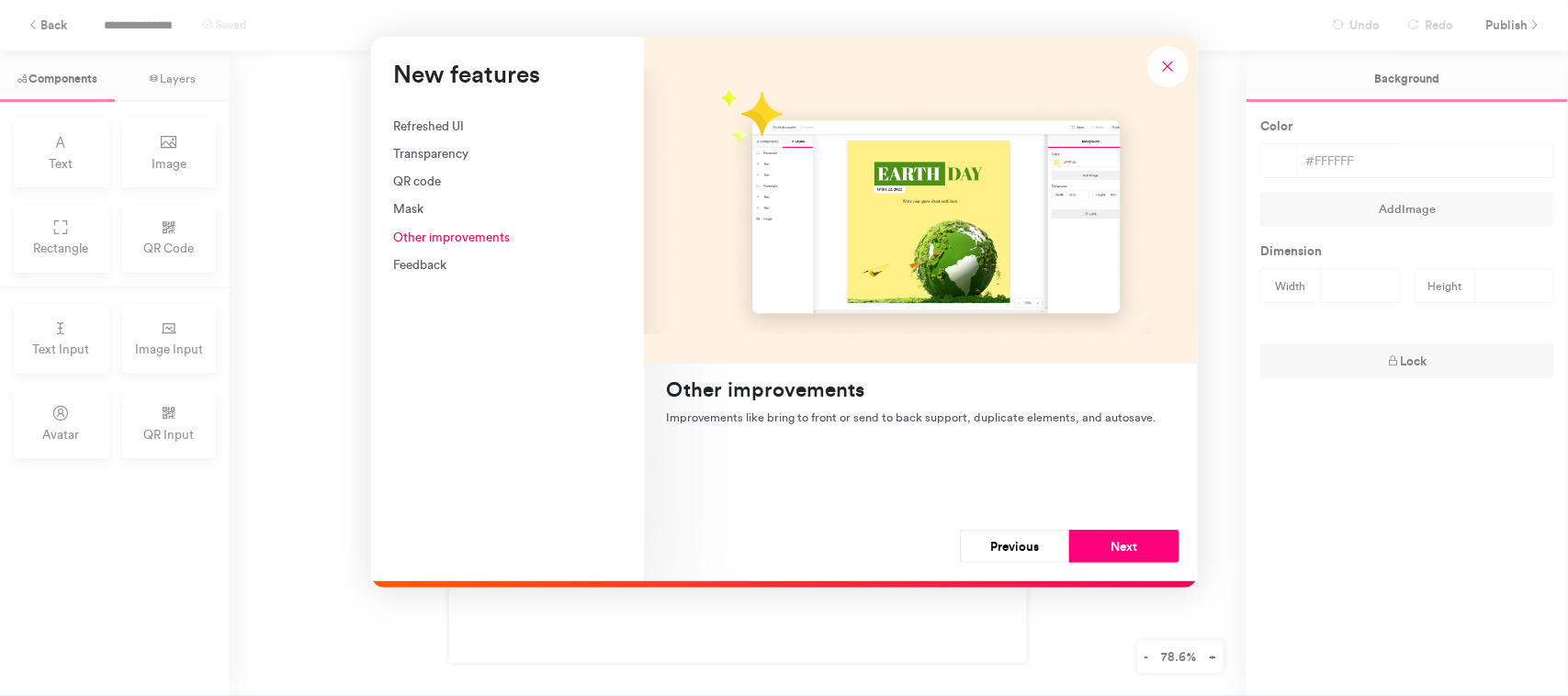 click on "Next" at bounding box center (1124, 546) 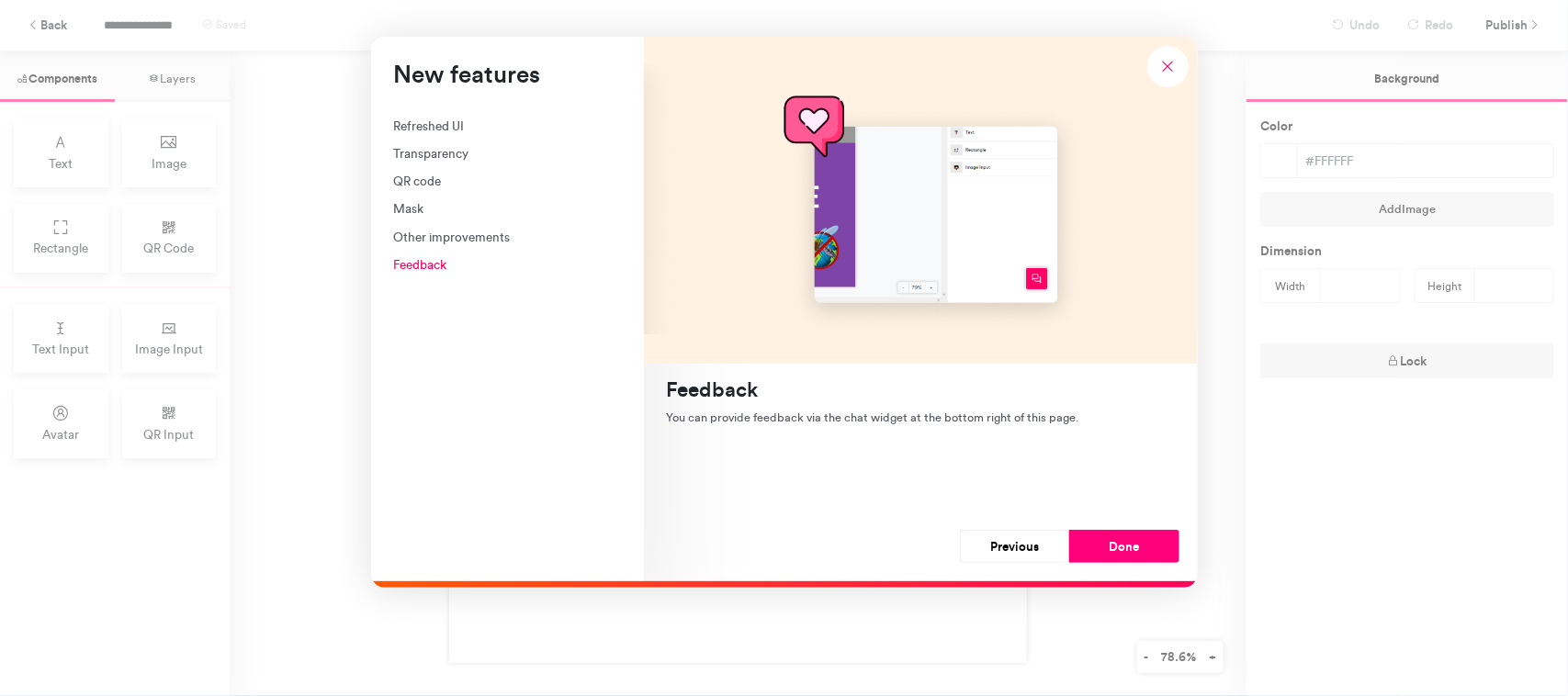 click on "Done" at bounding box center [1124, 546] 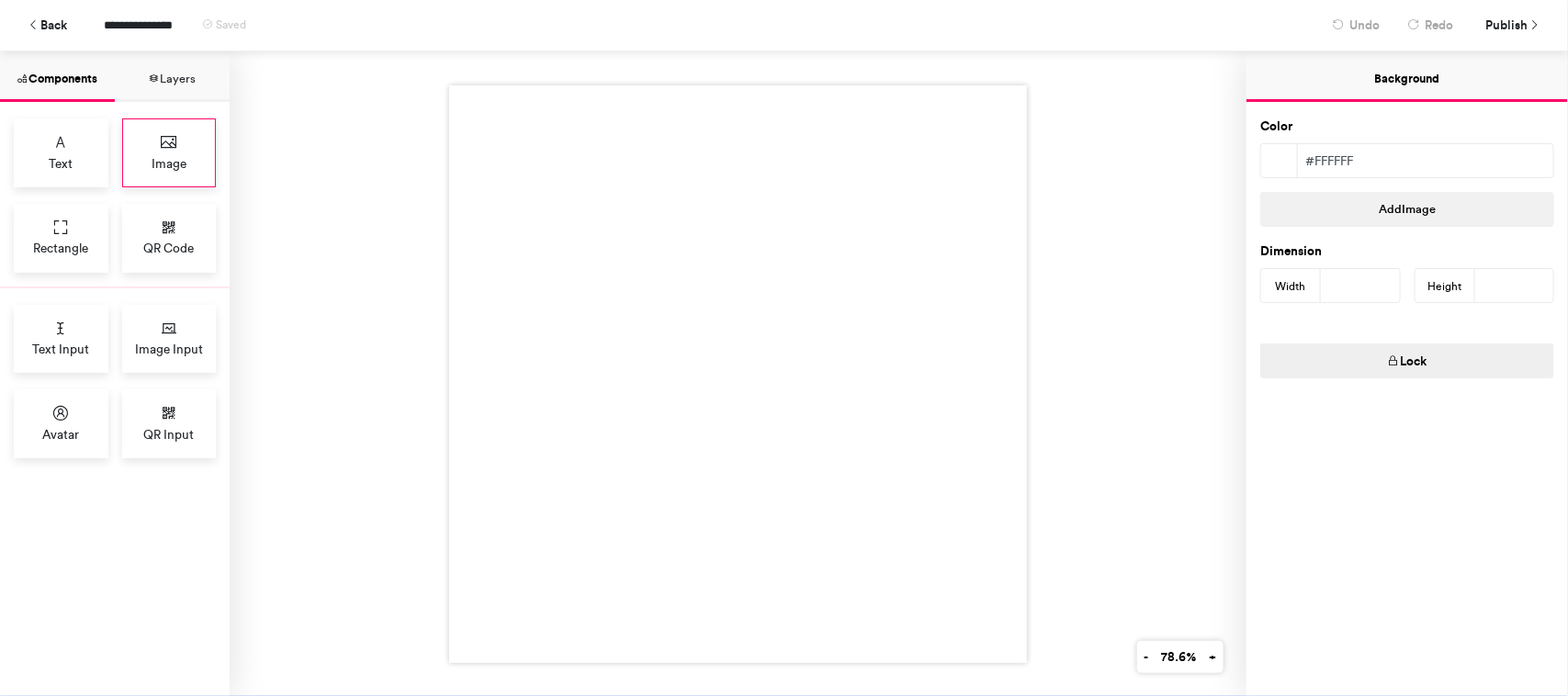 click at bounding box center (169, 142) 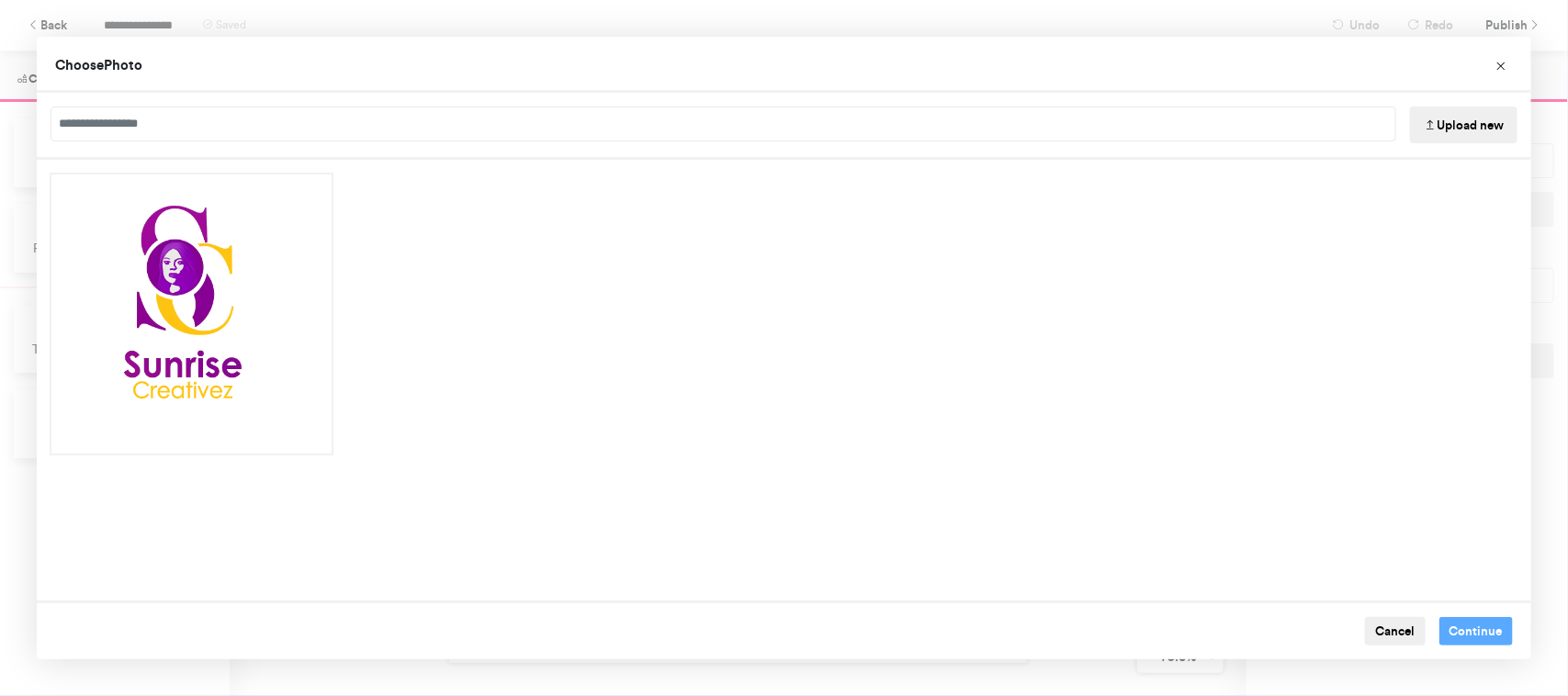 click on "Upload new" at bounding box center [1463, 125] 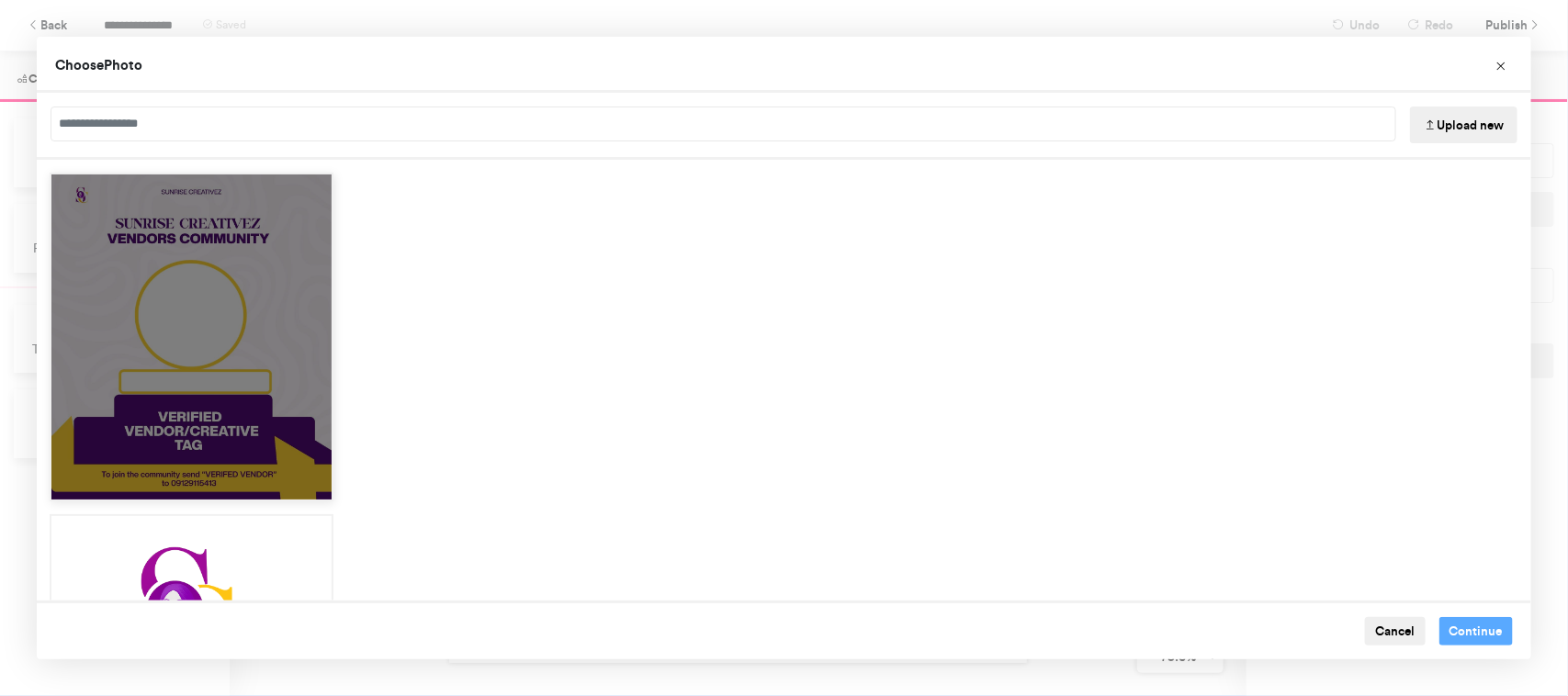 click at bounding box center [191, 337] 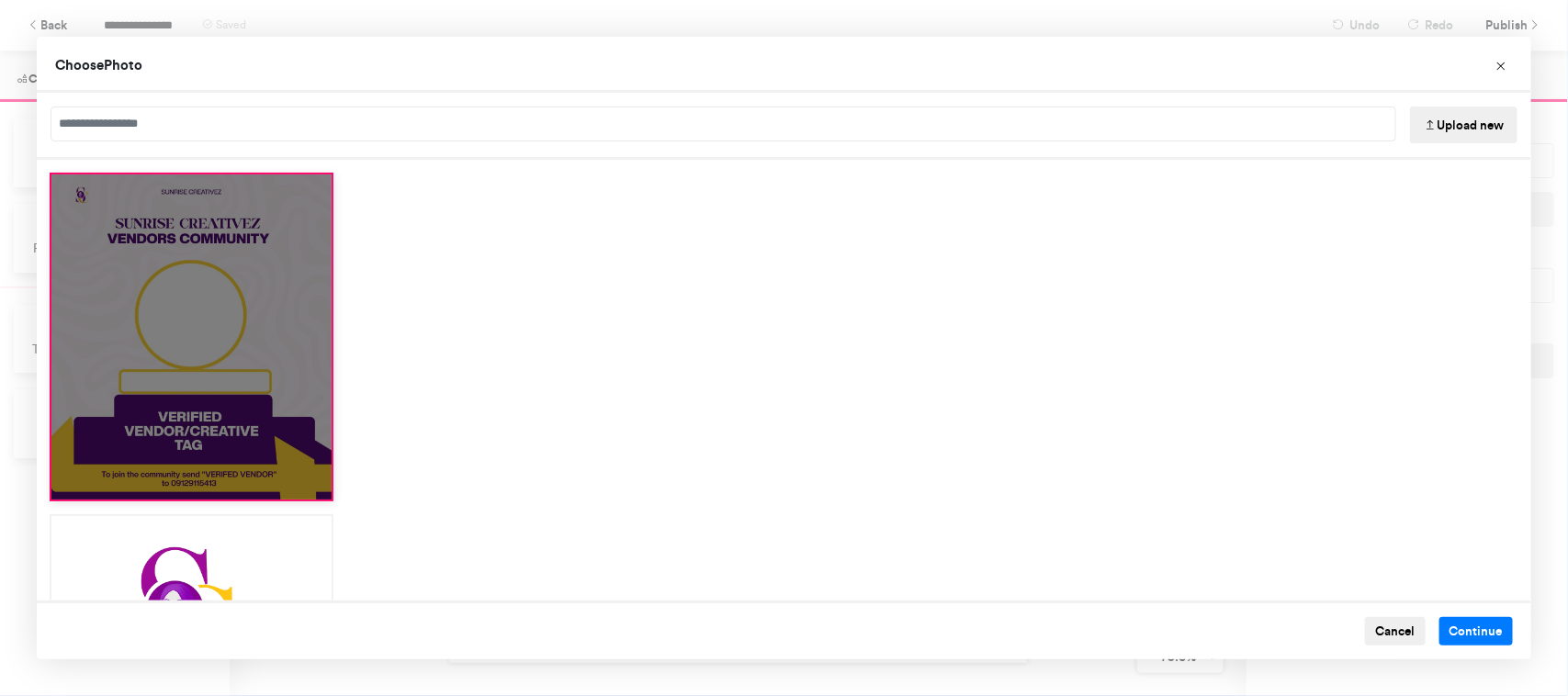 click at bounding box center (191, 337) 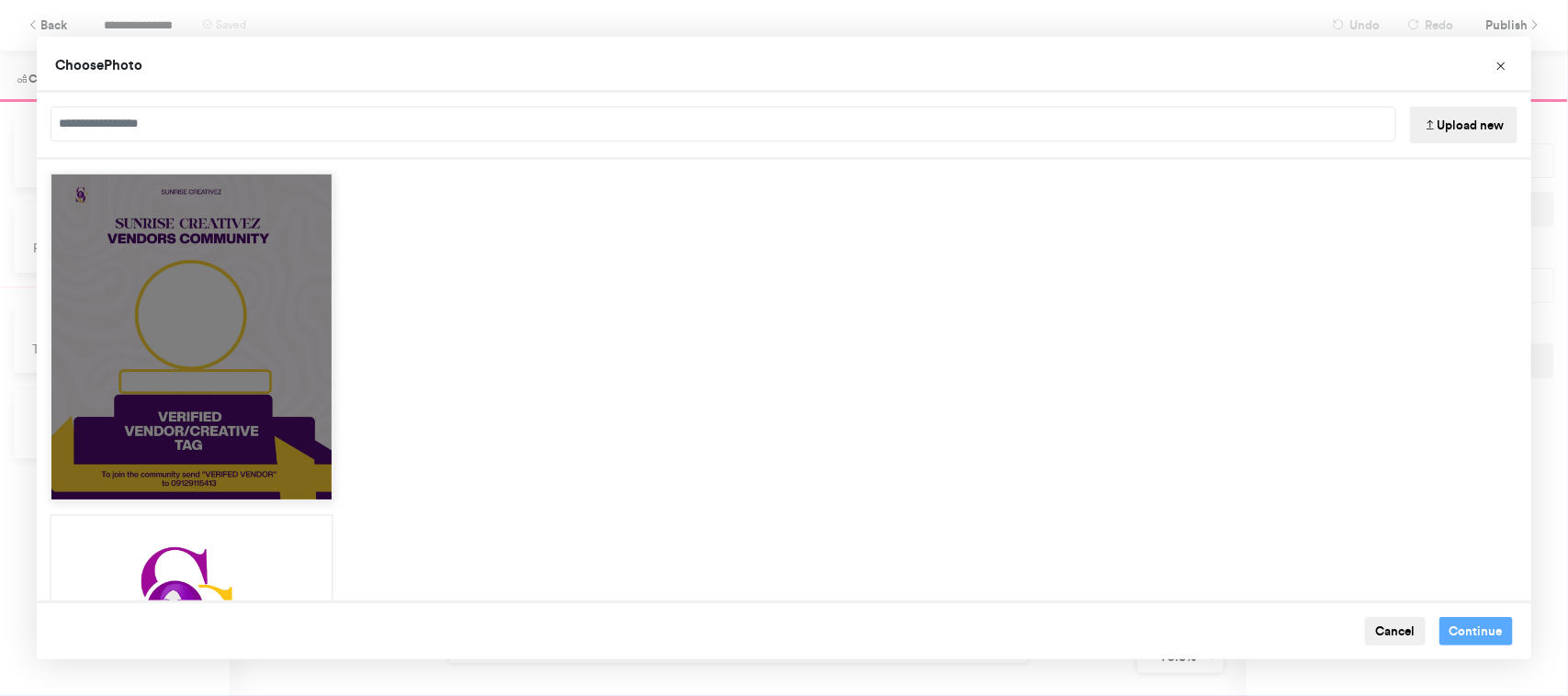 click at bounding box center [191, 337] 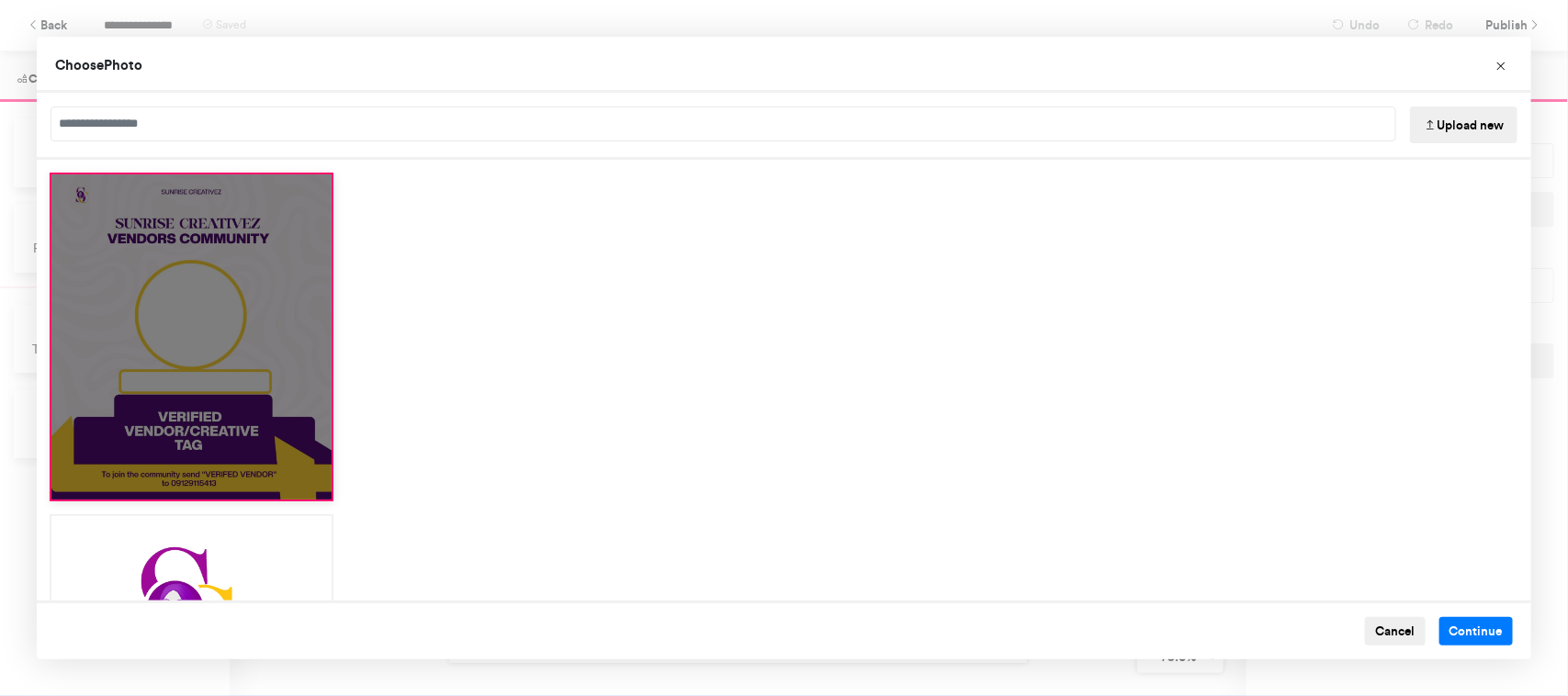 click at bounding box center [191, 337] 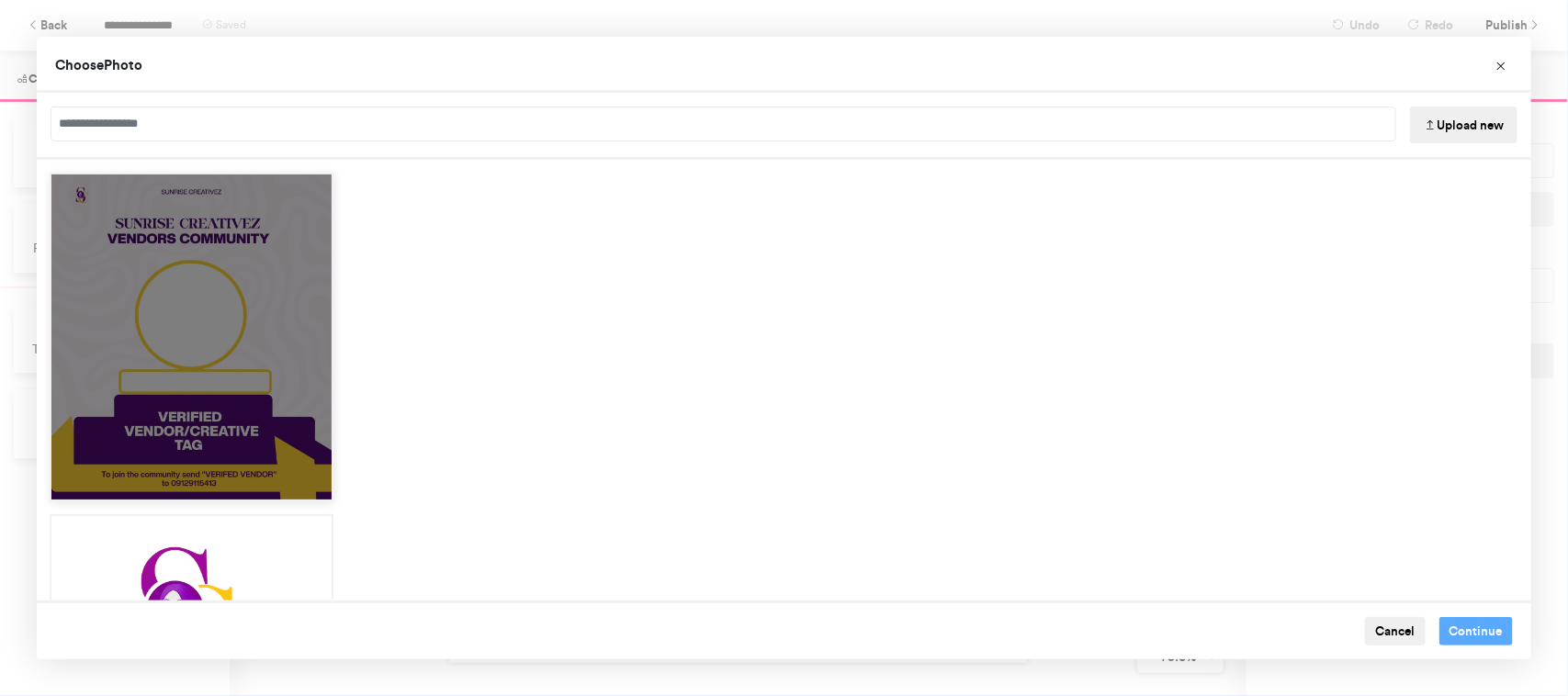 click at bounding box center [191, 337] 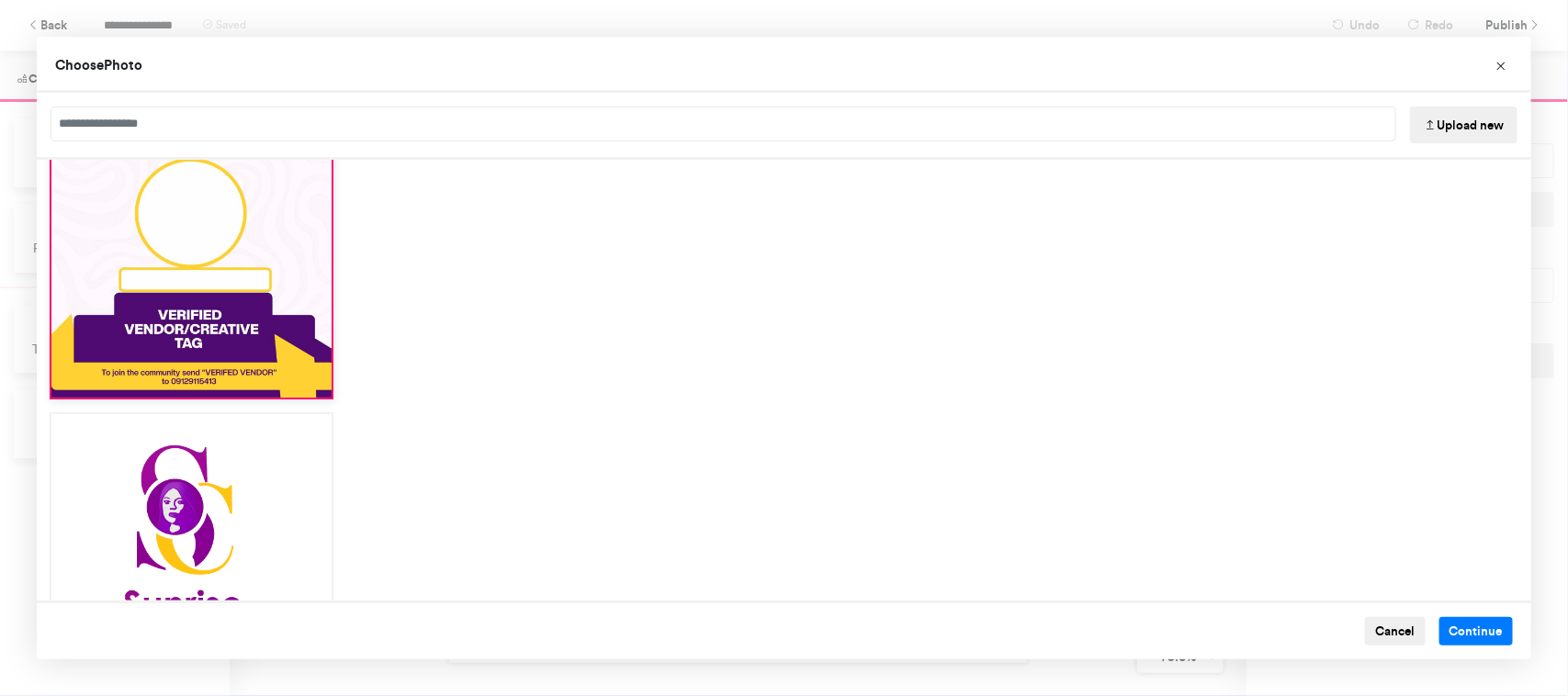scroll, scrollTop: 200, scrollLeft: 0, axis: vertical 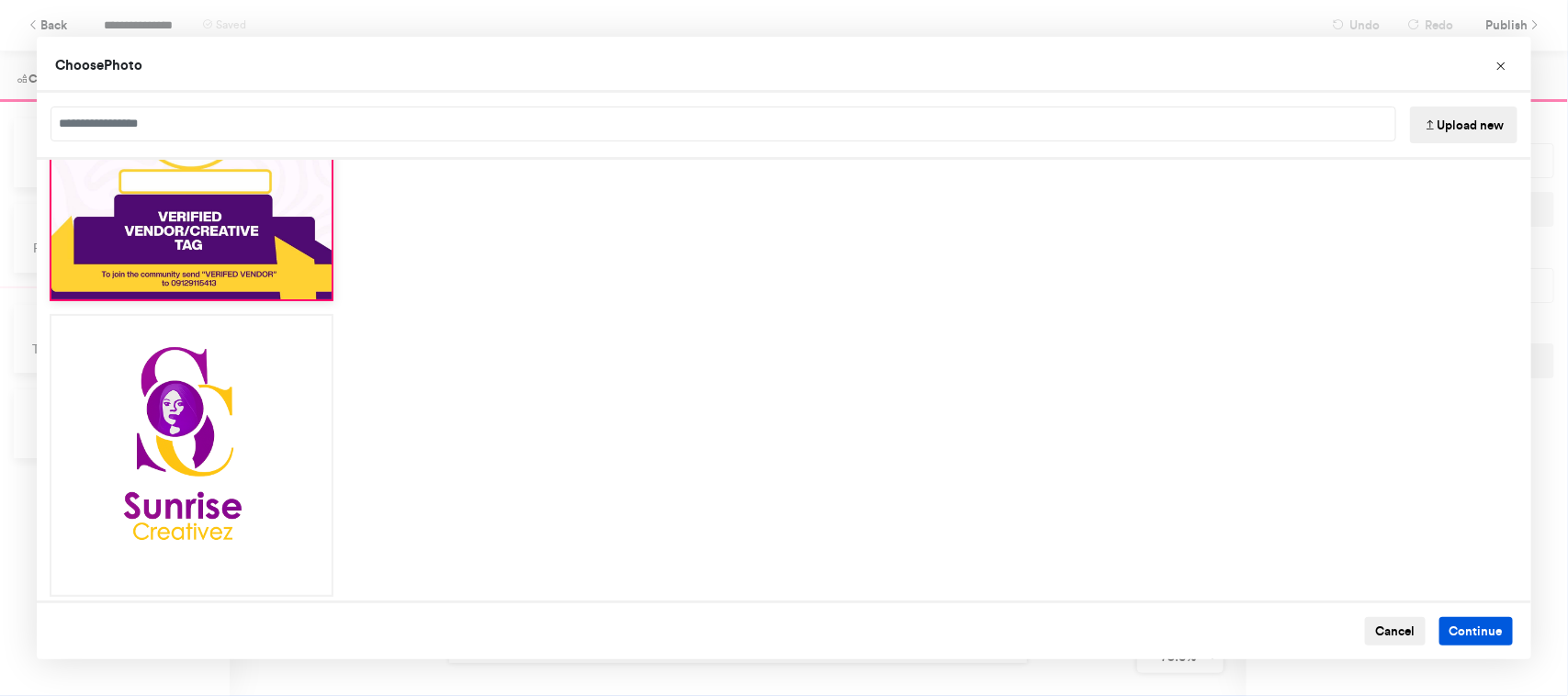click on "Continue" at bounding box center [1476, 632] 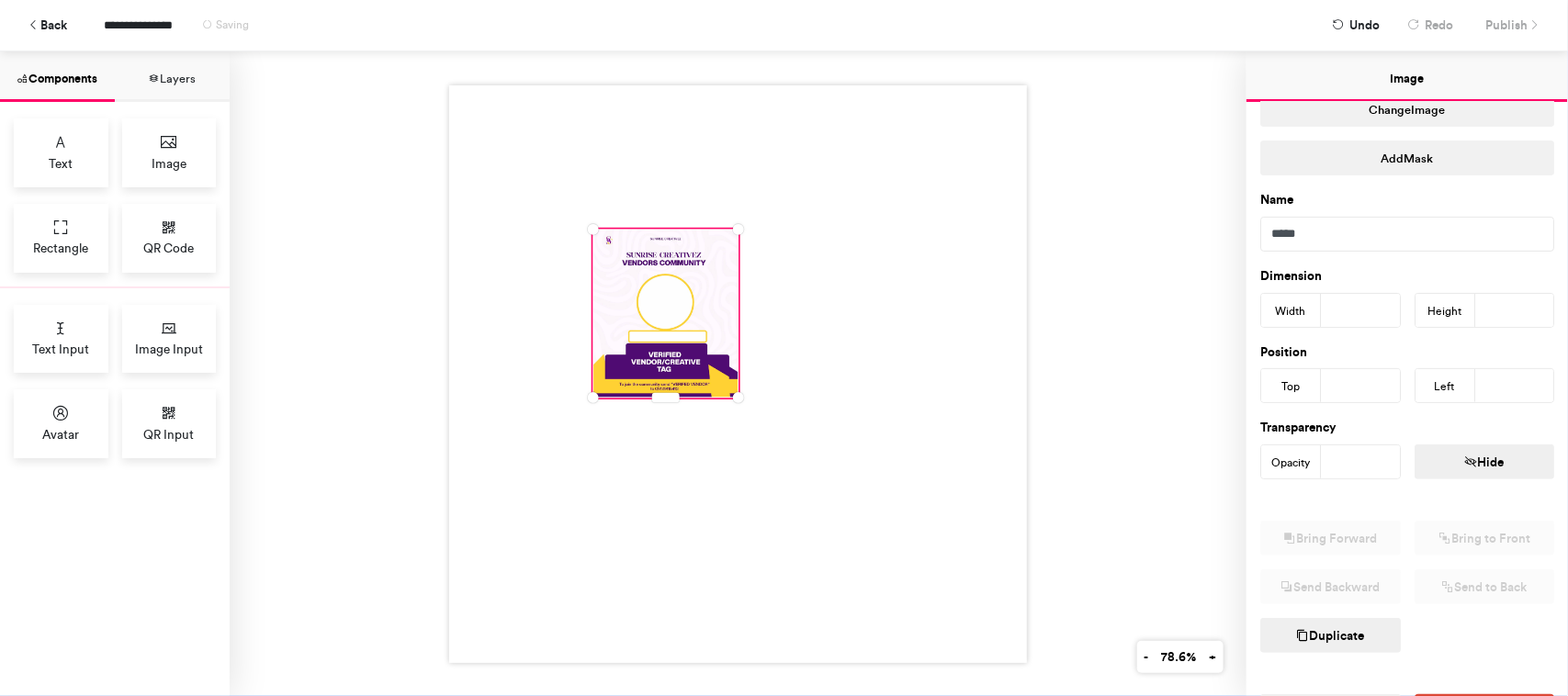 scroll, scrollTop: 152, scrollLeft: 0, axis: vertical 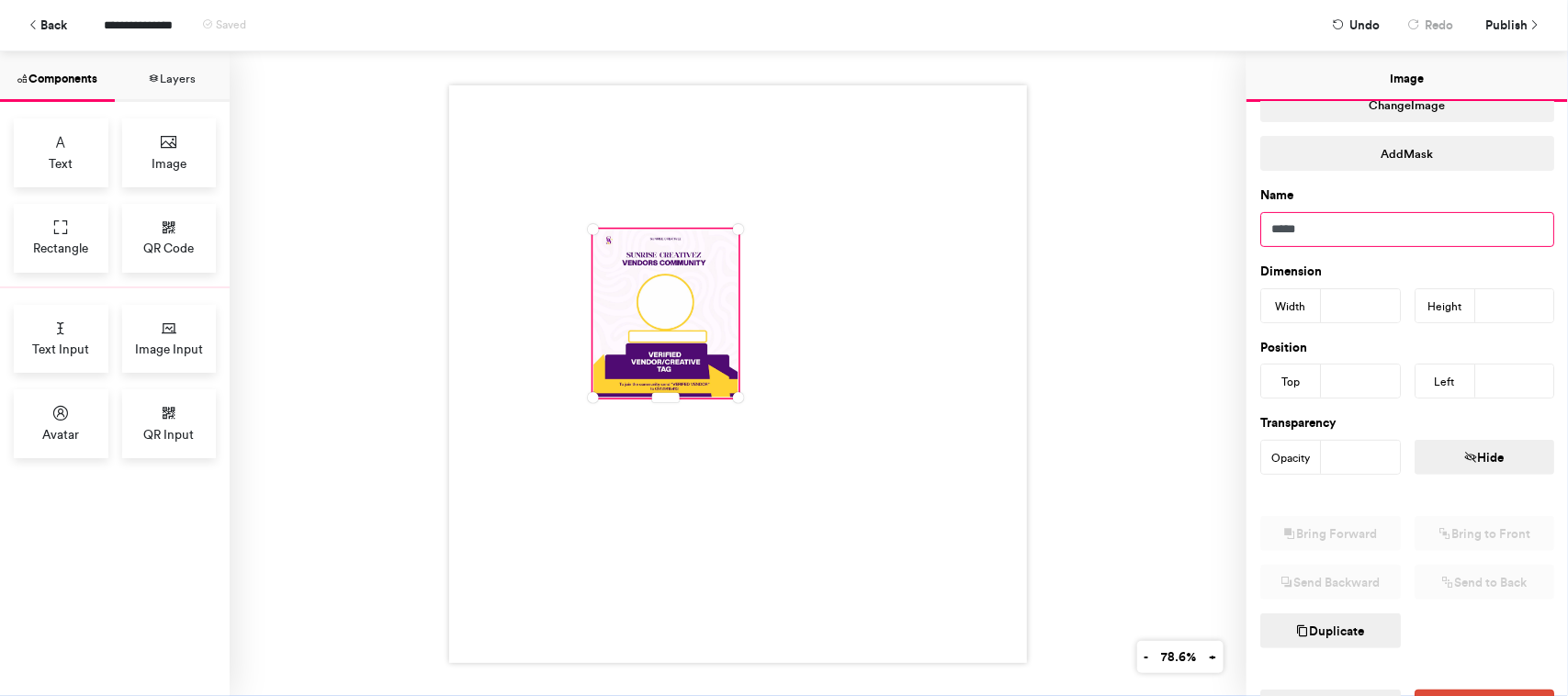 click on "*****" at bounding box center (1407, 230) 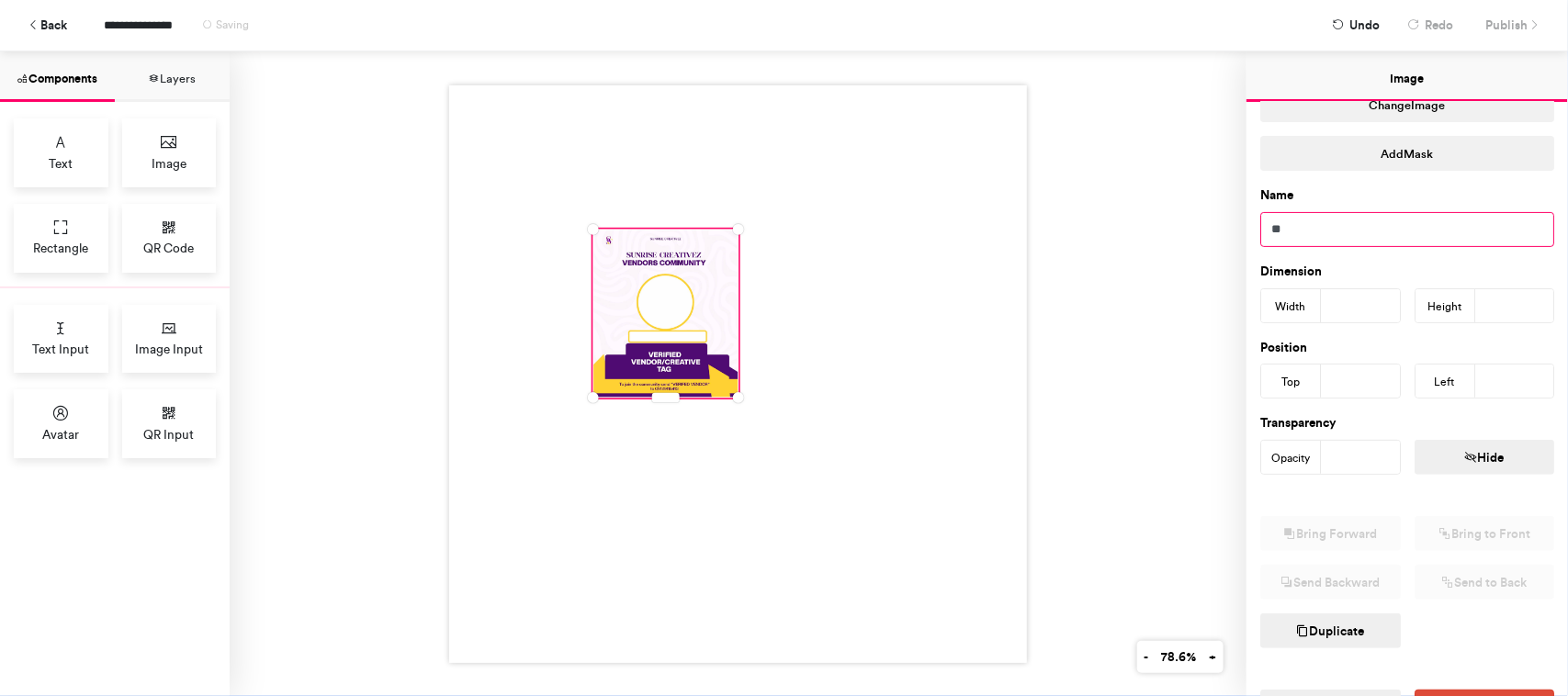 type on "*" 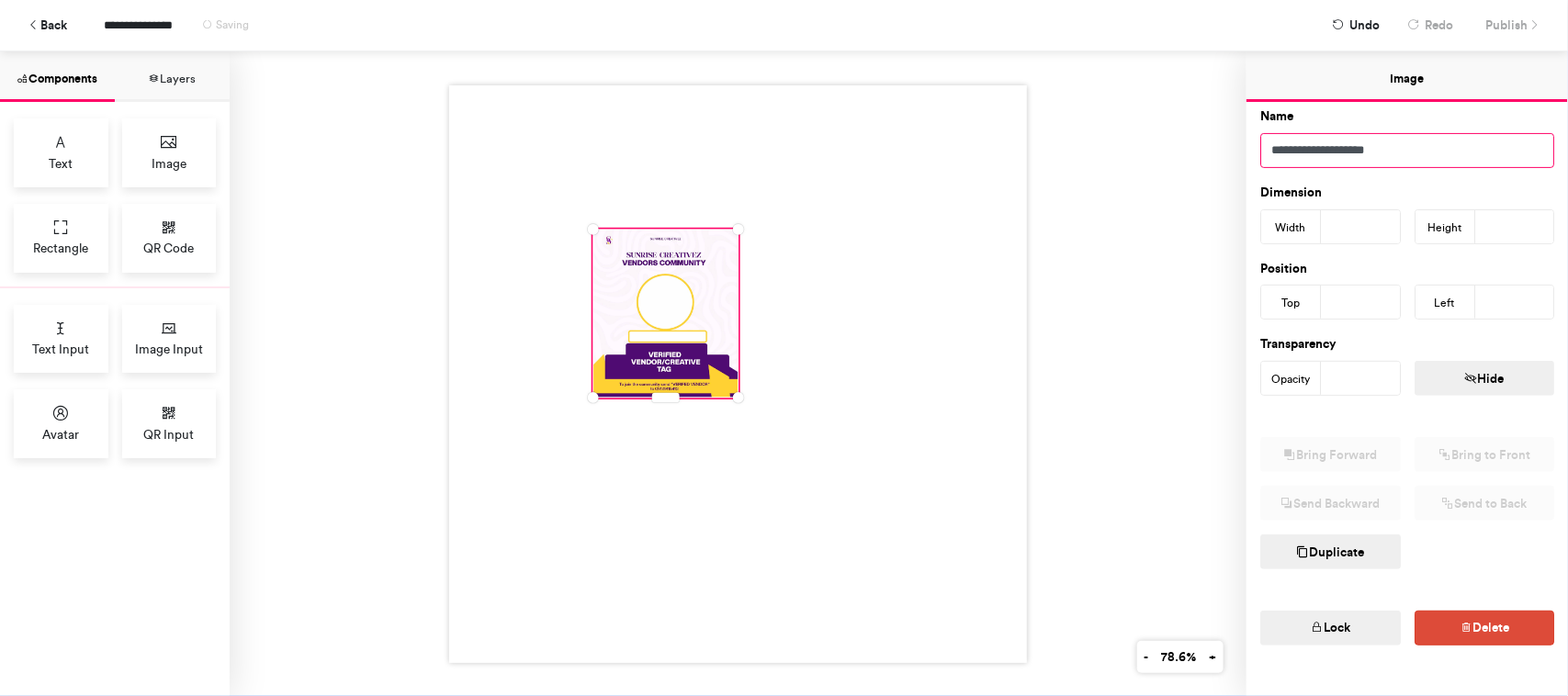 scroll, scrollTop: 258, scrollLeft: 0, axis: vertical 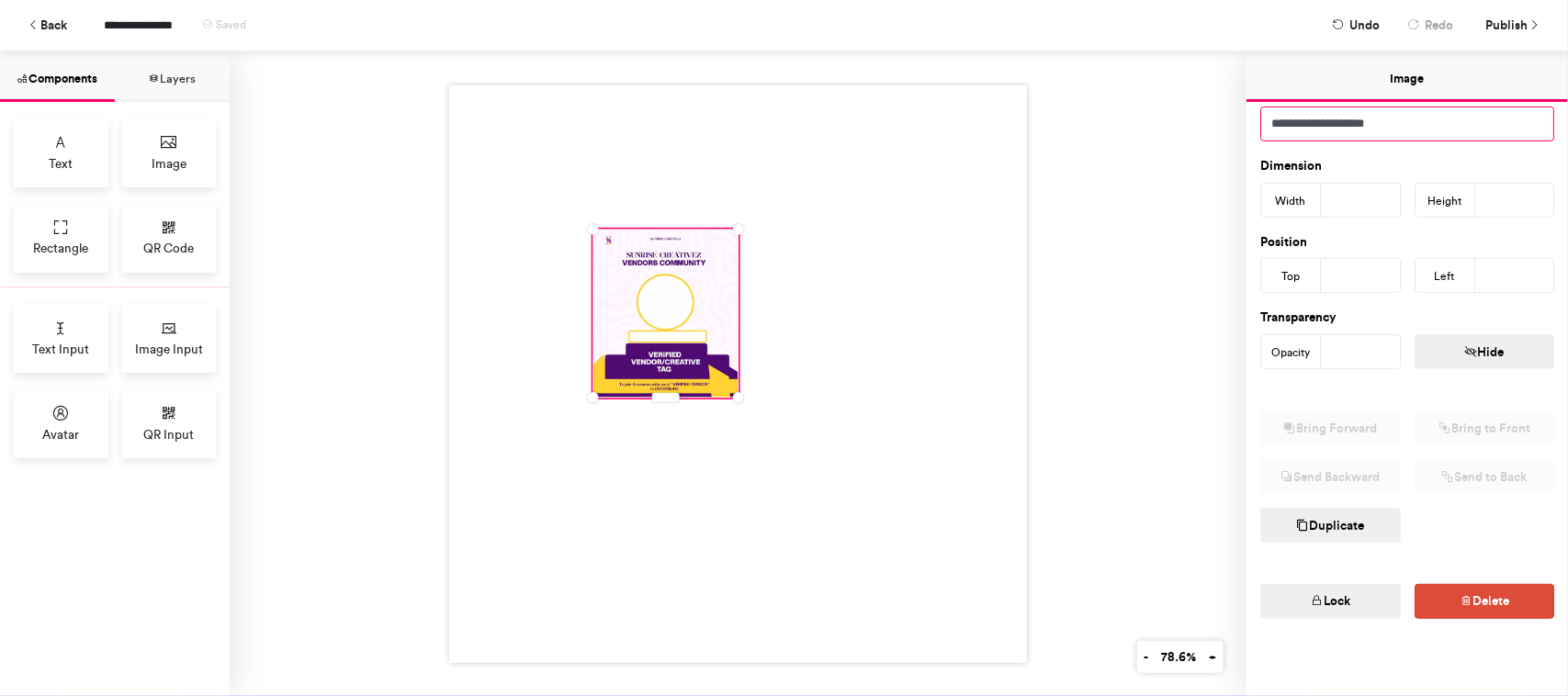 click on "**********" at bounding box center (1407, 124) 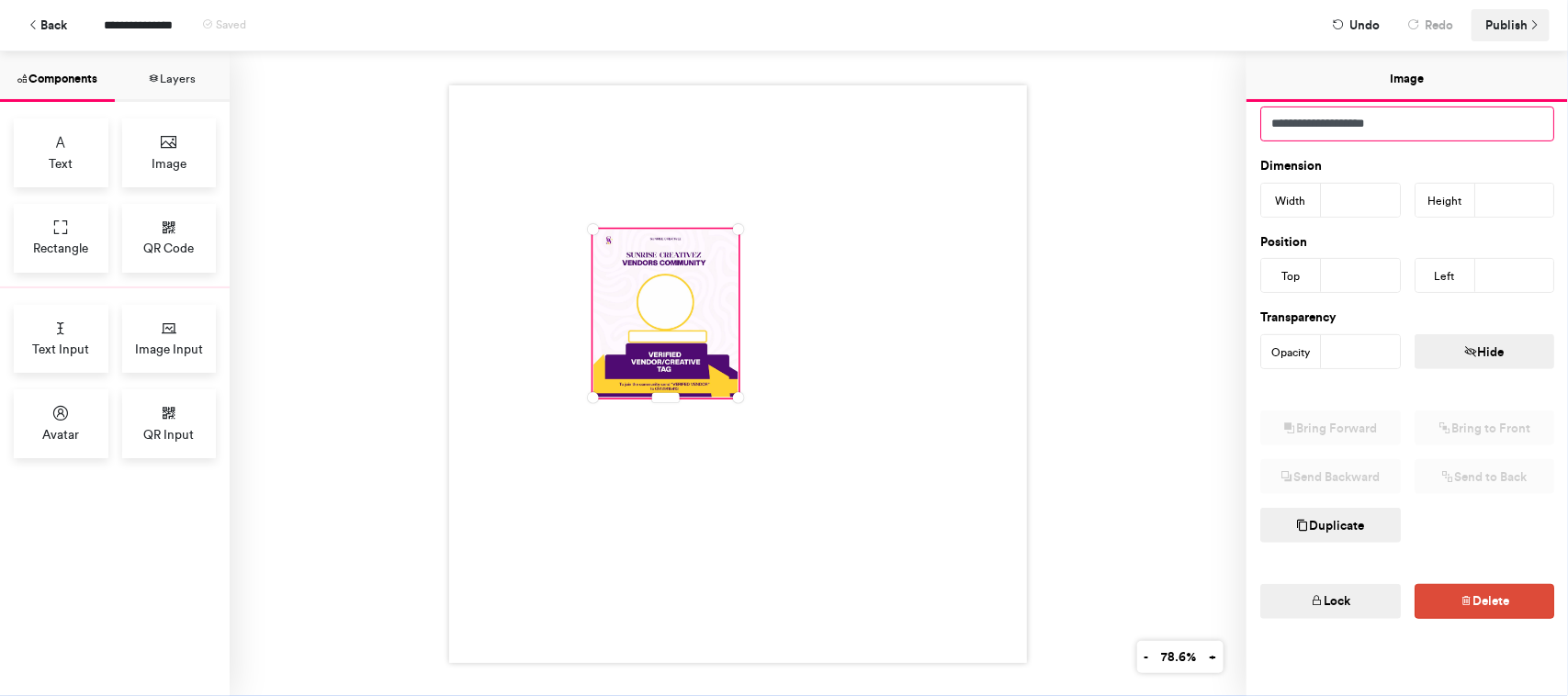 type on "**********" 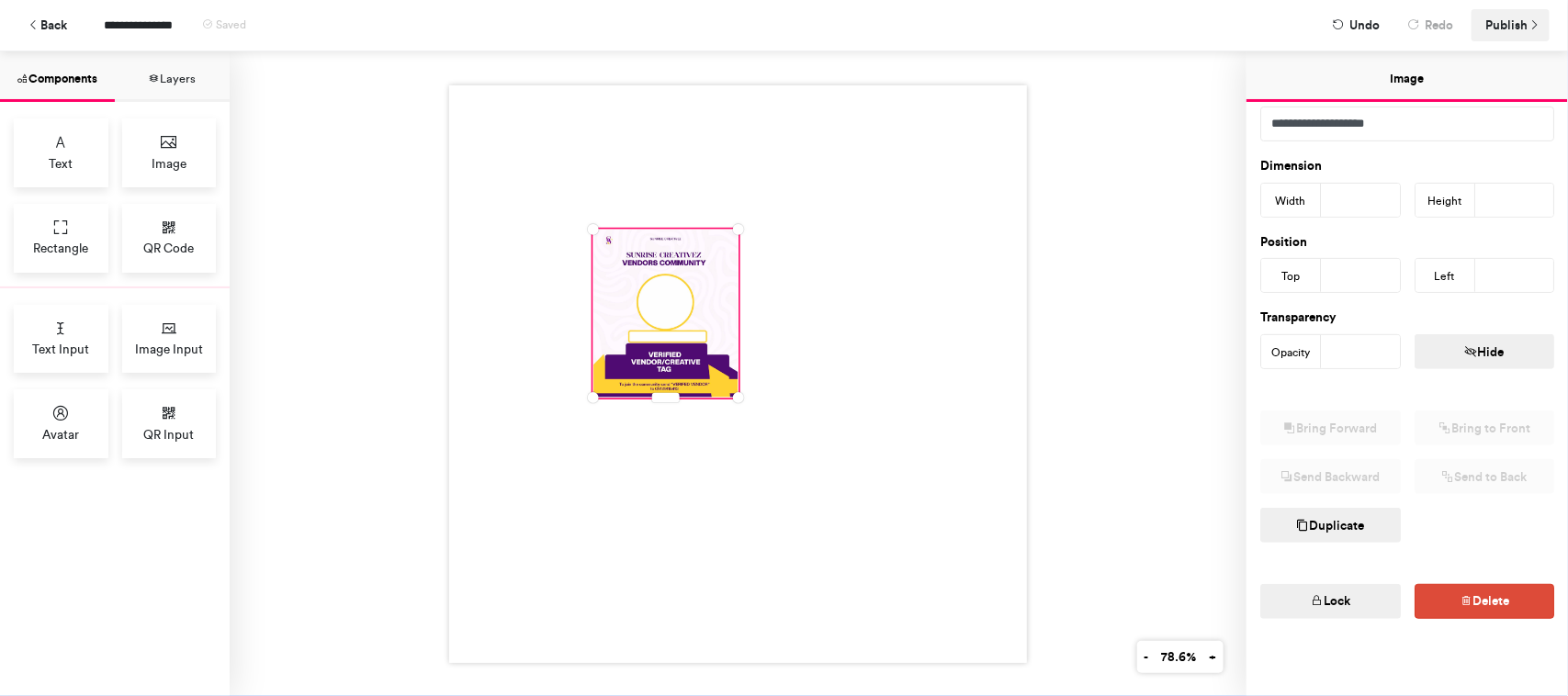 click on "Publish" at bounding box center [1506, 25] 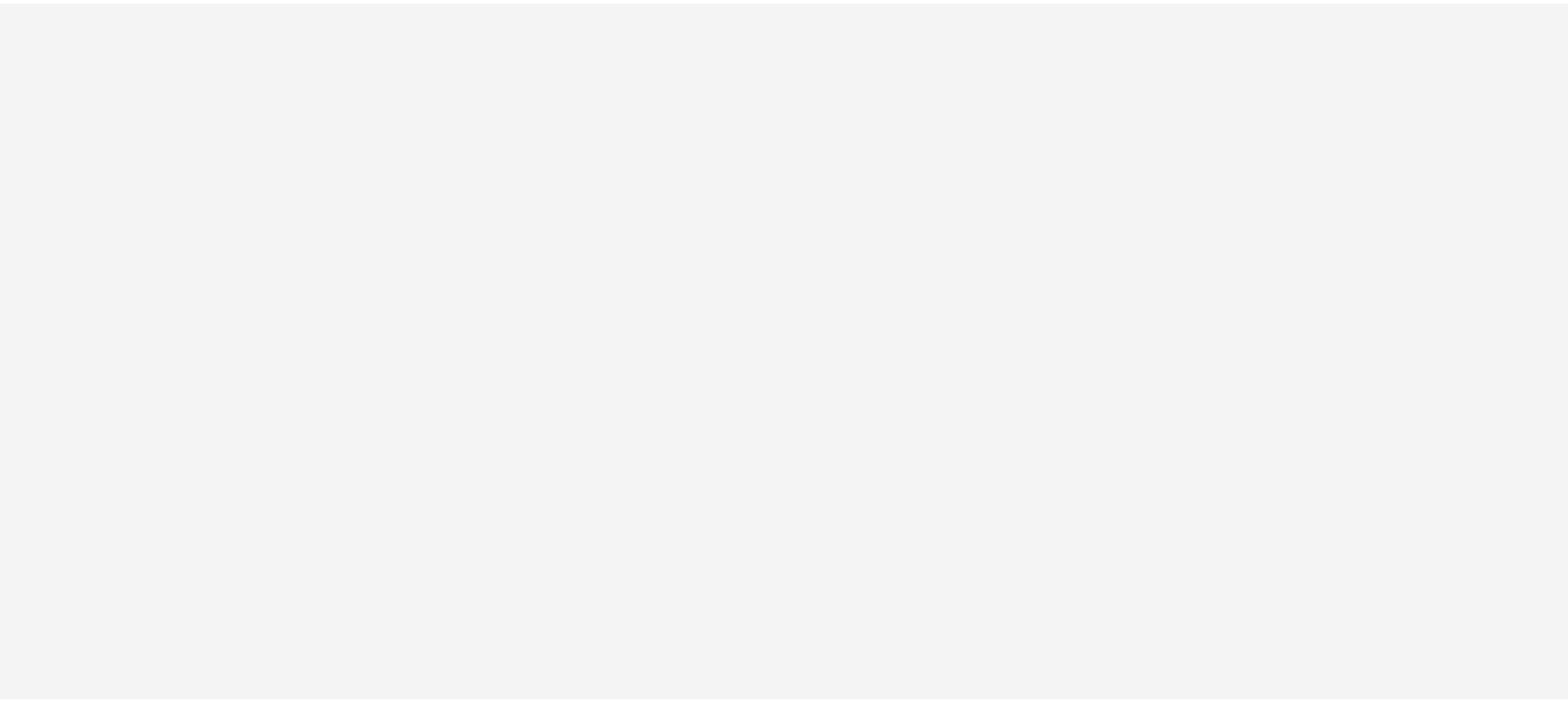 scroll, scrollTop: 0, scrollLeft: 0, axis: both 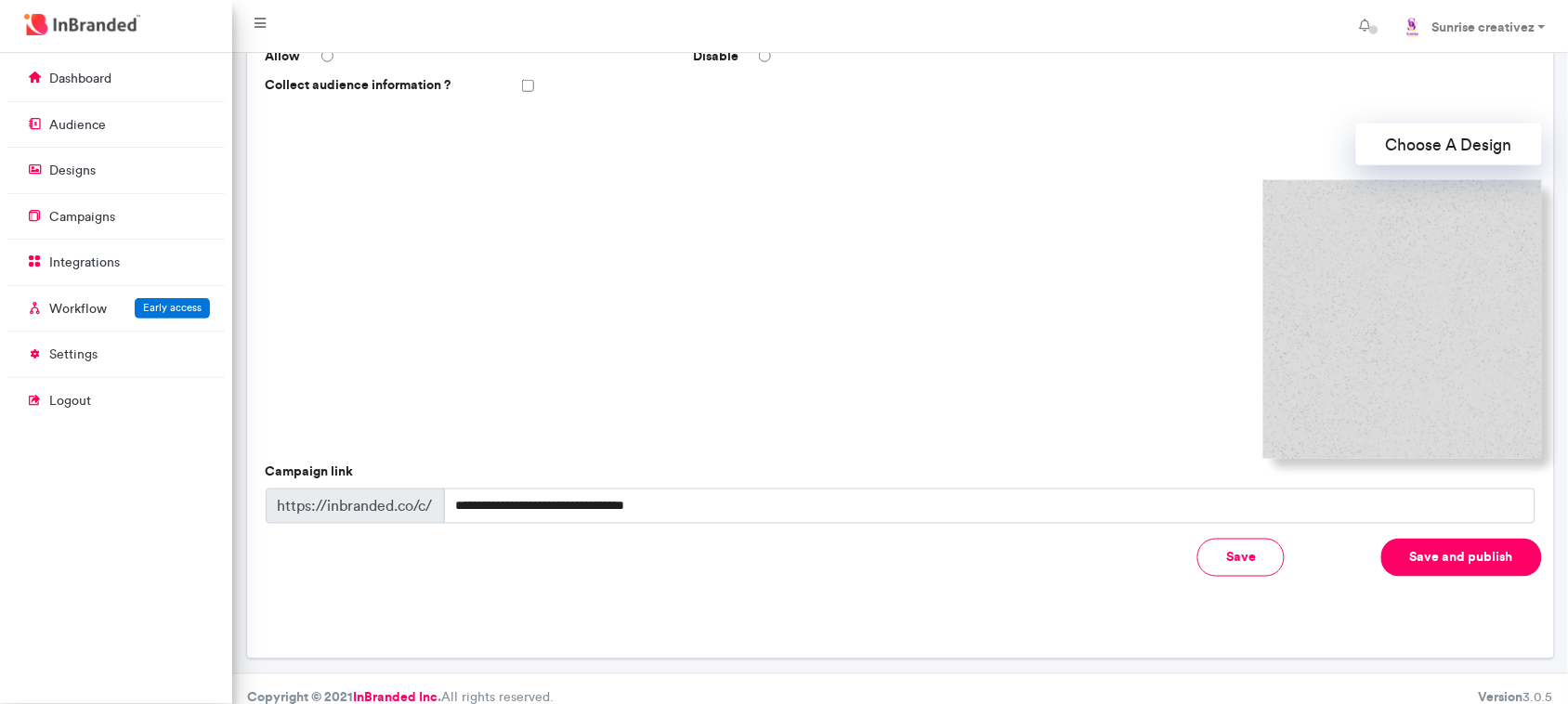 drag, startPoint x: 1585, startPoint y: 298, endPoint x: 1585, endPoint y: 583, distance: 285 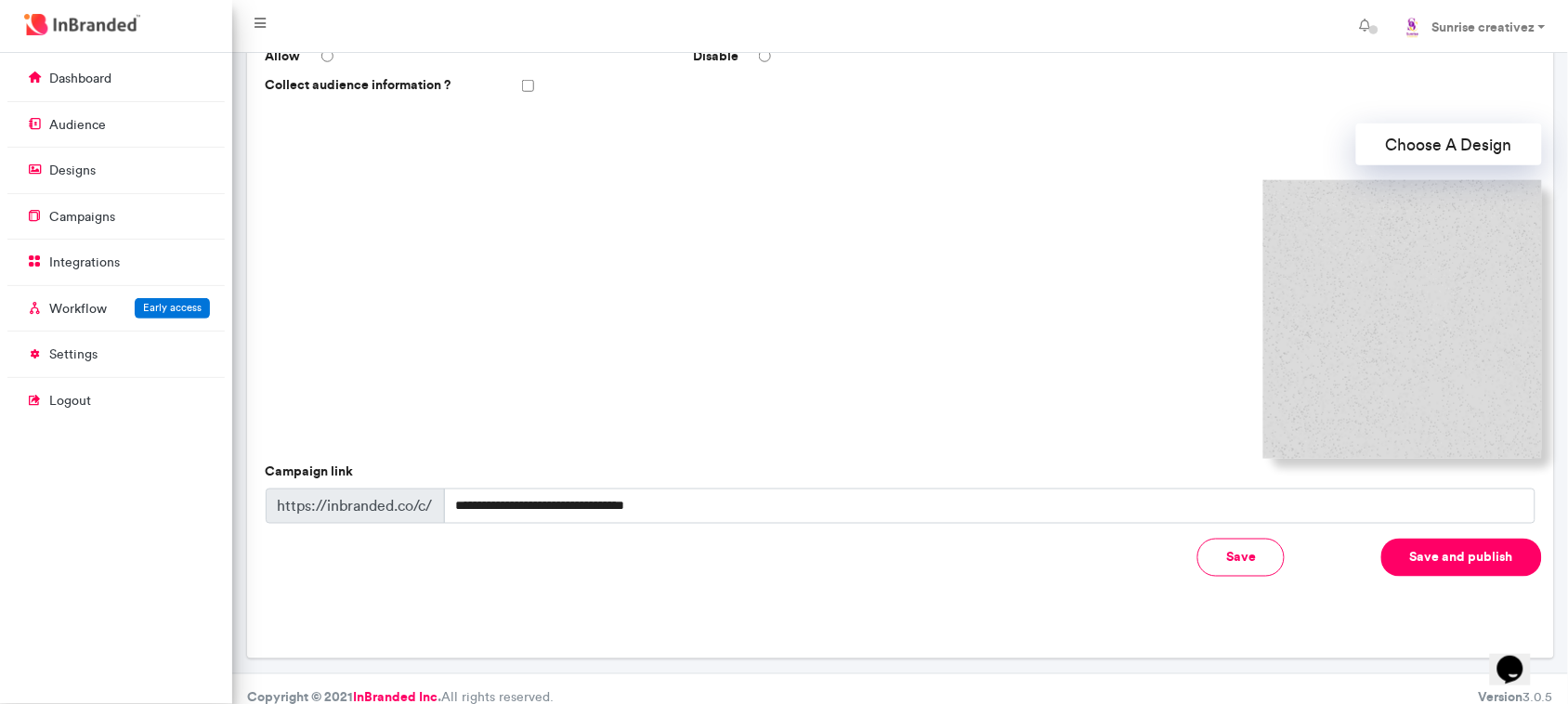 scroll, scrollTop: 0, scrollLeft: 0, axis: both 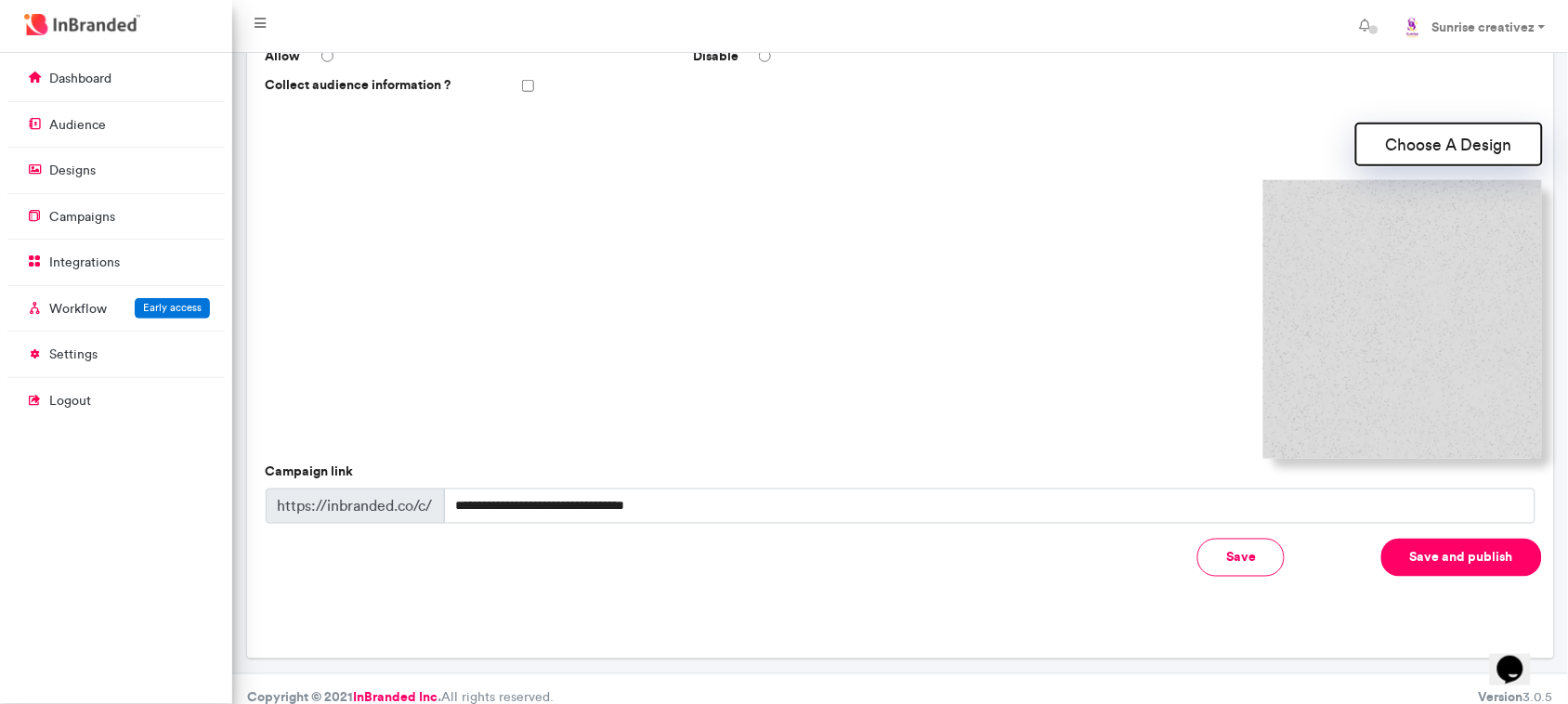 click on "Choose A Design" at bounding box center [1449, 144] 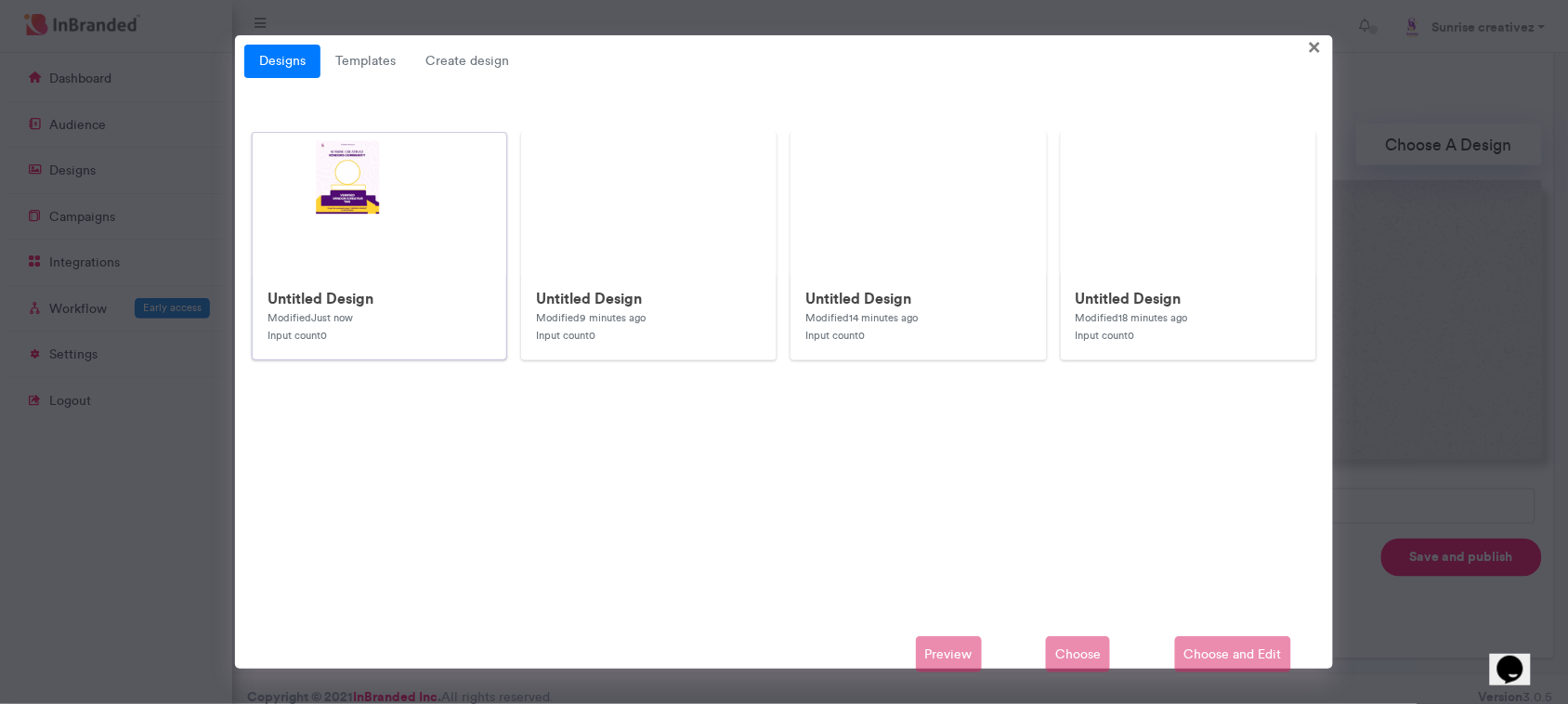click at bounding box center (624, 504) 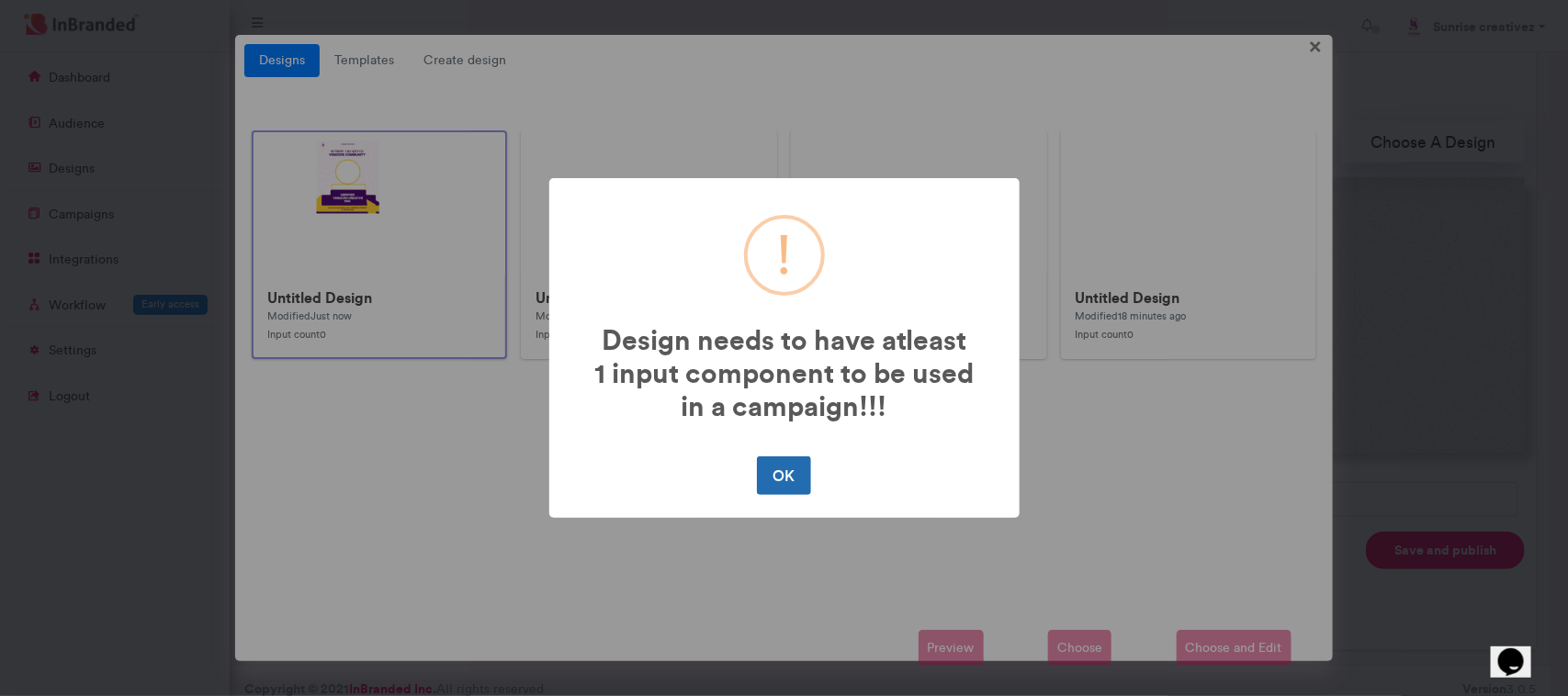 click on "OK" at bounding box center (784, 476) 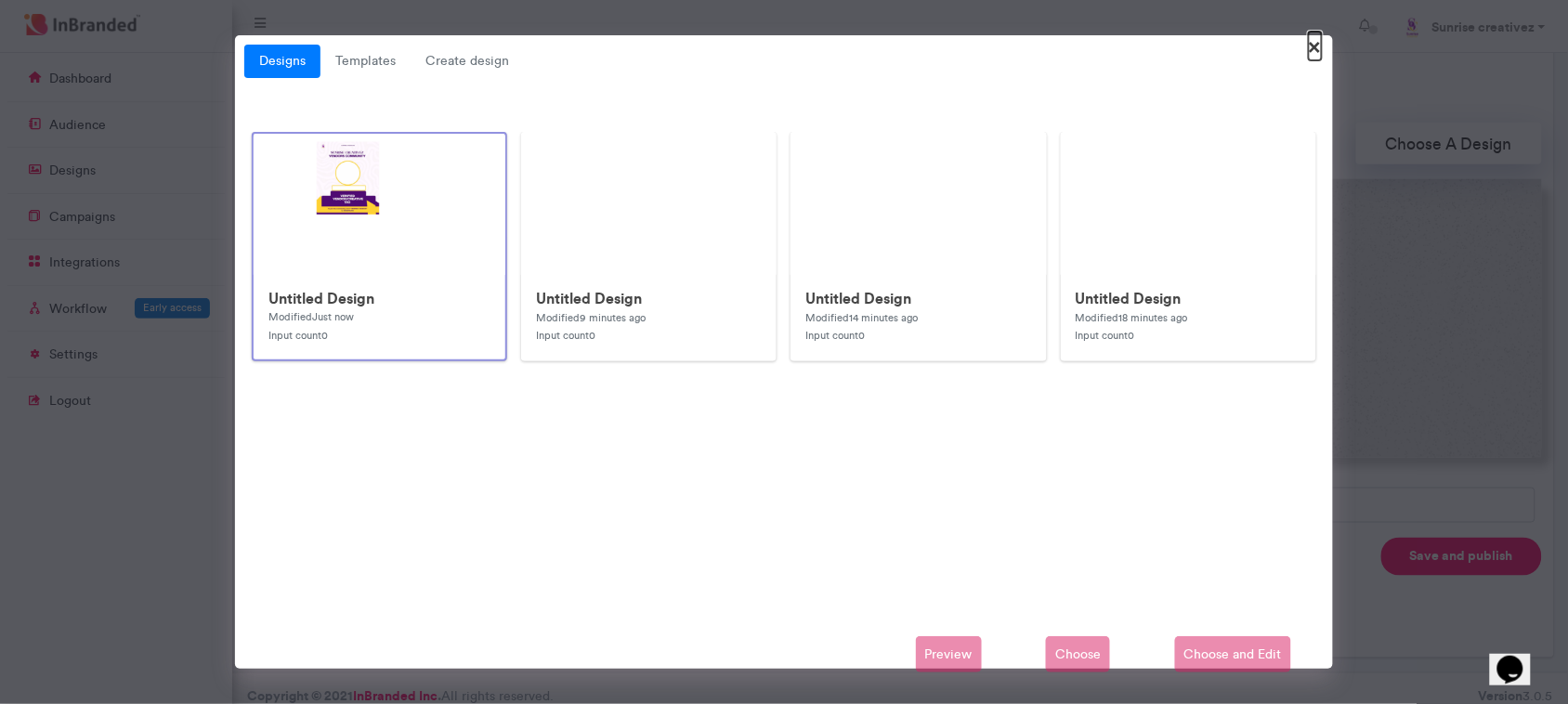 click on "×" at bounding box center (1315, 46) 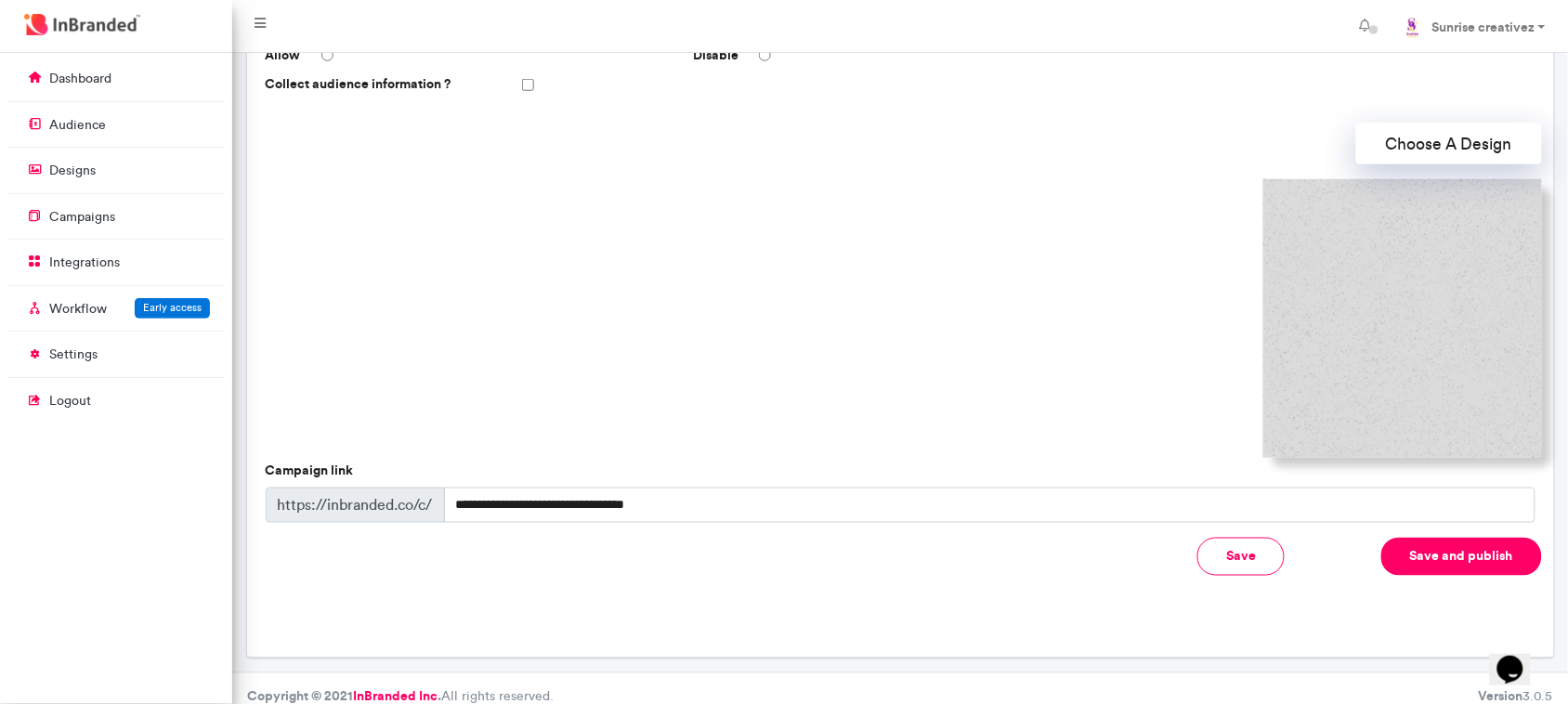 click on "×" at bounding box center (784, 352) 